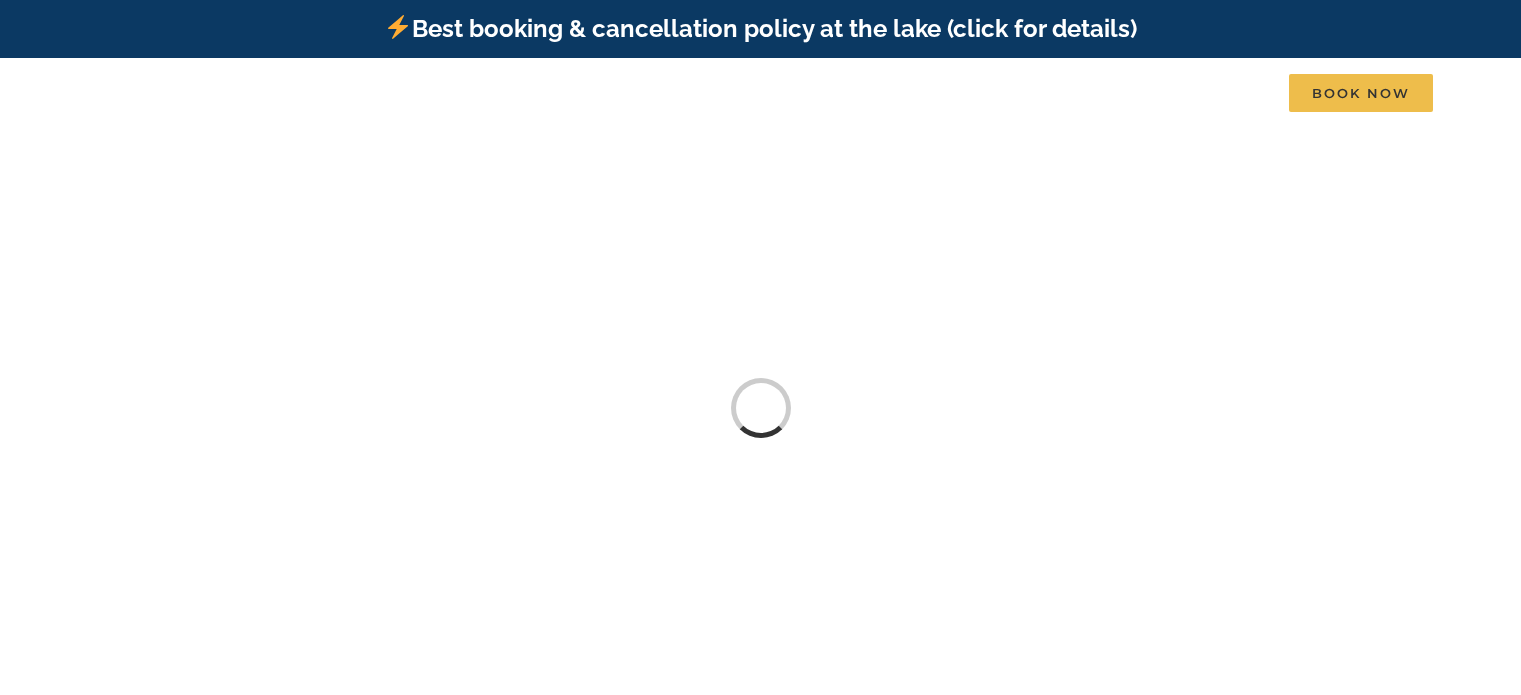 scroll, scrollTop: 0, scrollLeft: 0, axis: both 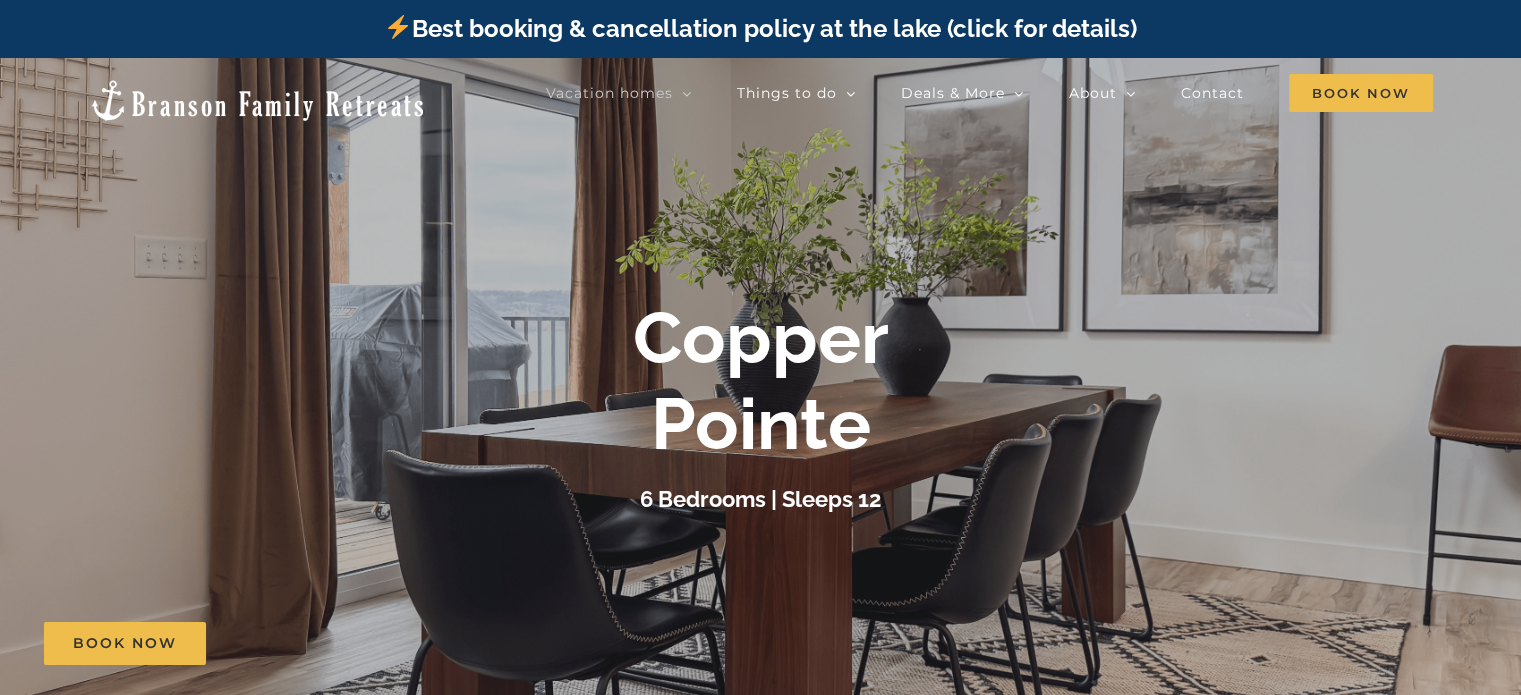 click on "Copper
Pointe" at bounding box center [761, 381] 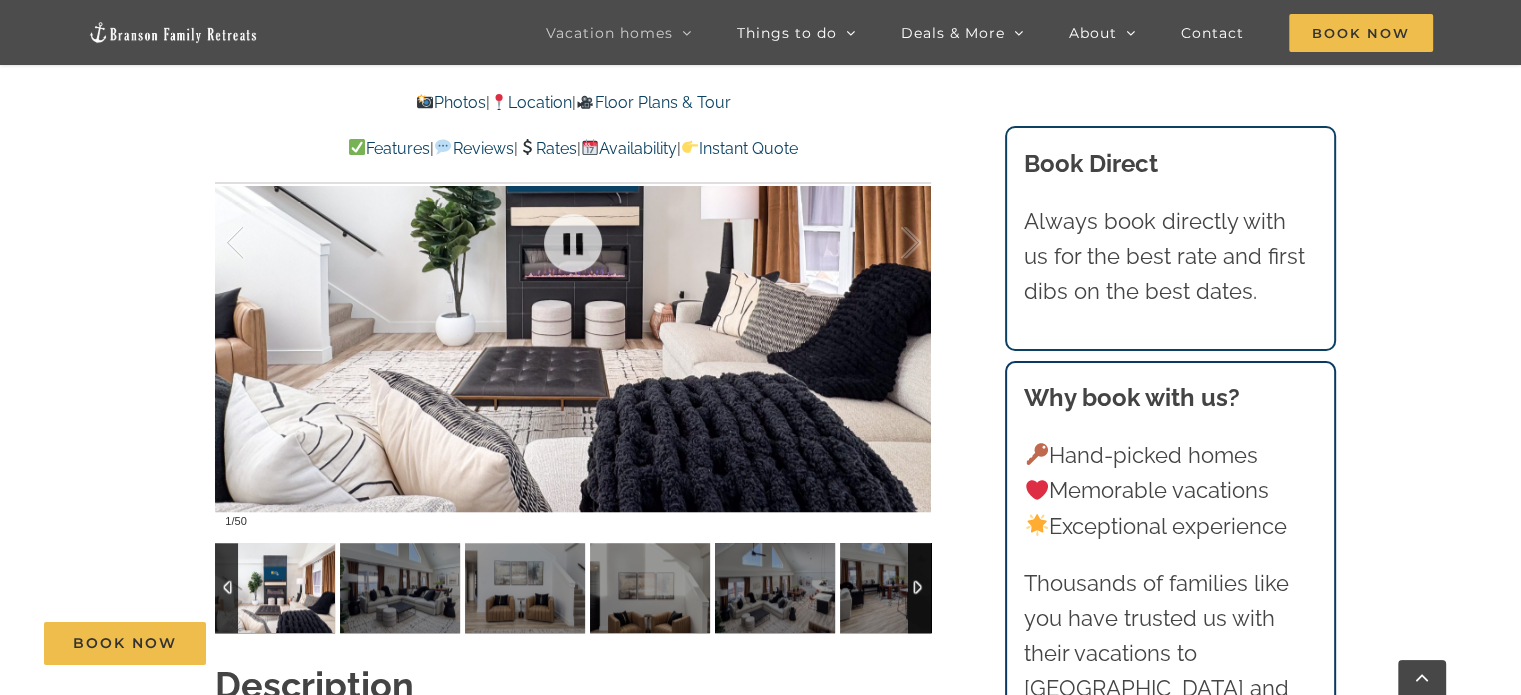 scroll, scrollTop: 1524, scrollLeft: 0, axis: vertical 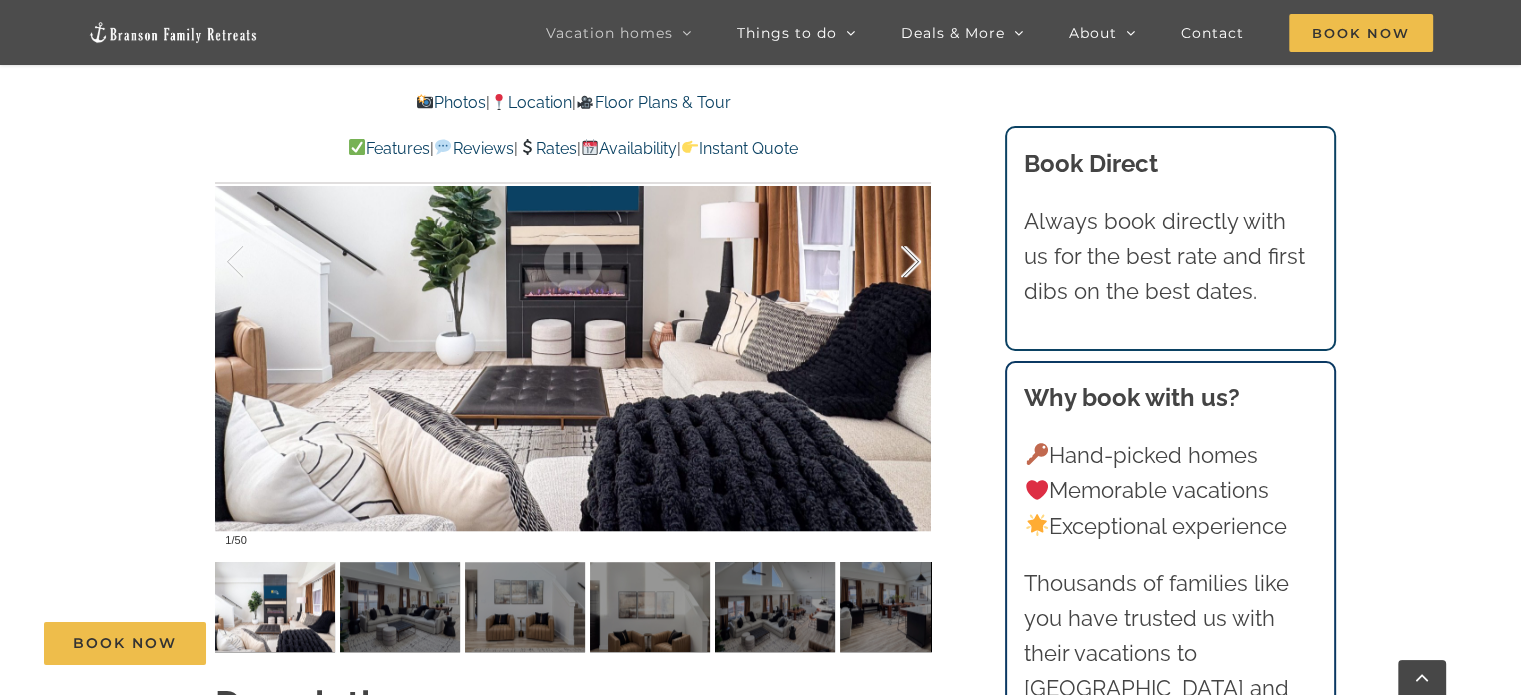 click at bounding box center [890, 262] 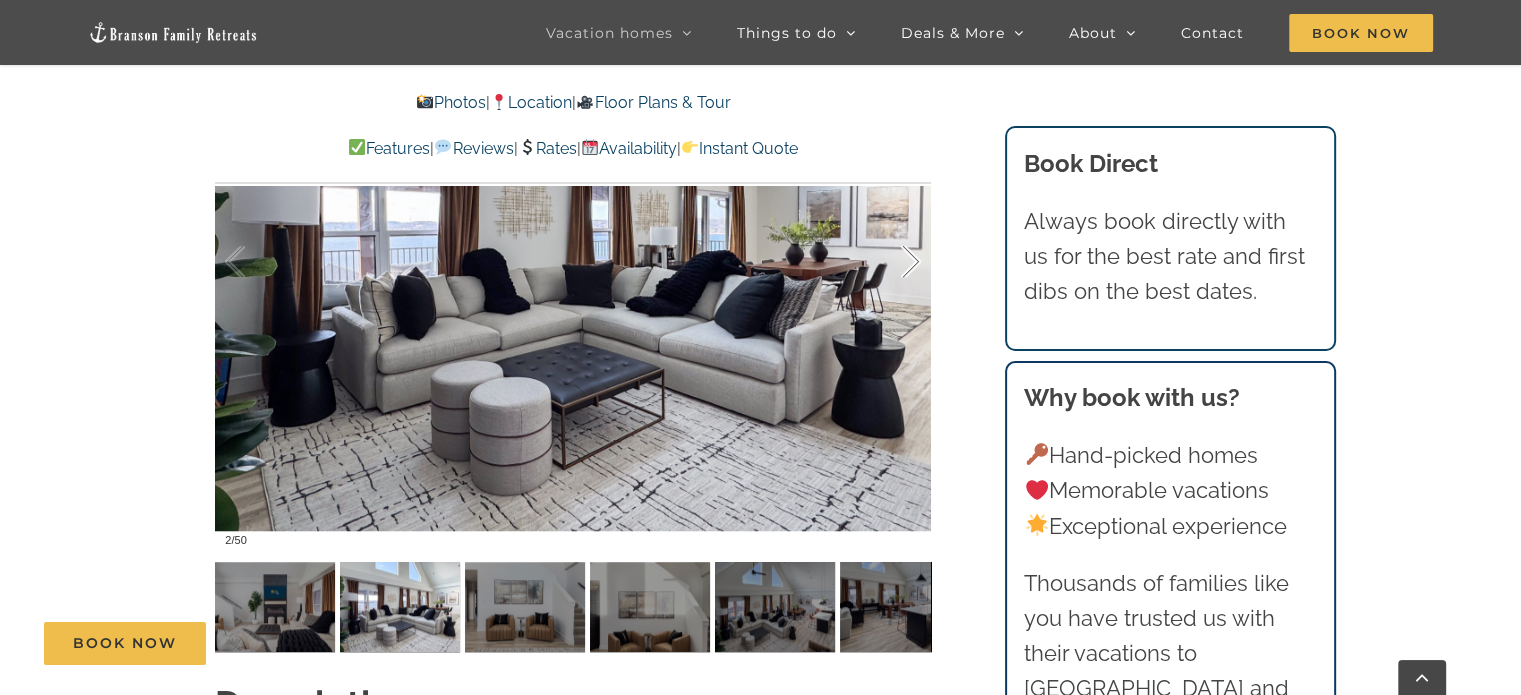 click at bounding box center [890, 262] 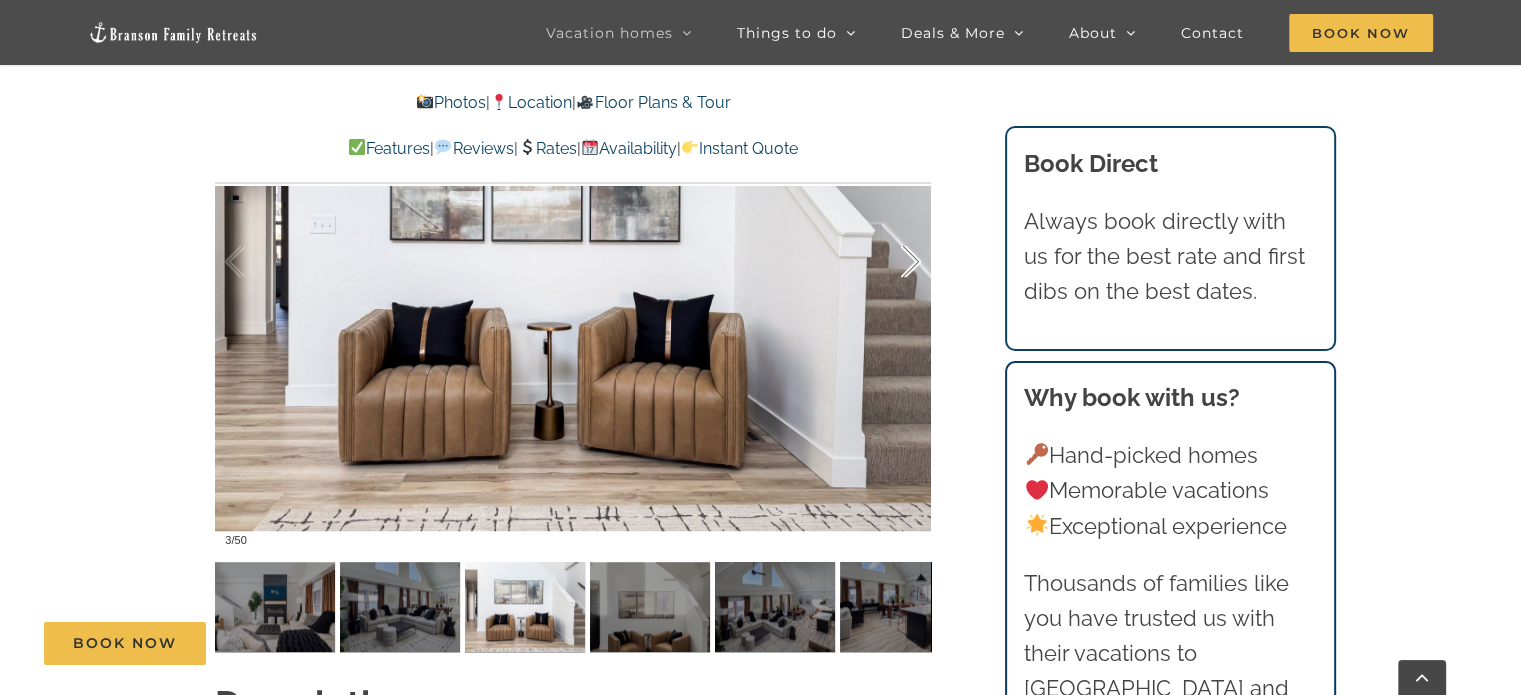 click at bounding box center [890, 262] 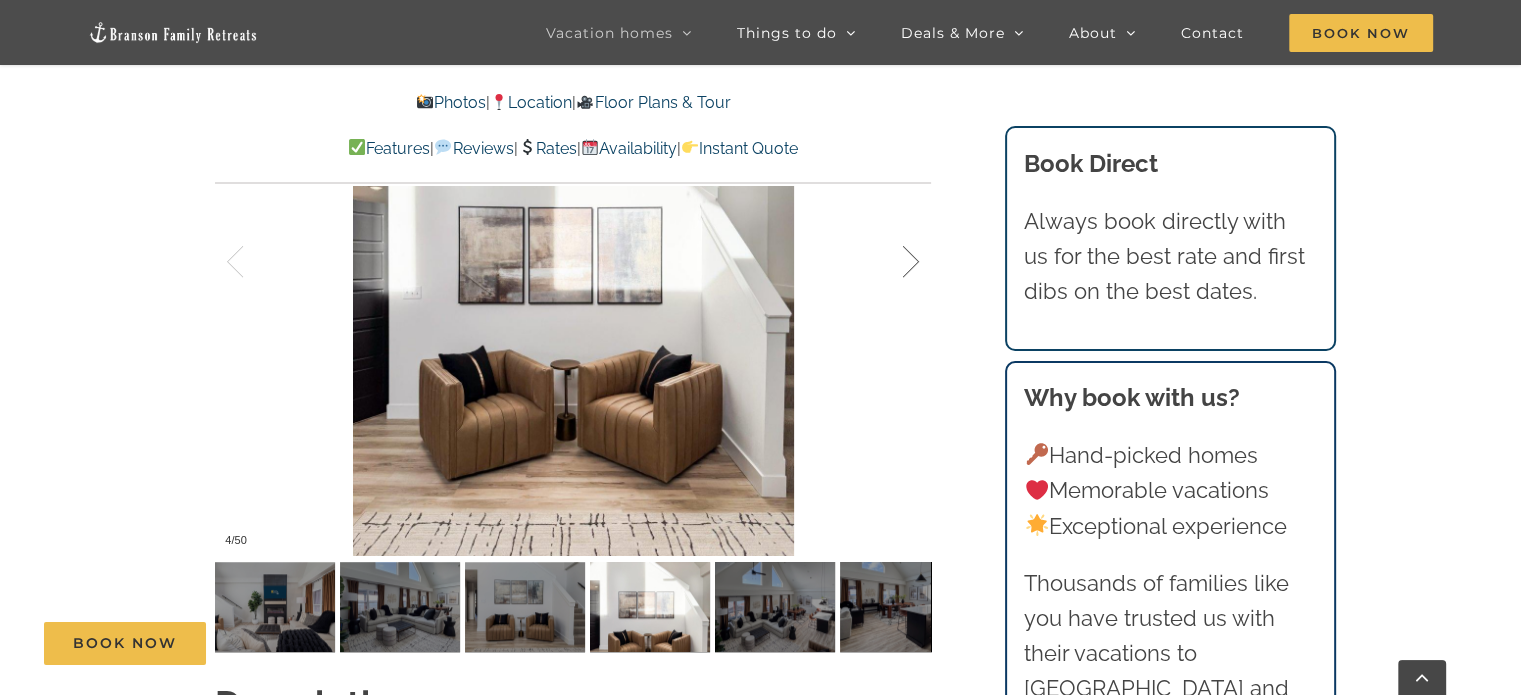 click at bounding box center [890, 262] 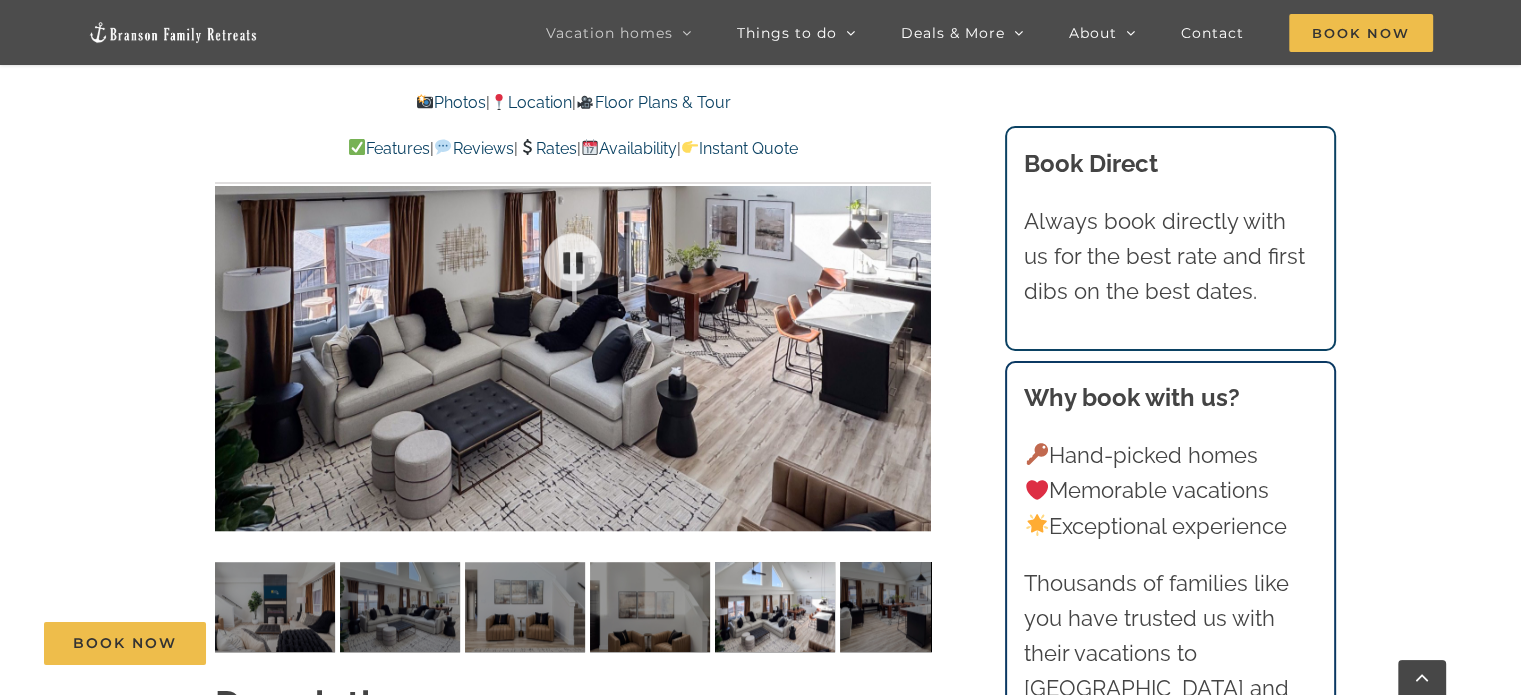 click at bounding box center (573, 262) 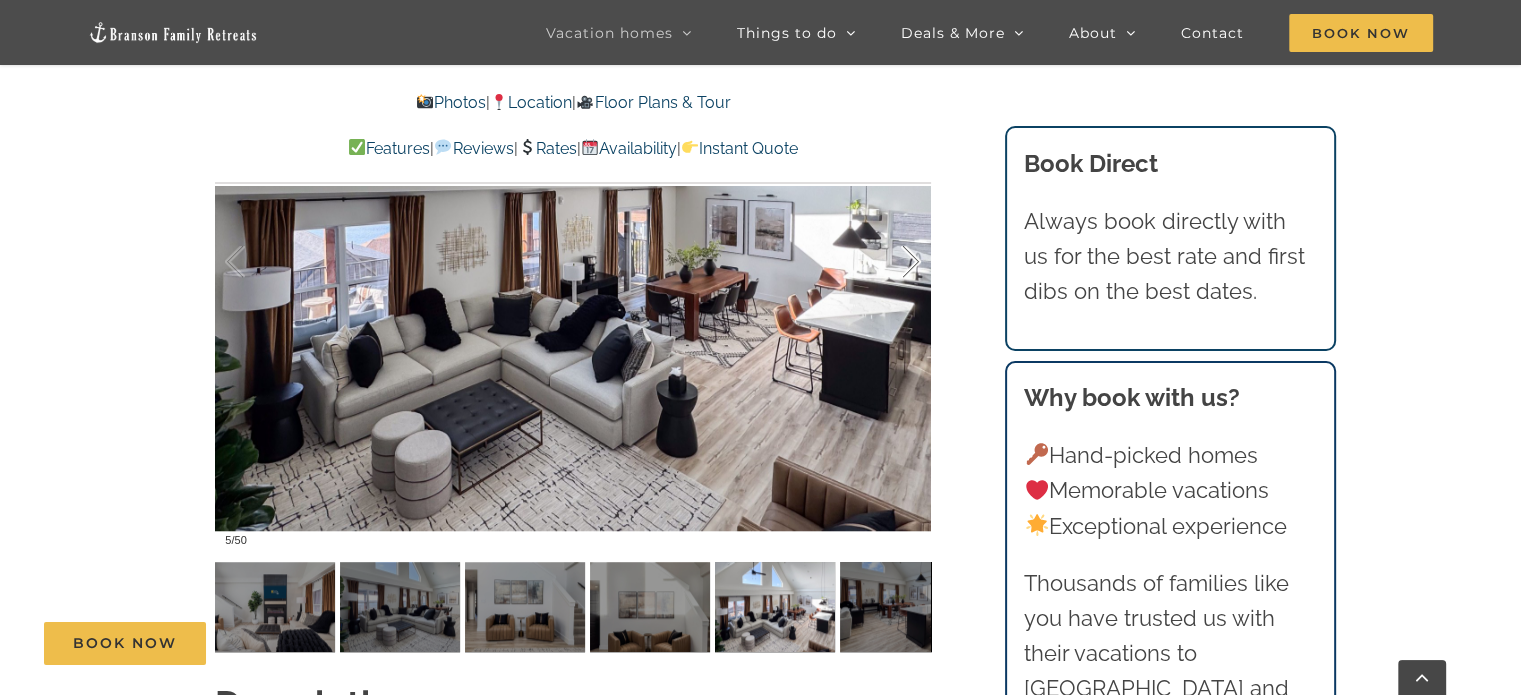 click at bounding box center [890, 262] 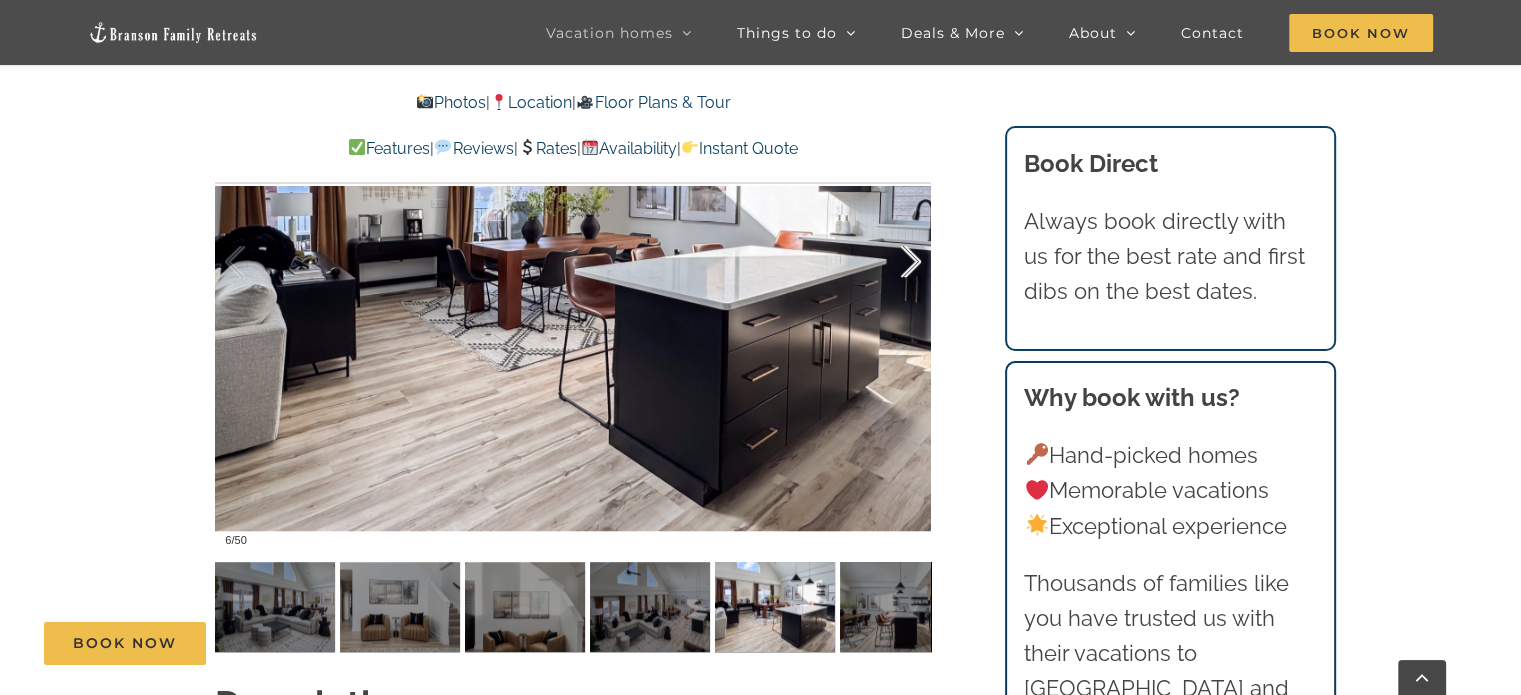 click at bounding box center [890, 262] 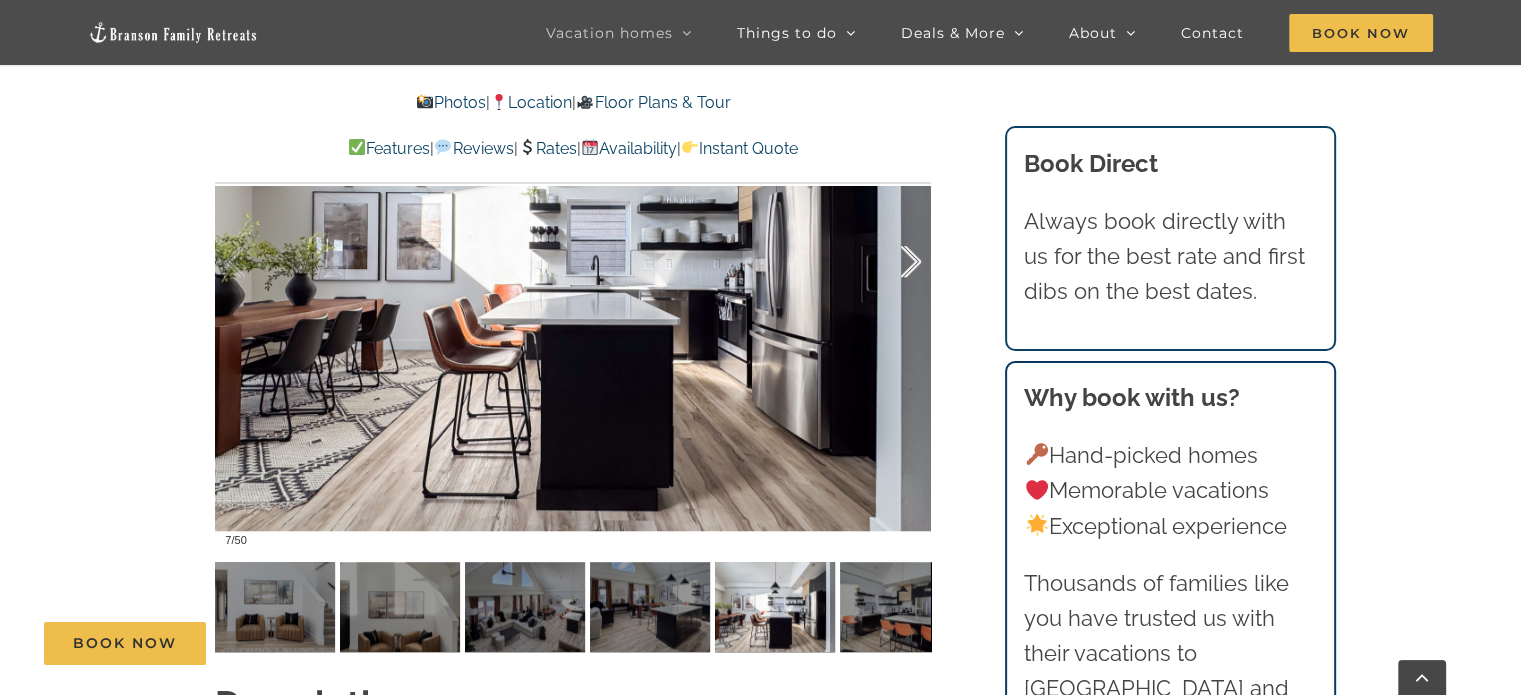 click at bounding box center (890, 262) 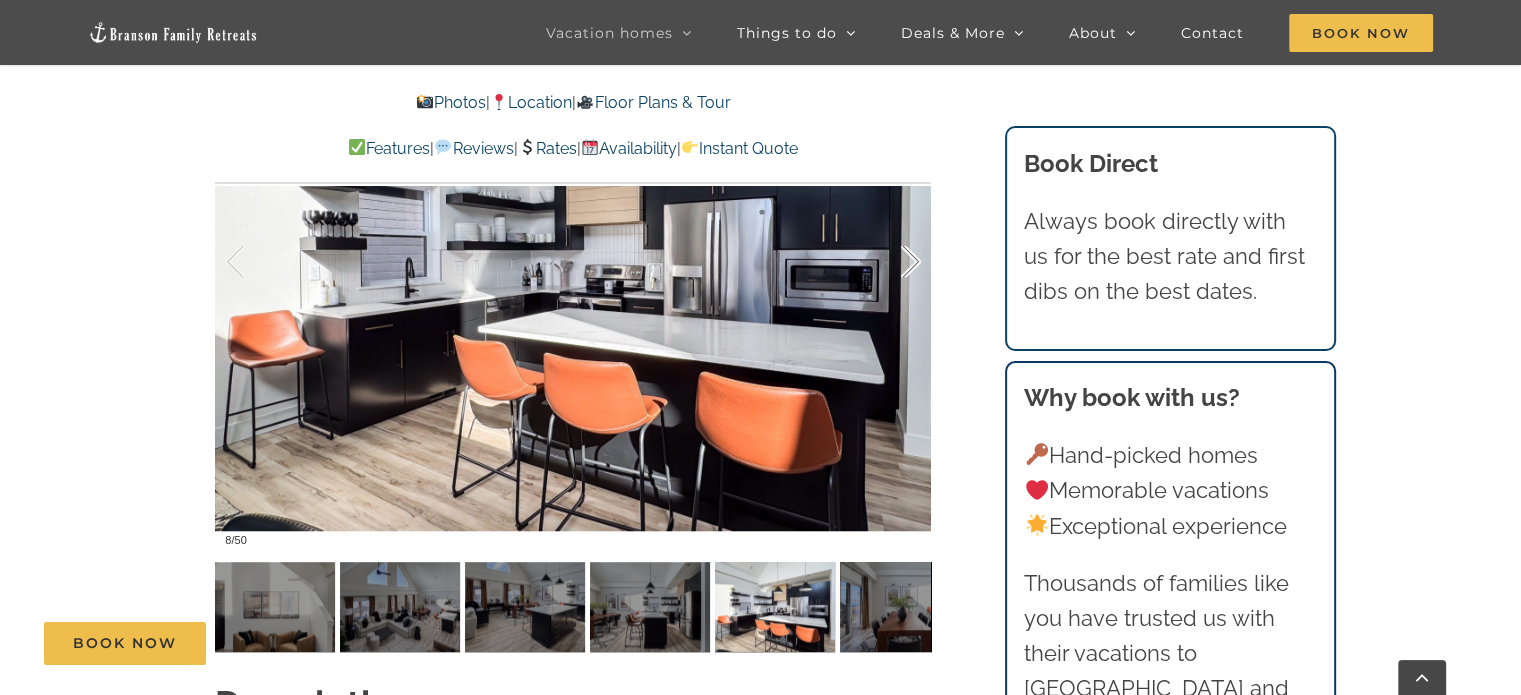 click at bounding box center (890, 262) 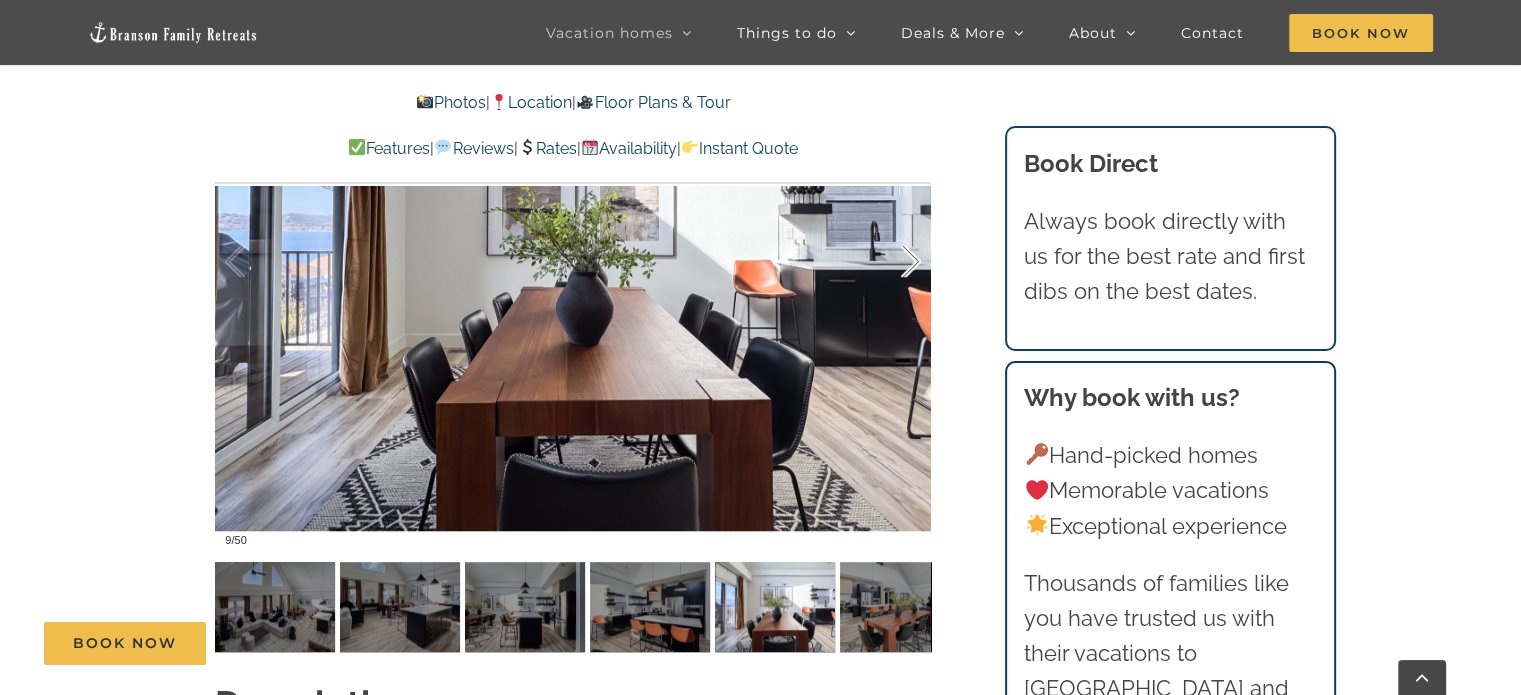 click at bounding box center (890, 262) 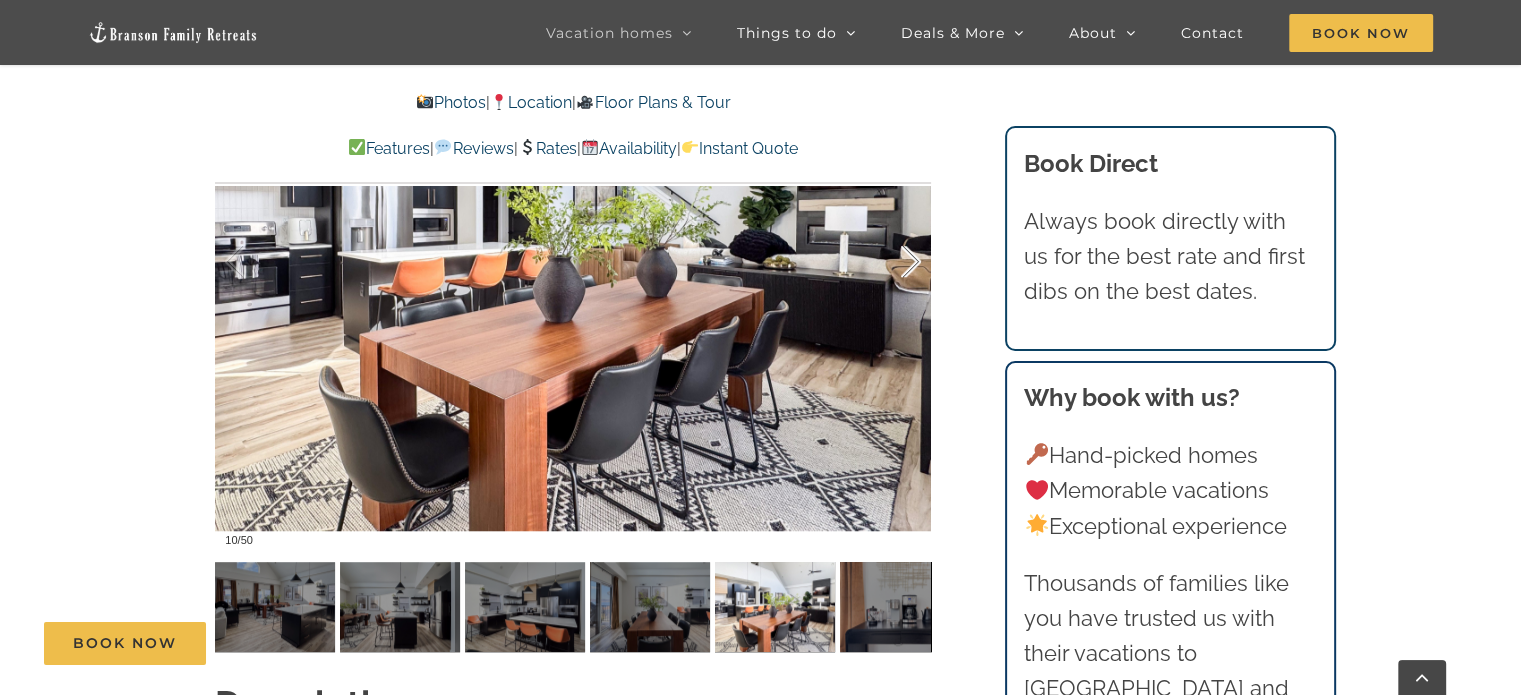 click at bounding box center [890, 262] 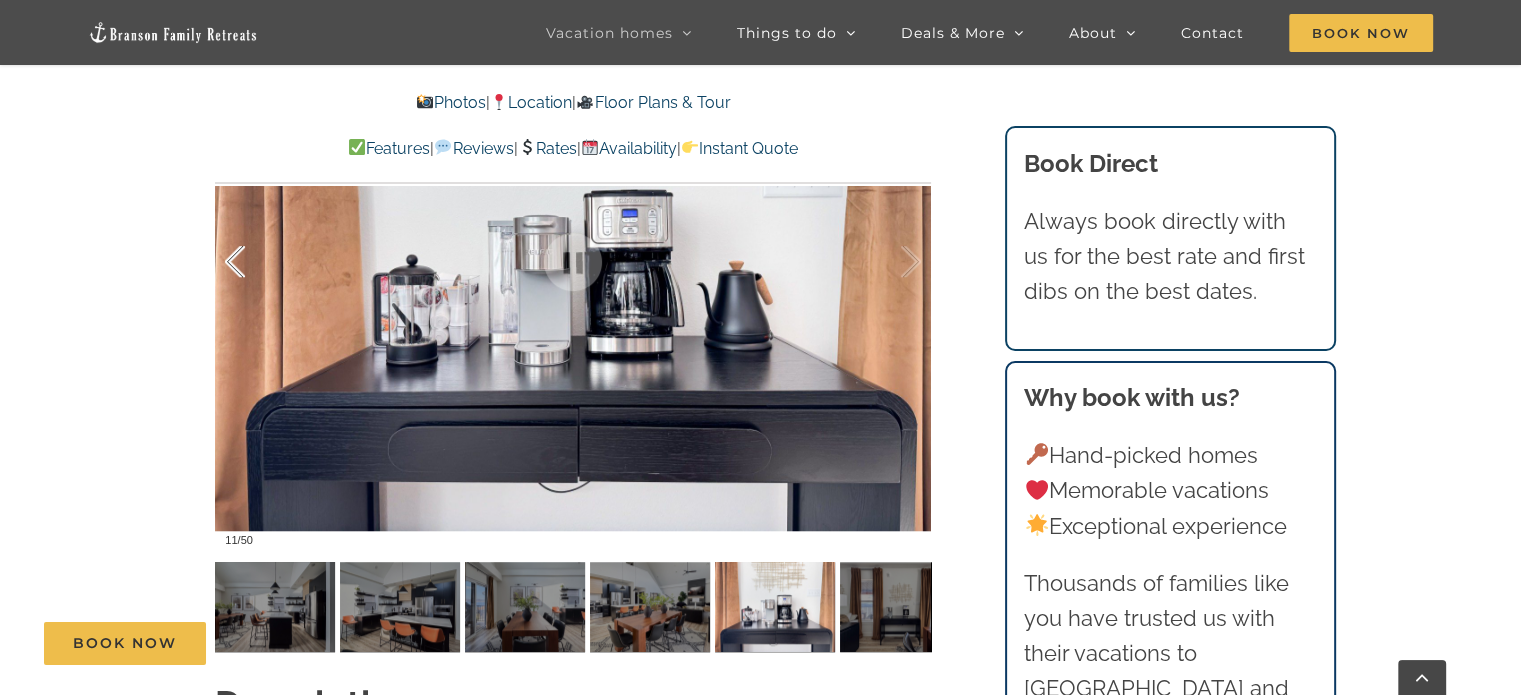 click at bounding box center (256, 262) 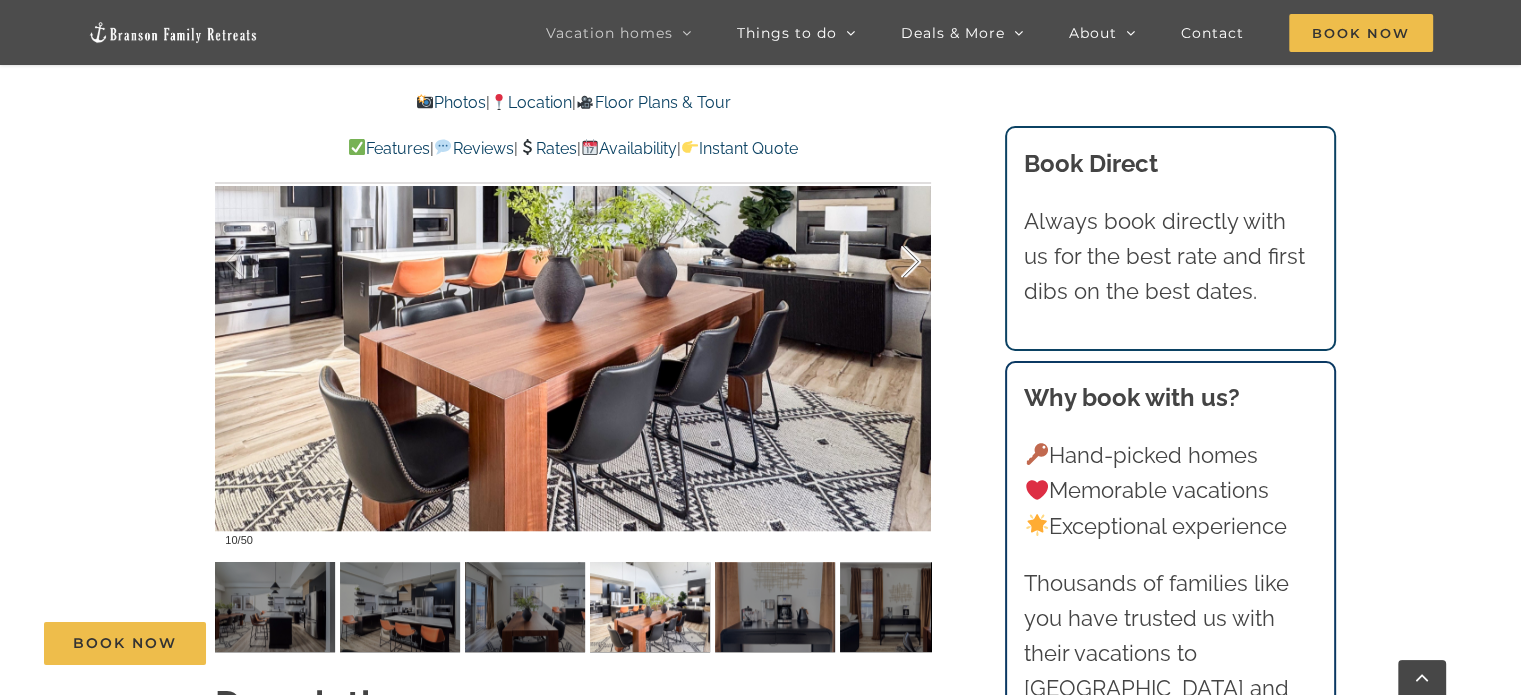 click at bounding box center [890, 262] 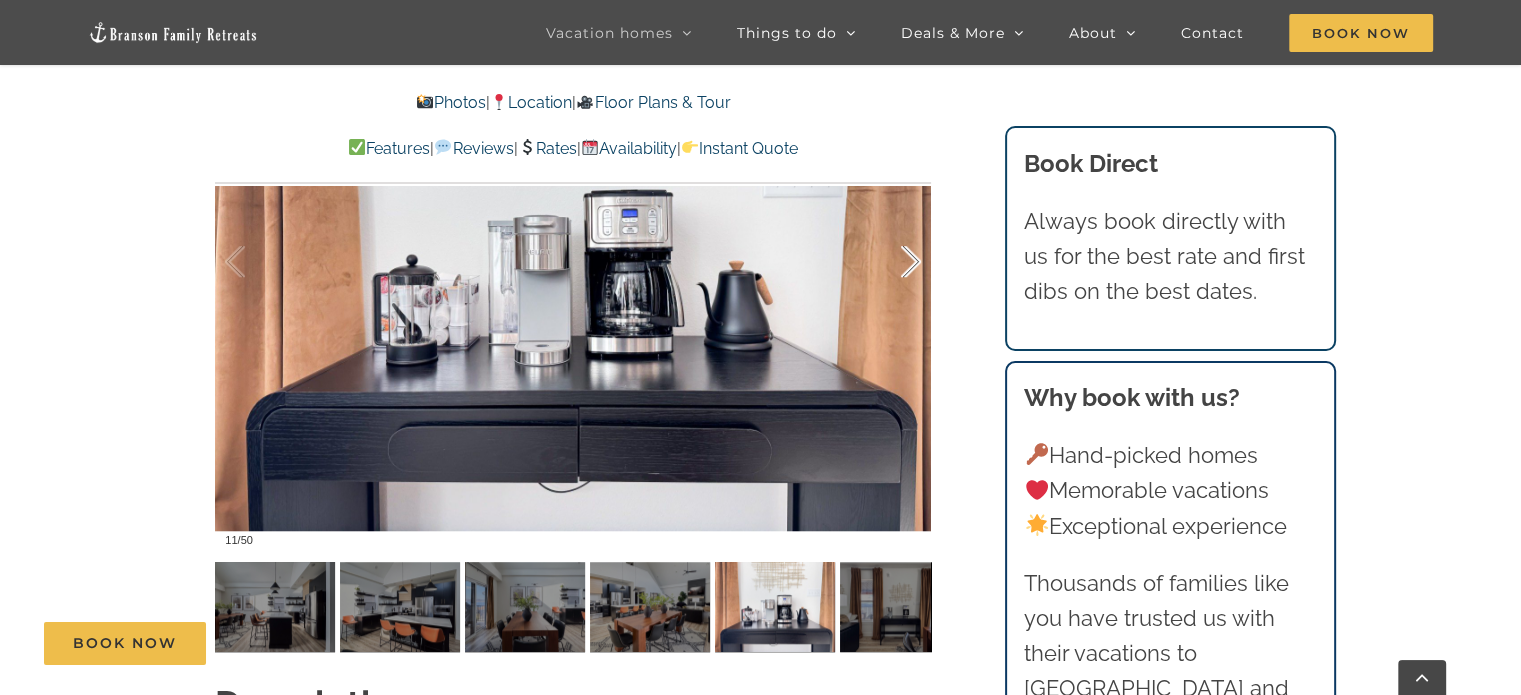click at bounding box center [890, 262] 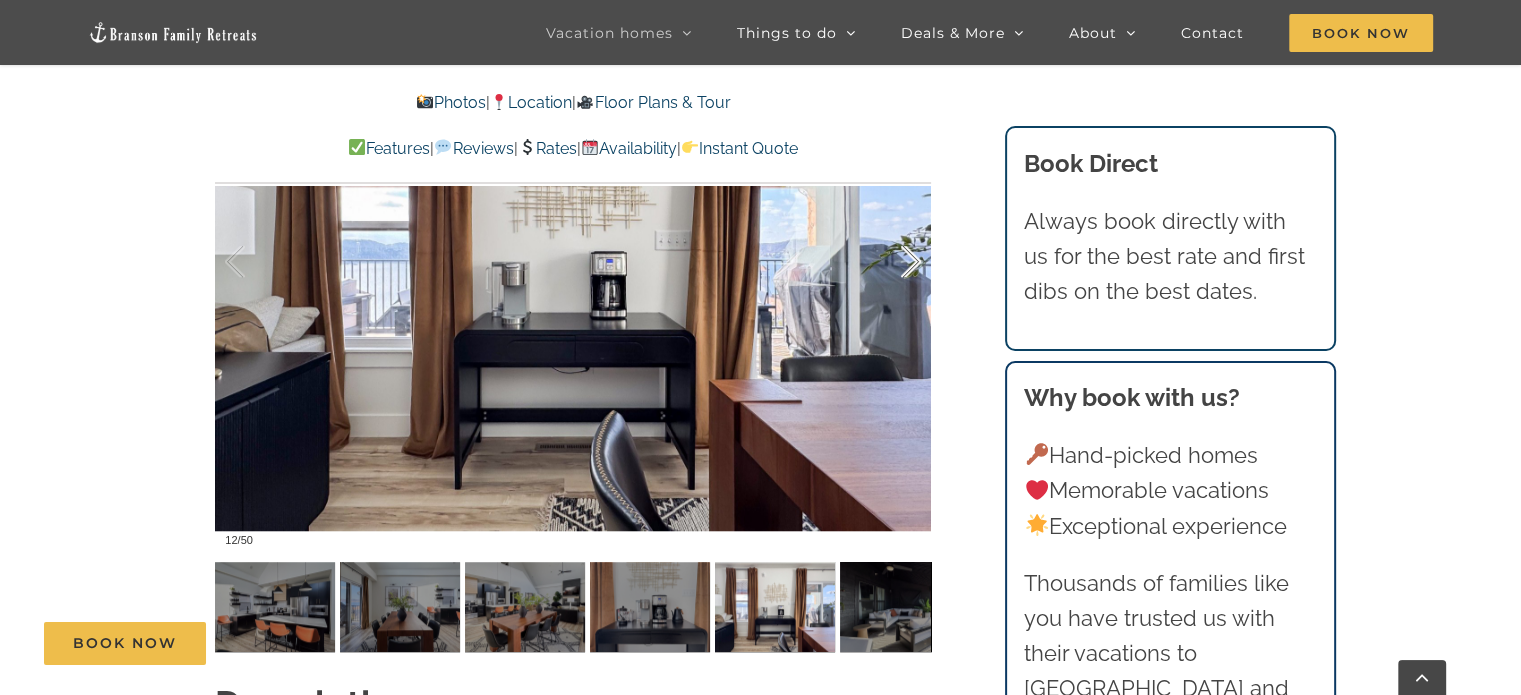 click at bounding box center [890, 262] 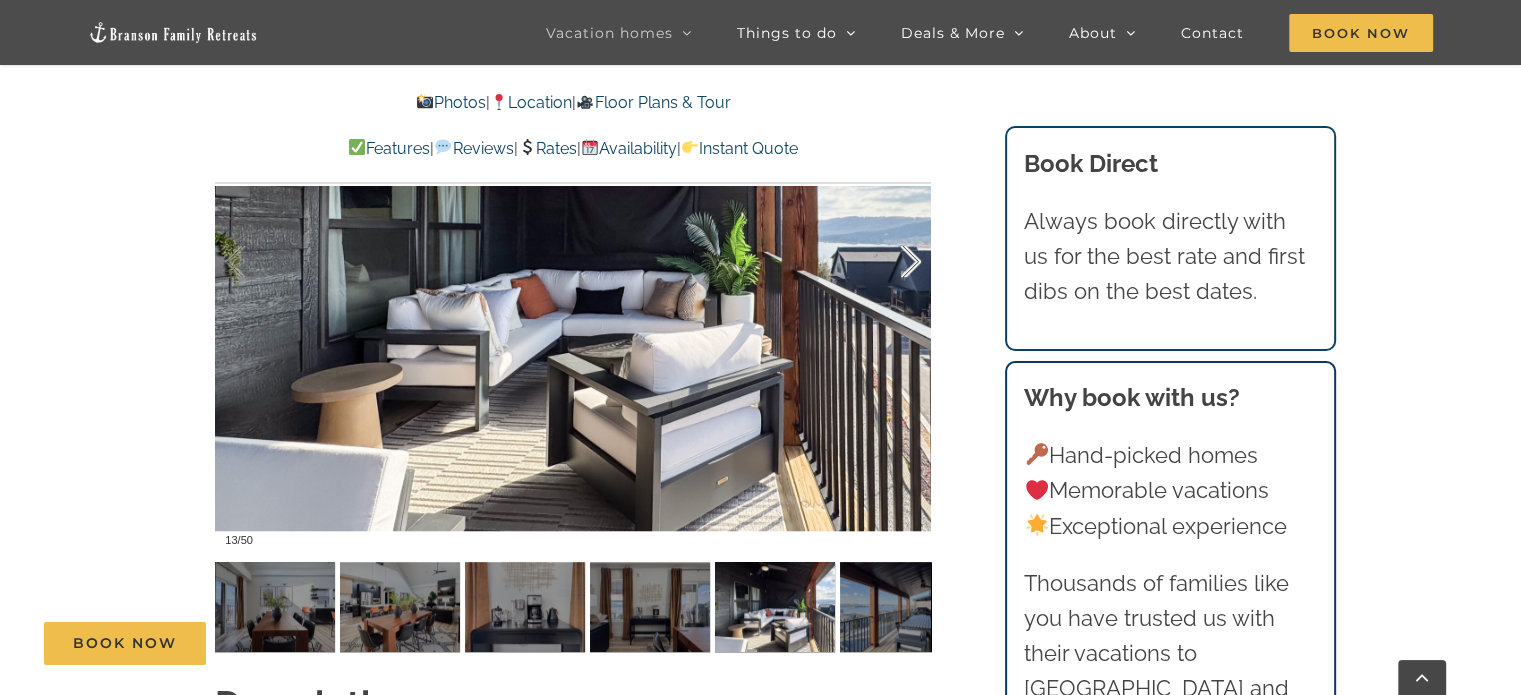 click at bounding box center (890, 262) 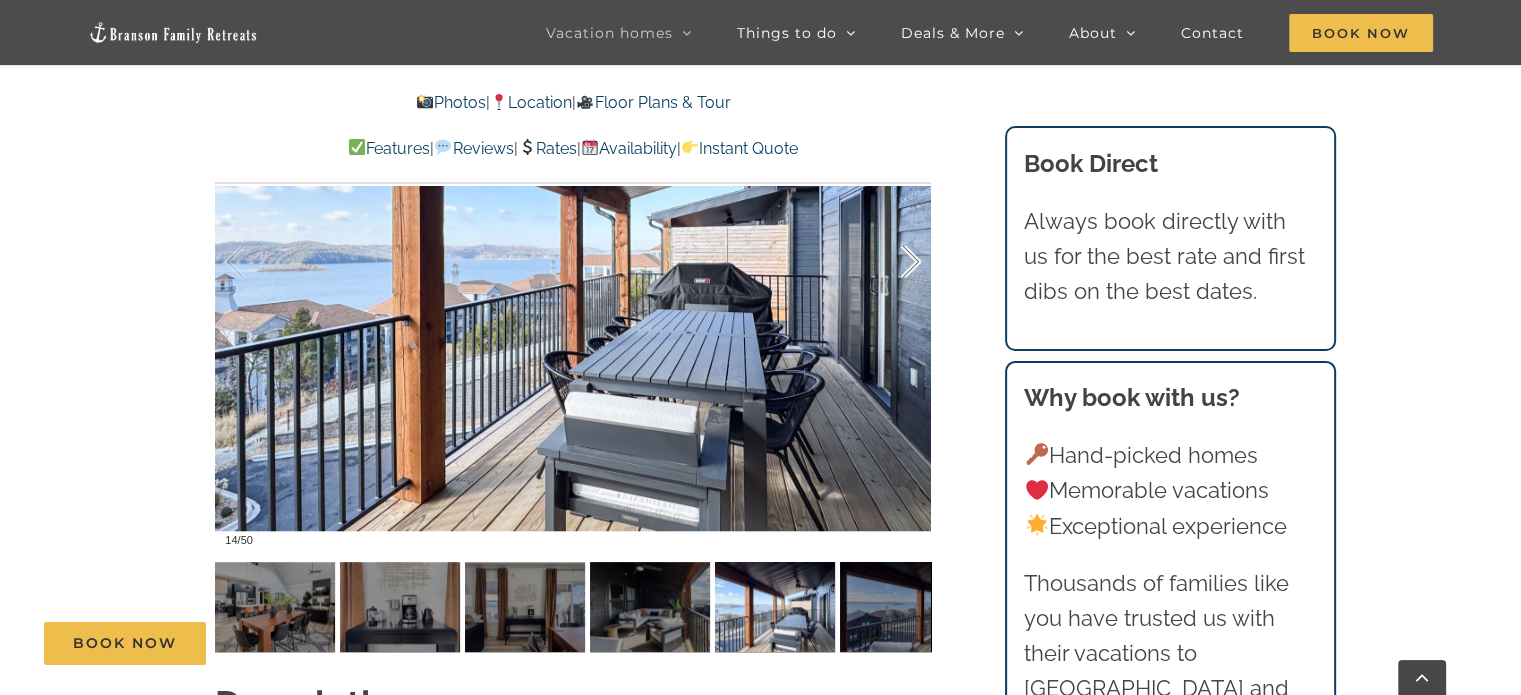 click at bounding box center (890, 262) 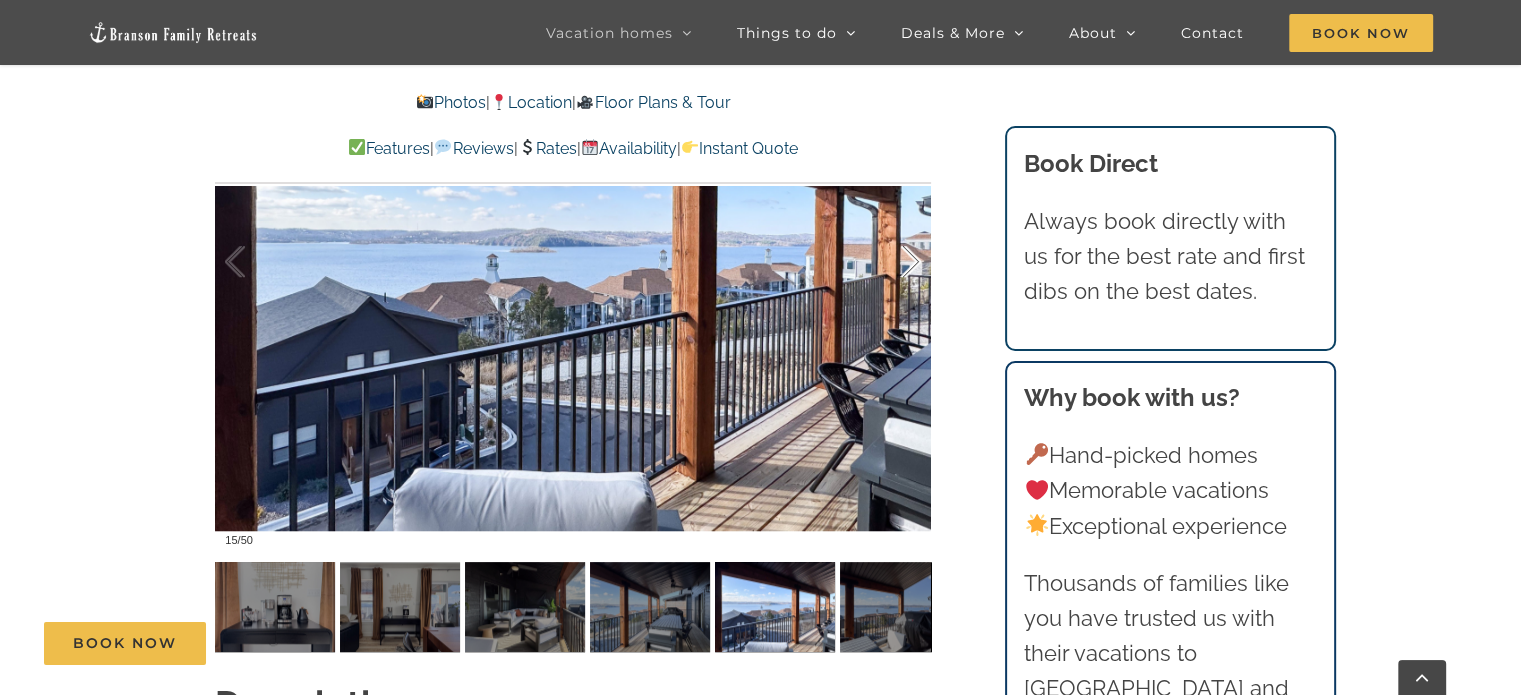 click at bounding box center [890, 262] 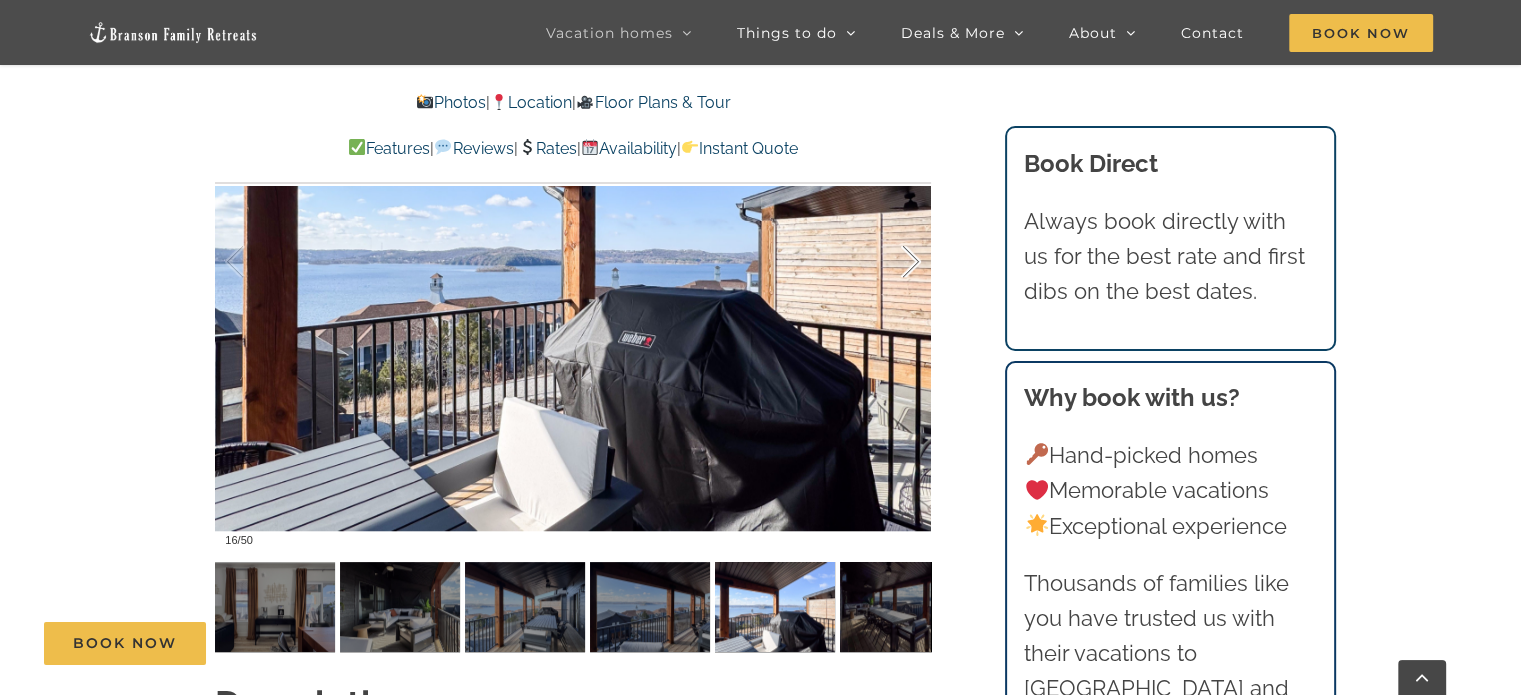 click at bounding box center [890, 262] 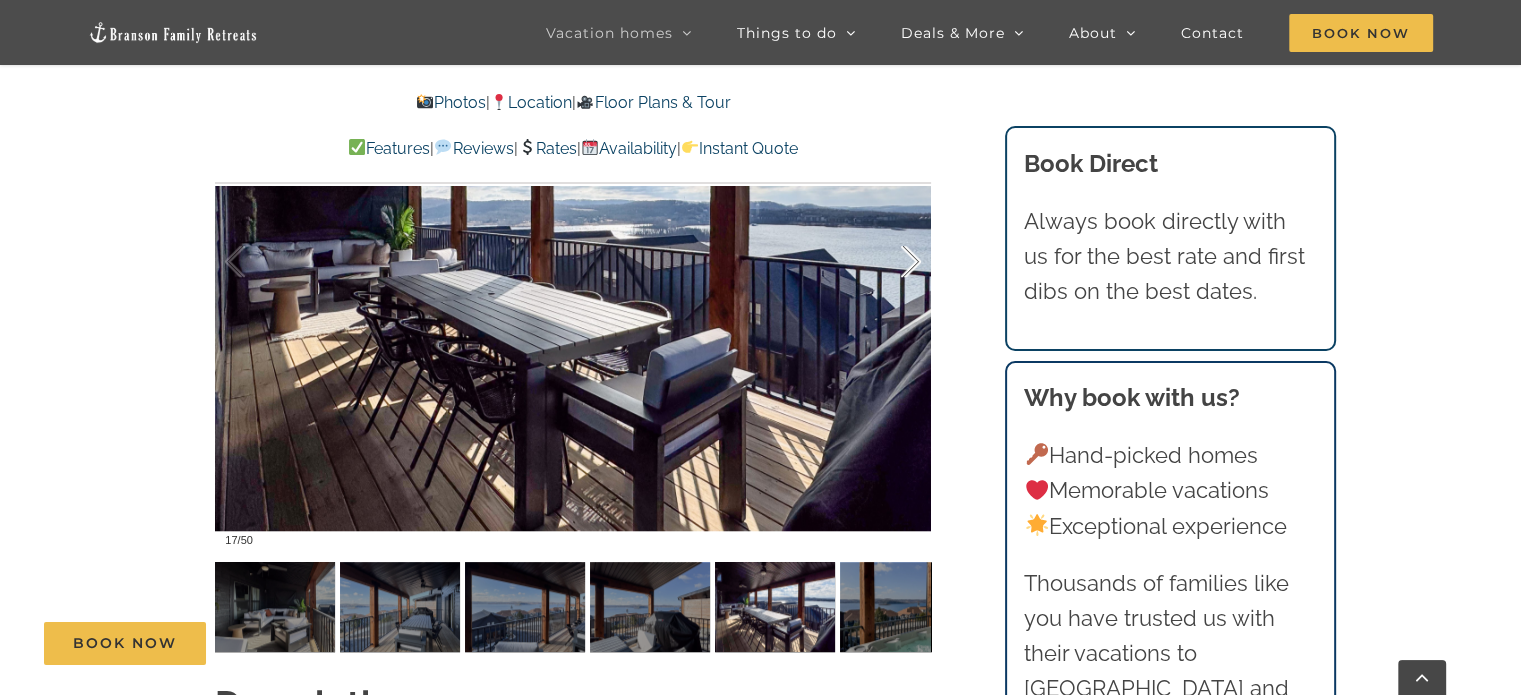 click at bounding box center [890, 262] 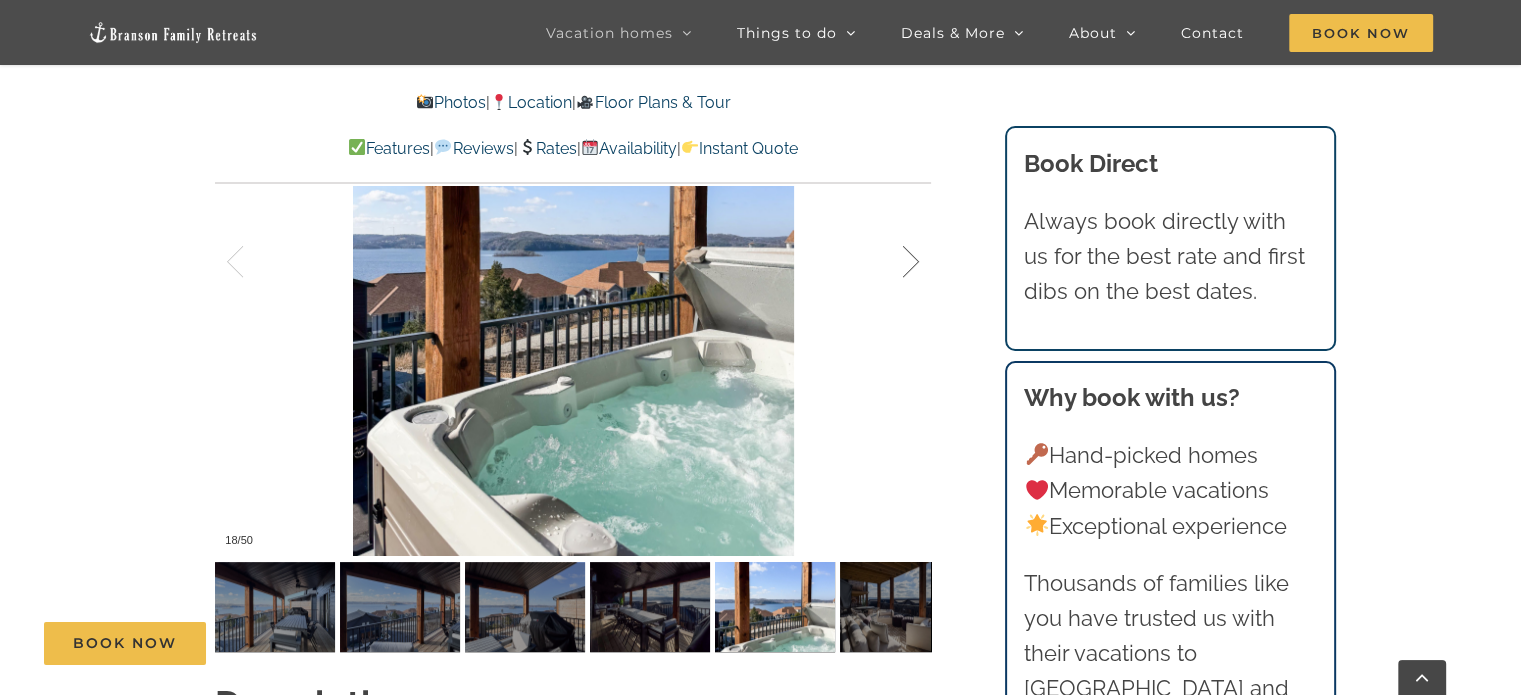click at bounding box center (890, 262) 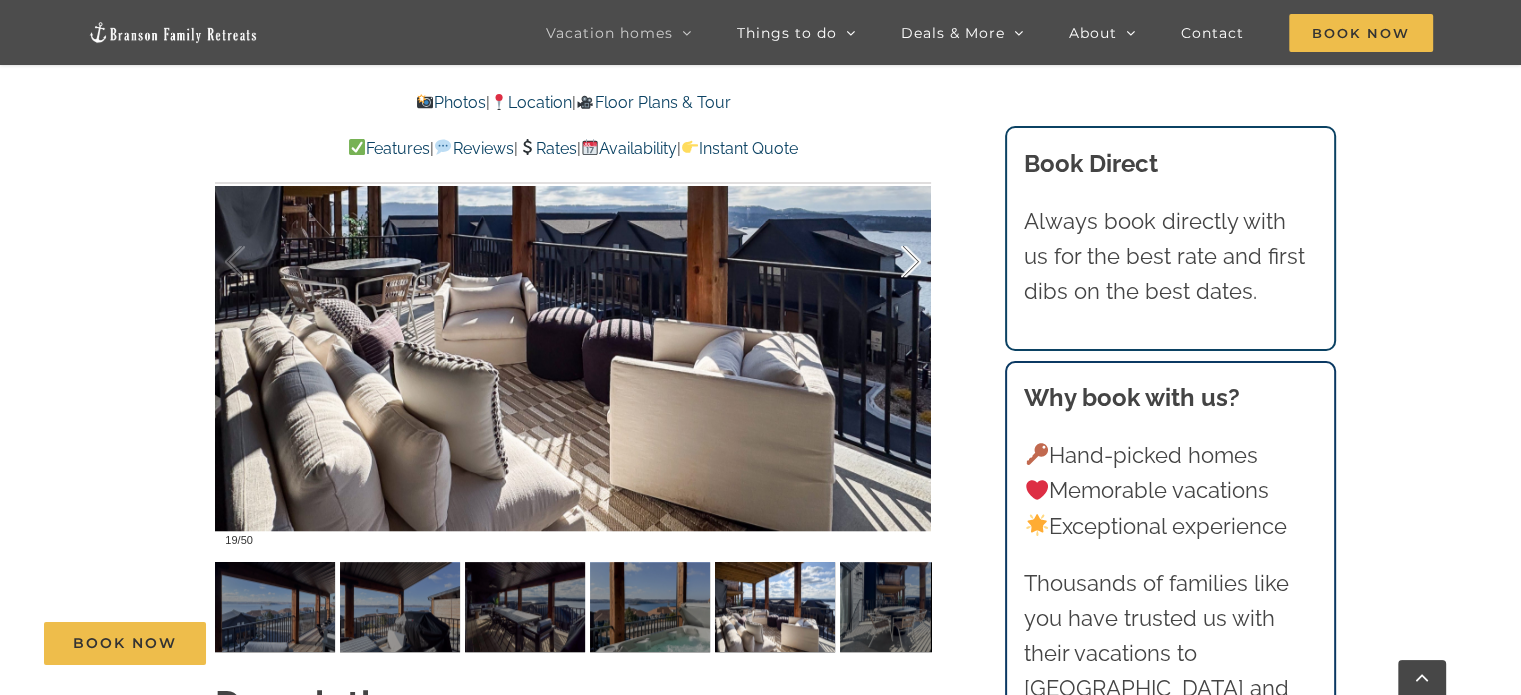 click at bounding box center [890, 262] 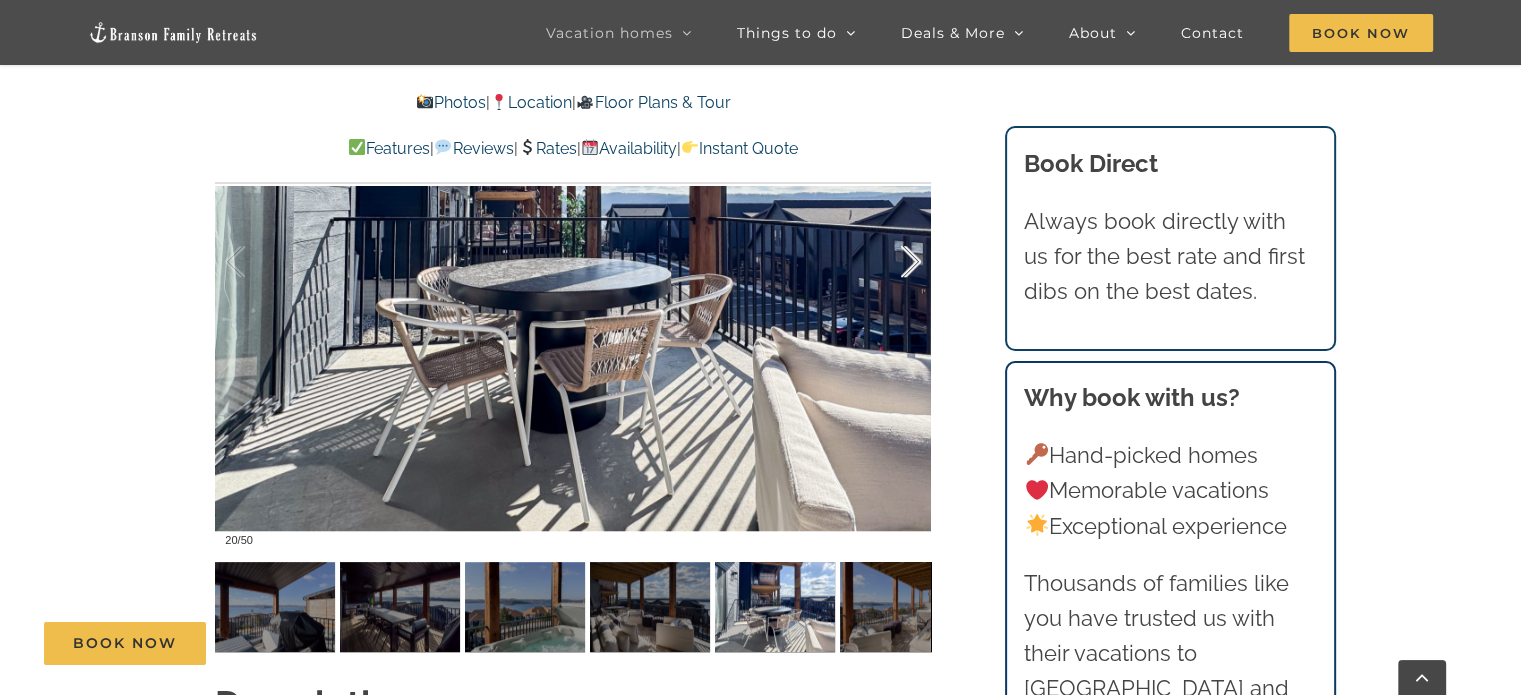 click at bounding box center (890, 262) 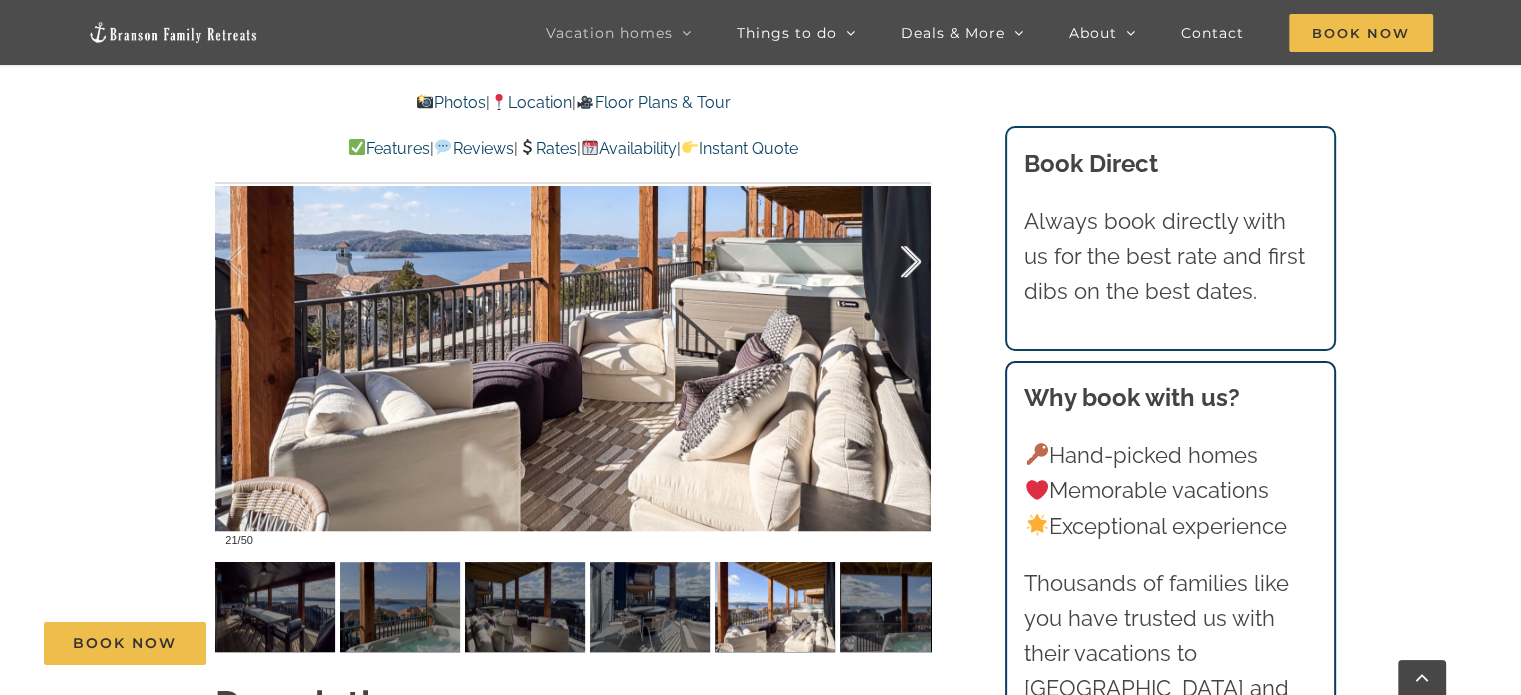 click at bounding box center (890, 262) 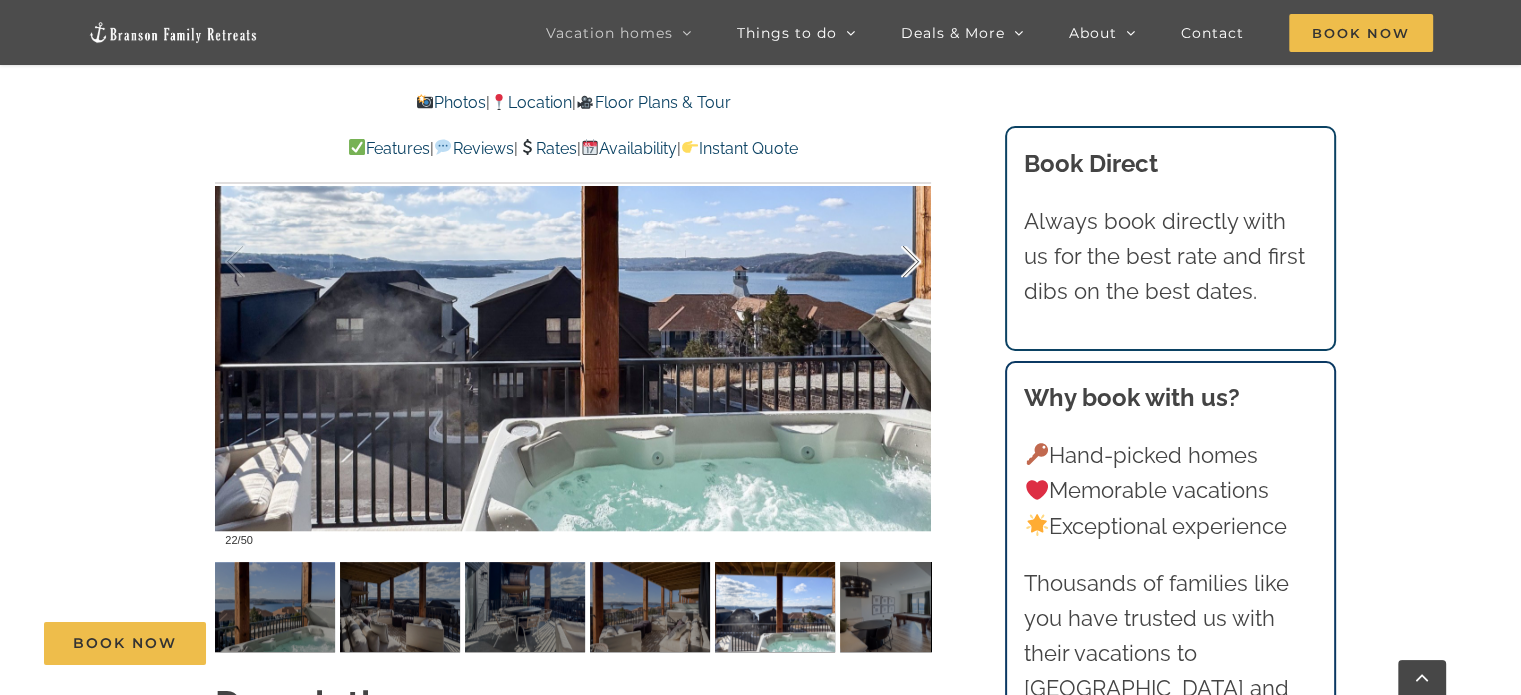 click at bounding box center (890, 262) 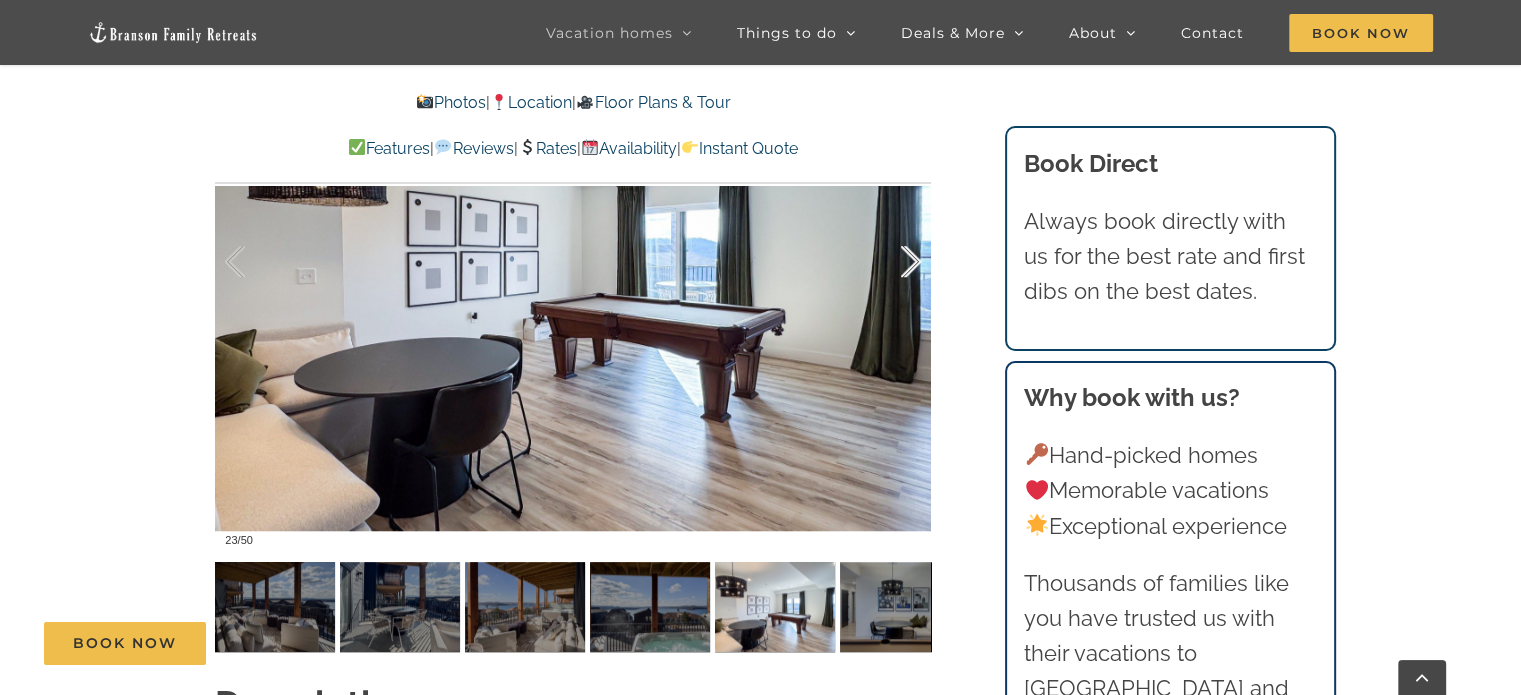 click at bounding box center [890, 262] 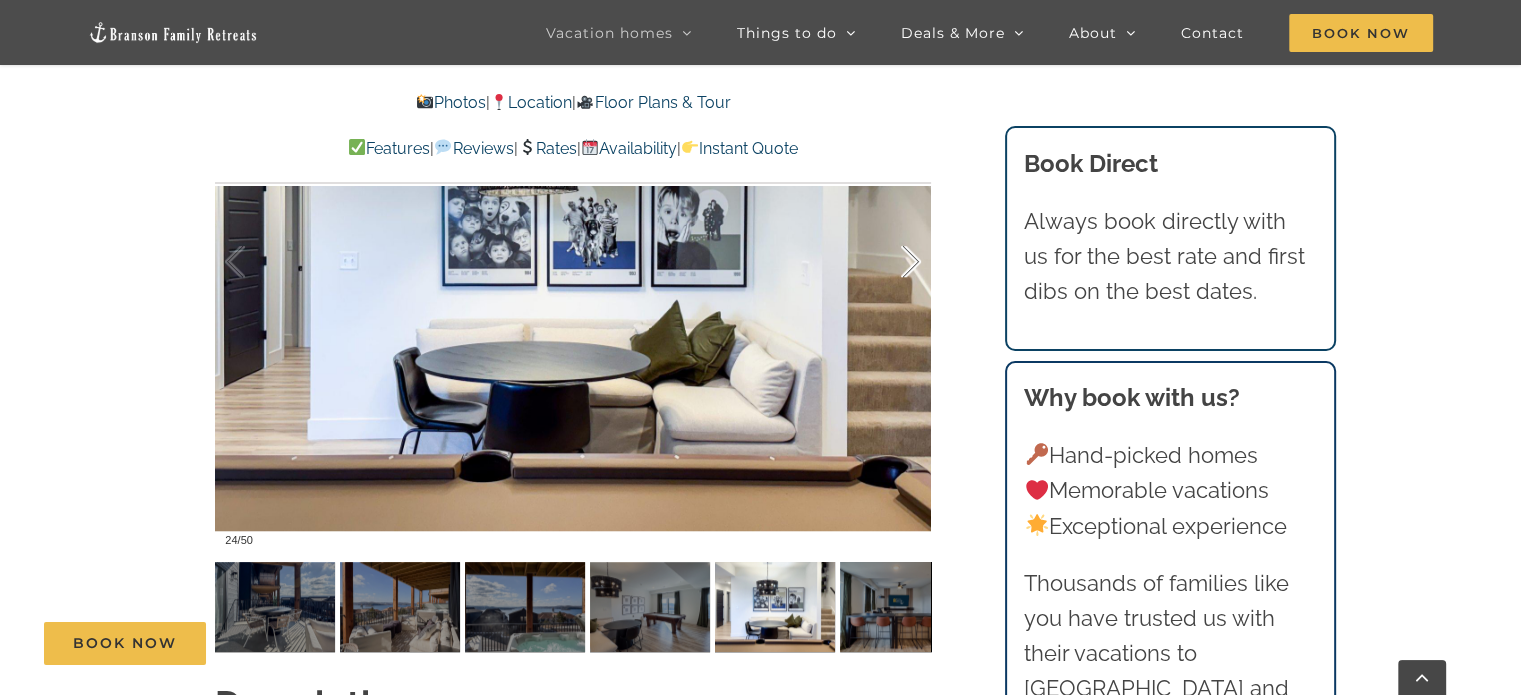 click at bounding box center (890, 262) 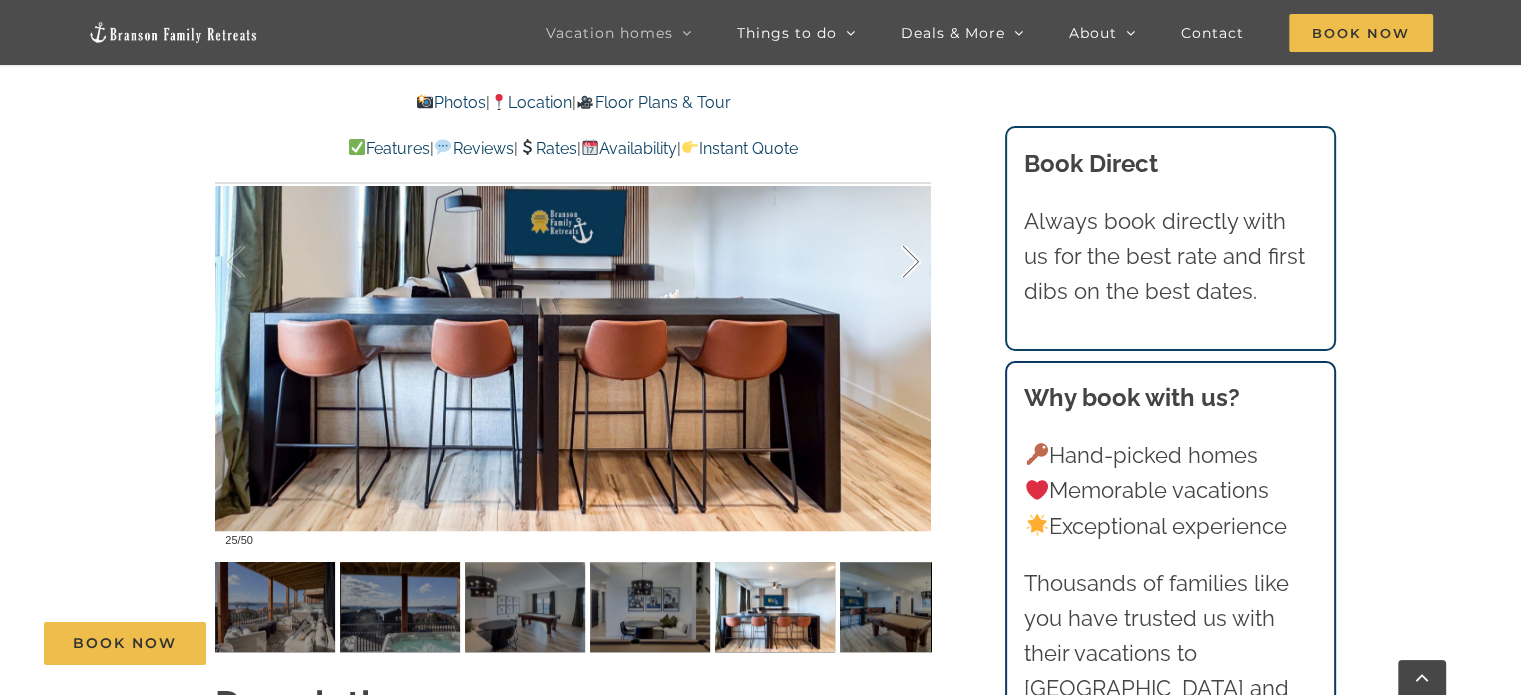 click at bounding box center (890, 262) 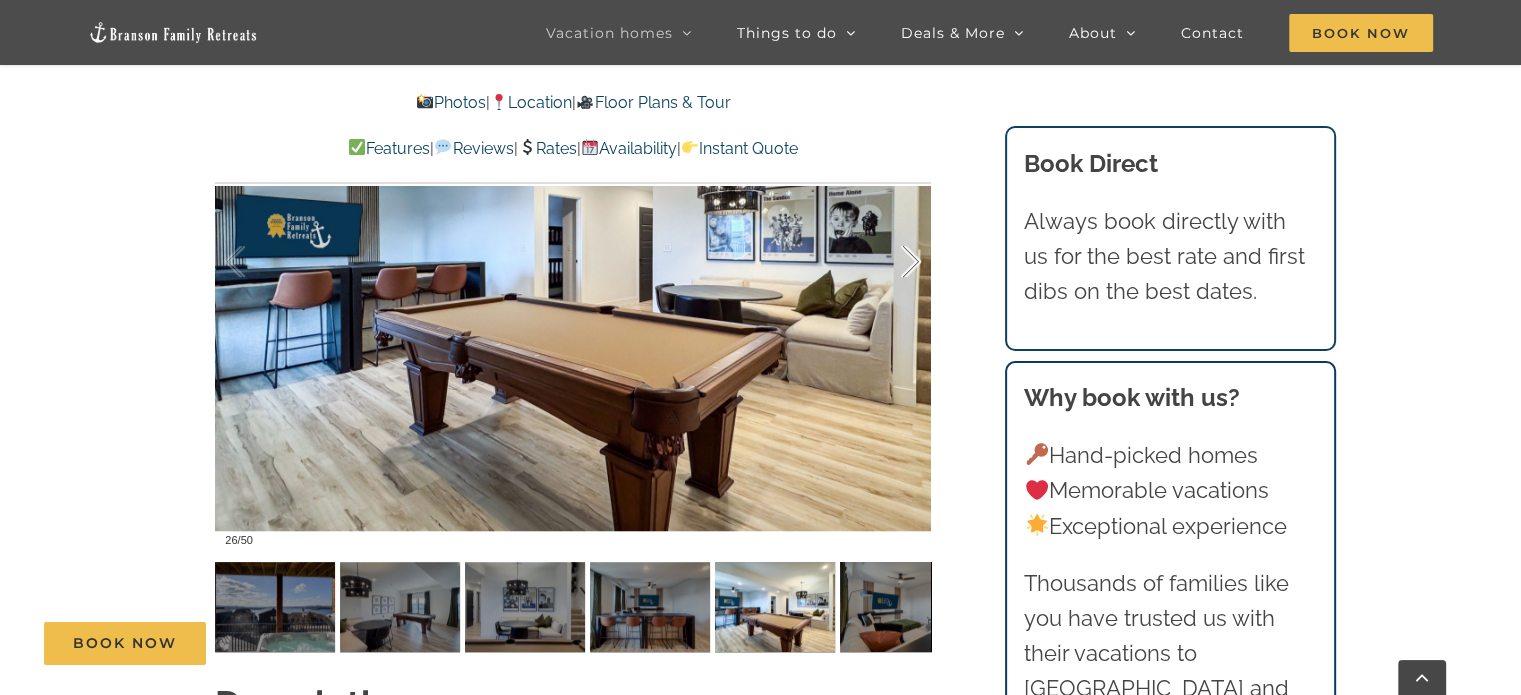 click at bounding box center (890, 262) 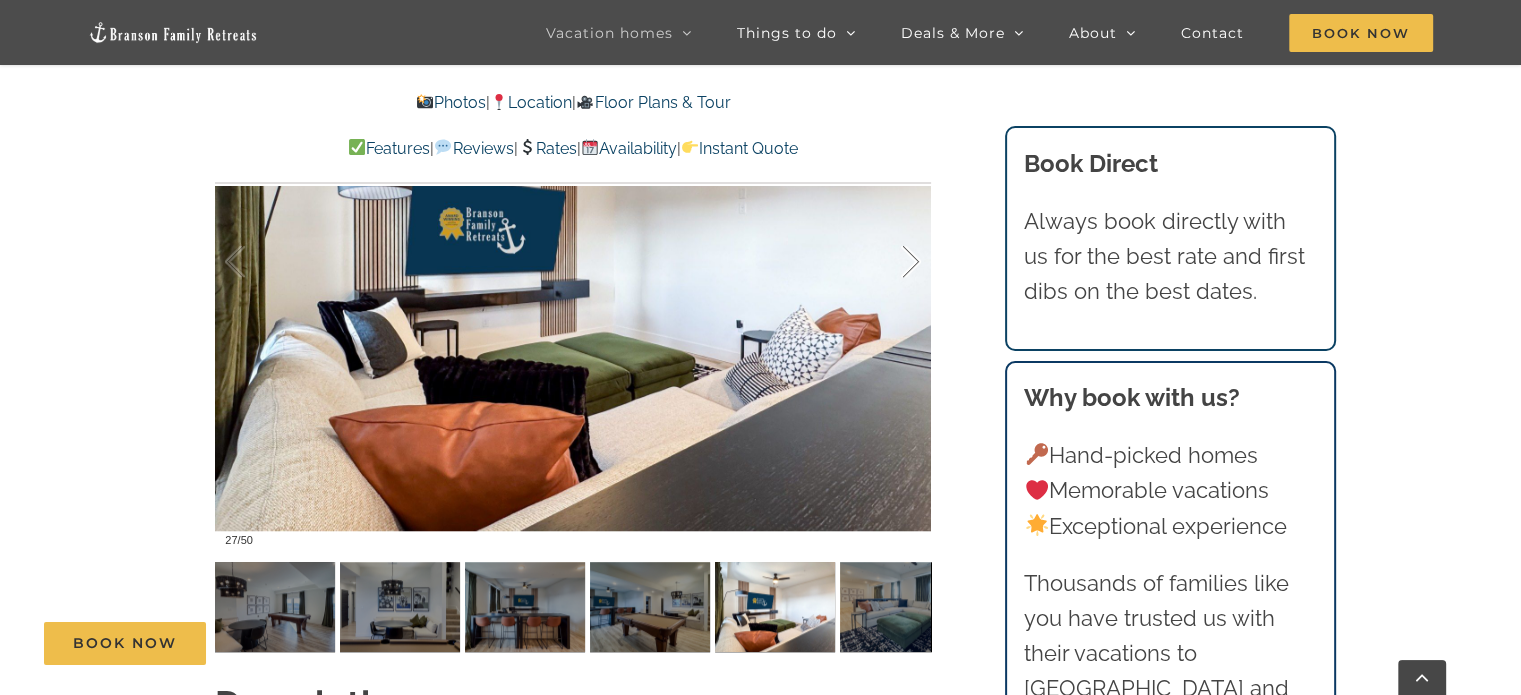 click at bounding box center (890, 262) 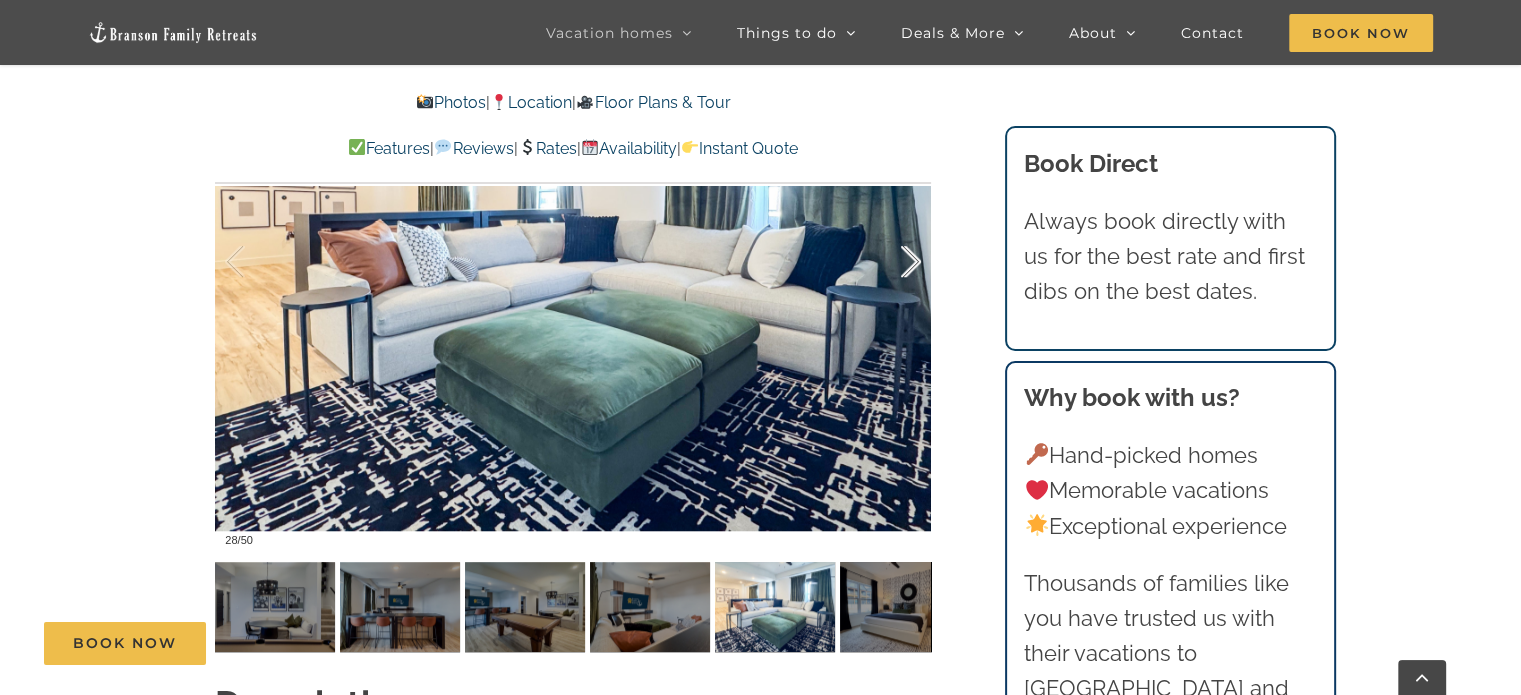 click at bounding box center [890, 262] 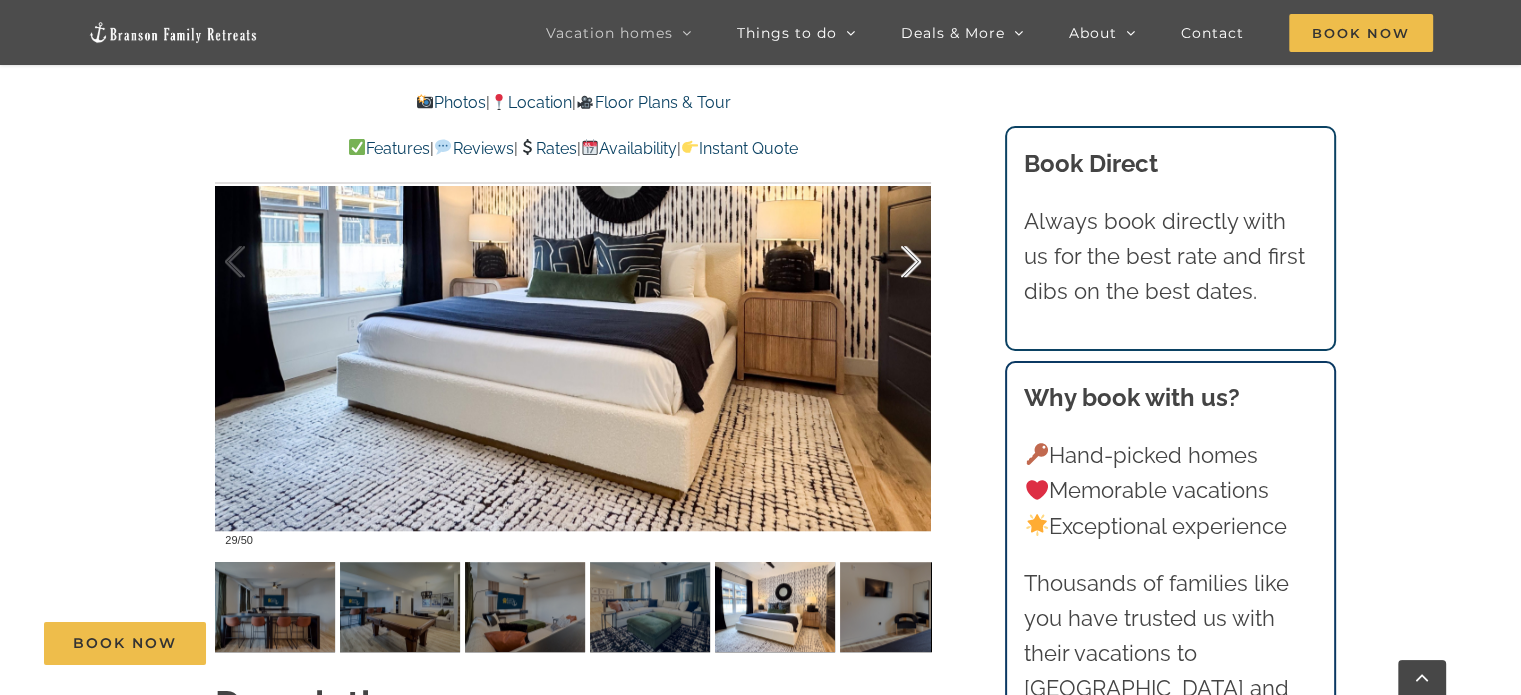 click at bounding box center [890, 262] 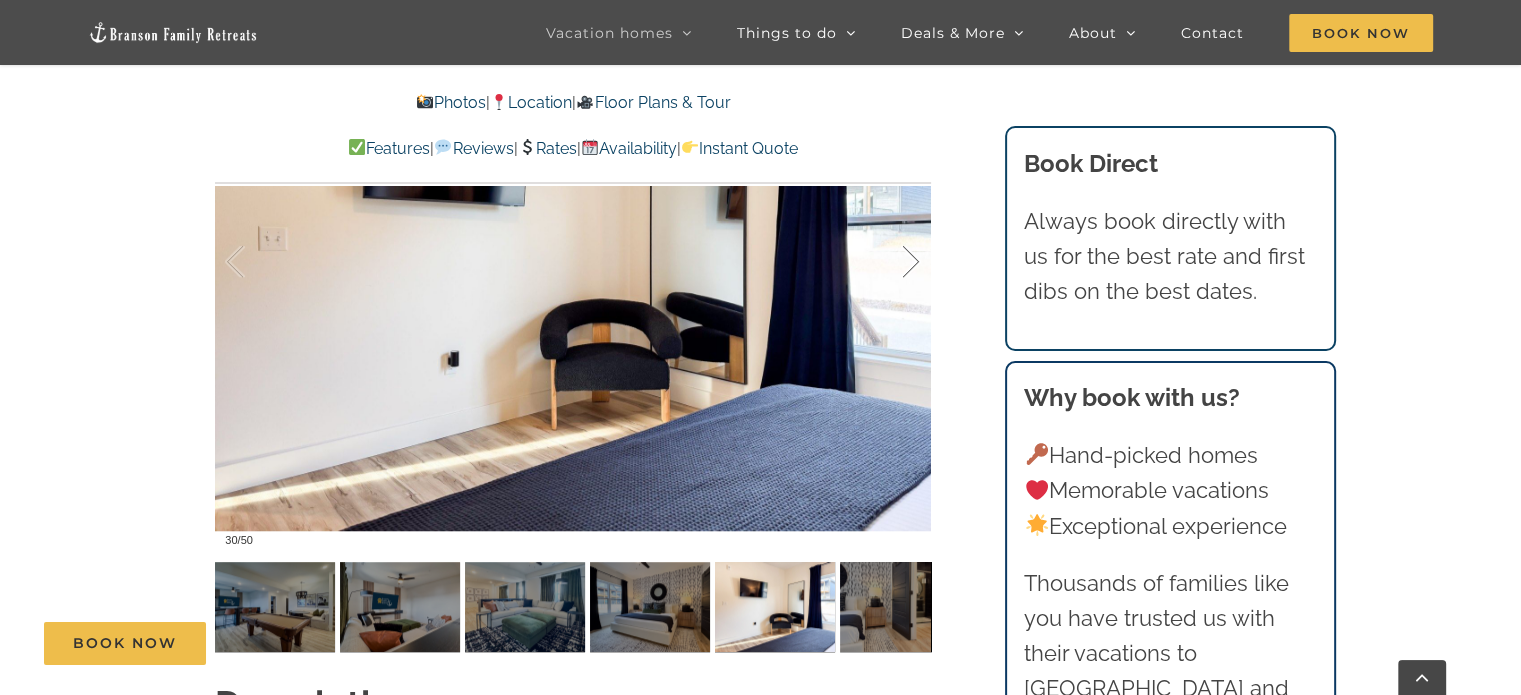 click at bounding box center (890, 262) 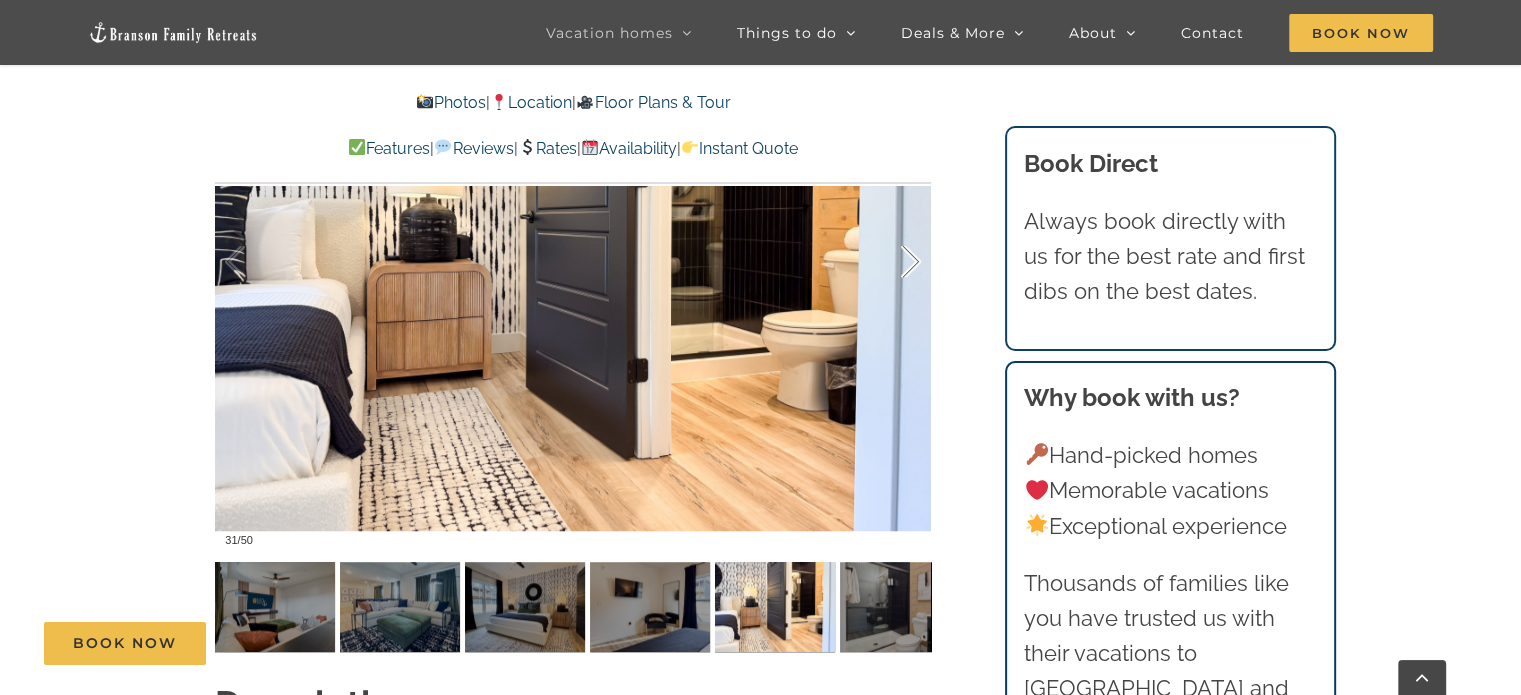 click at bounding box center (890, 262) 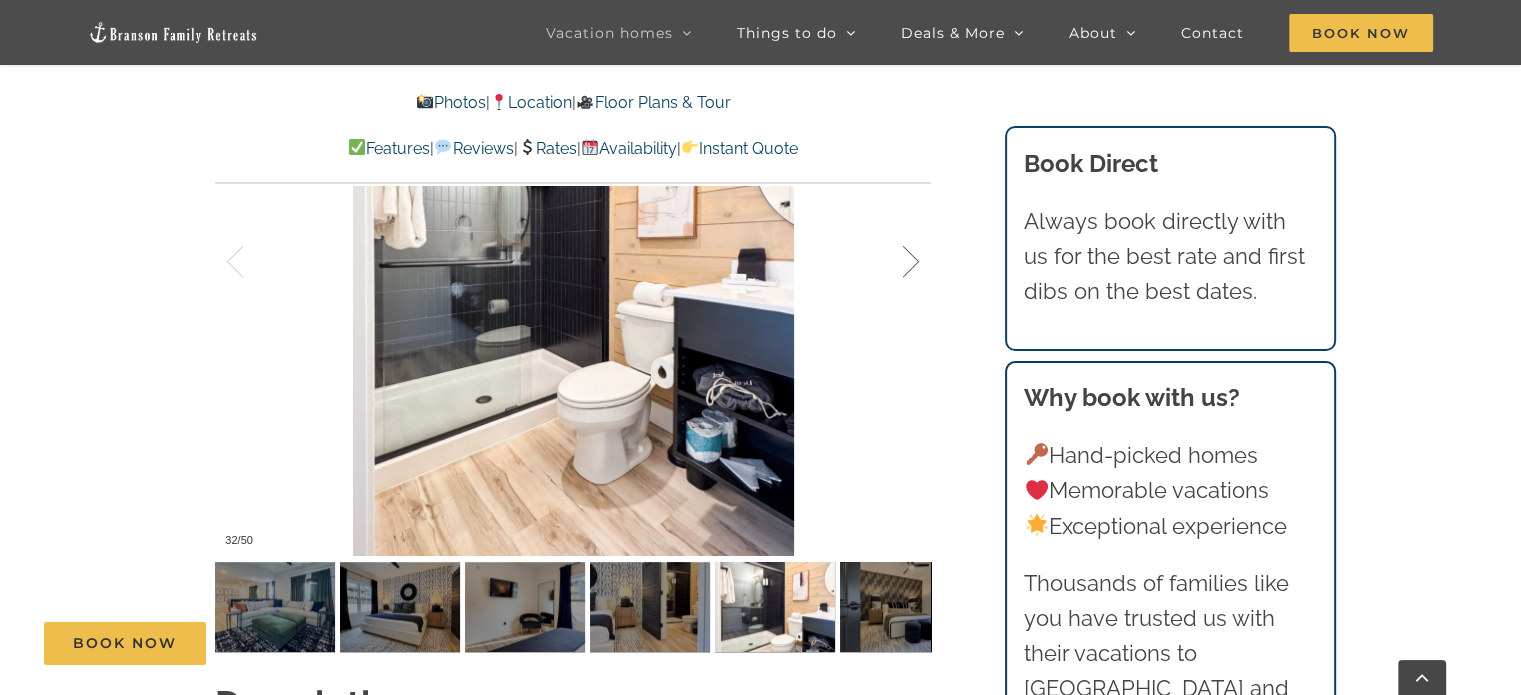 click at bounding box center (890, 262) 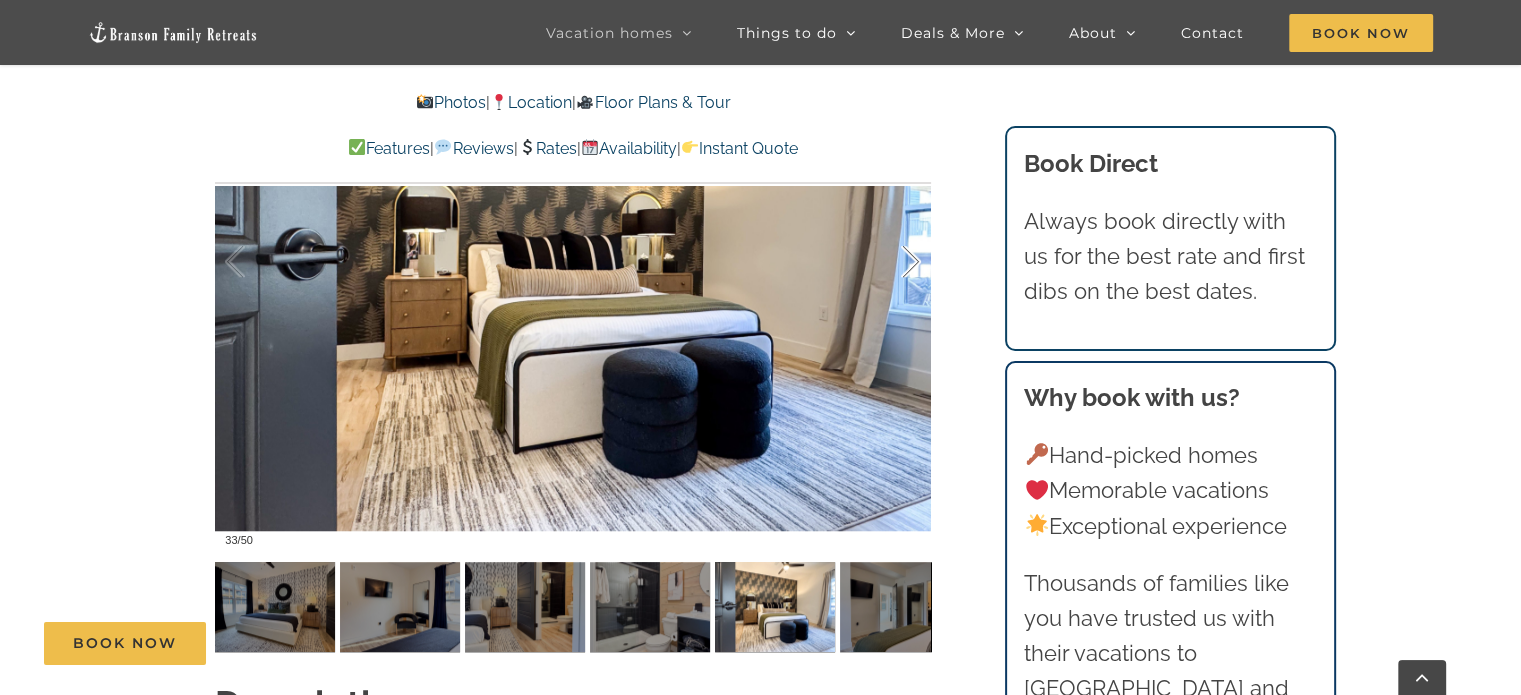 click at bounding box center [890, 262] 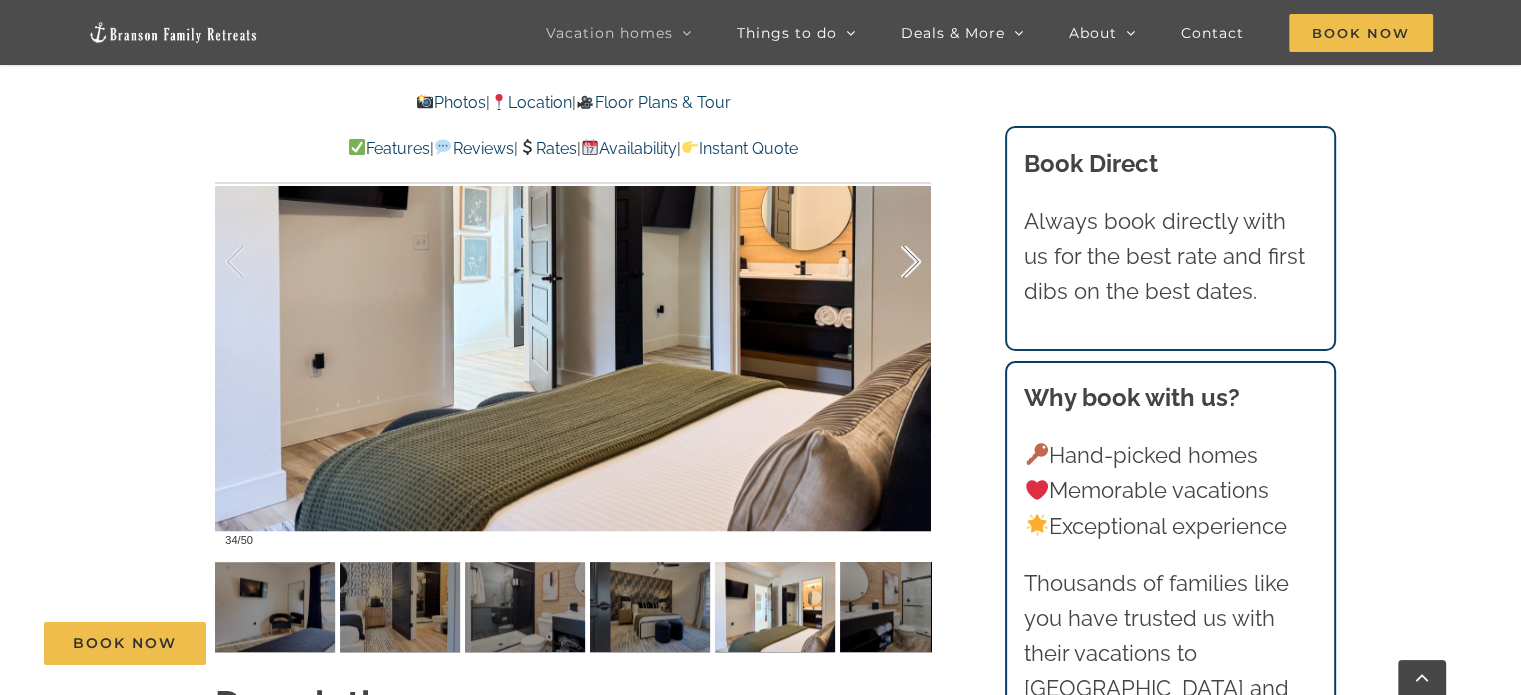 click at bounding box center [890, 262] 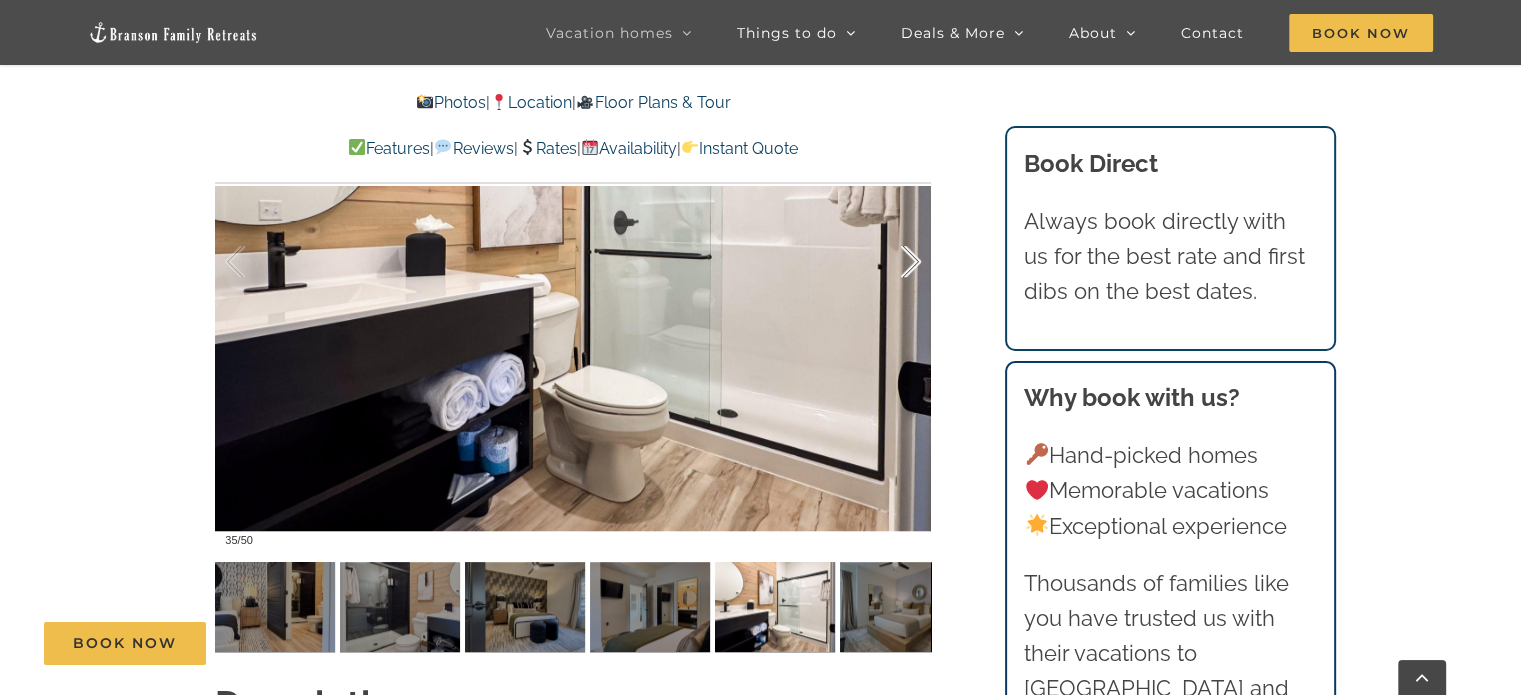 click at bounding box center (890, 262) 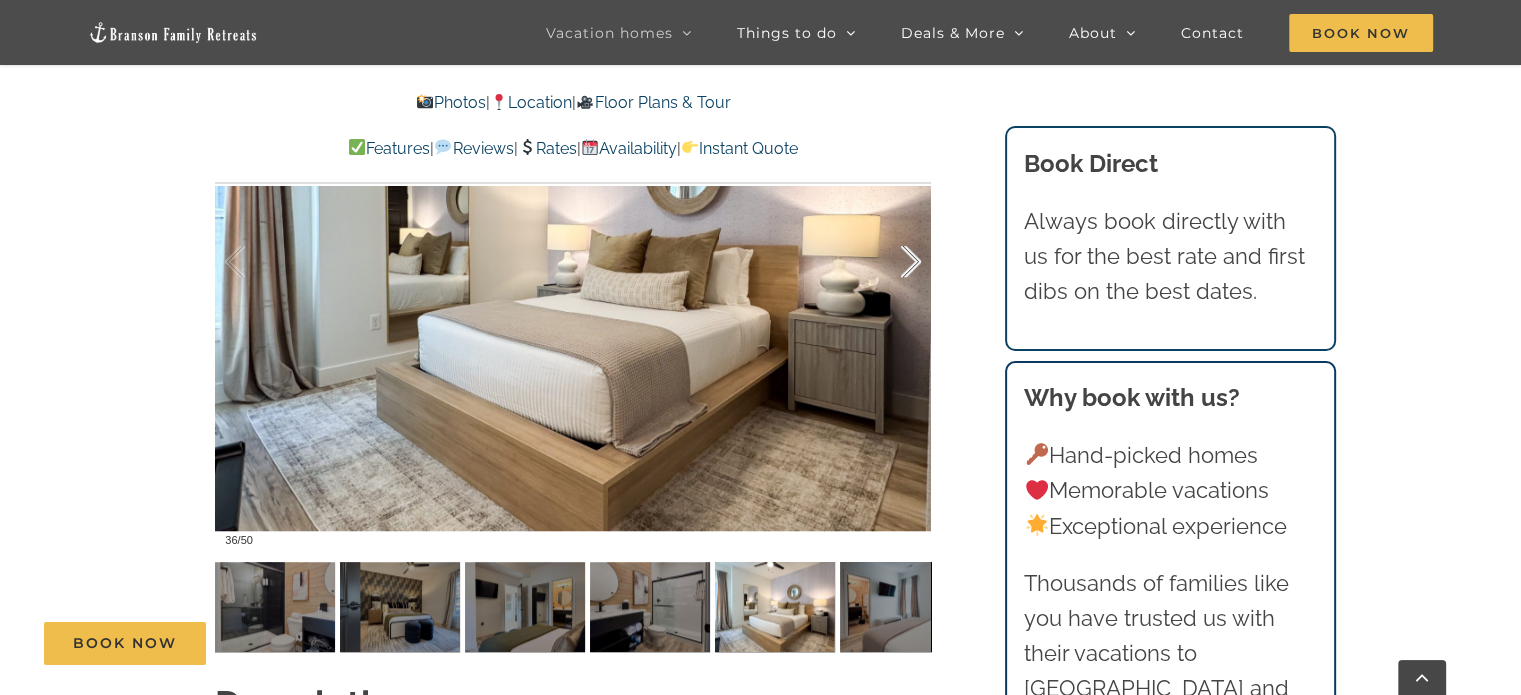 click at bounding box center (890, 262) 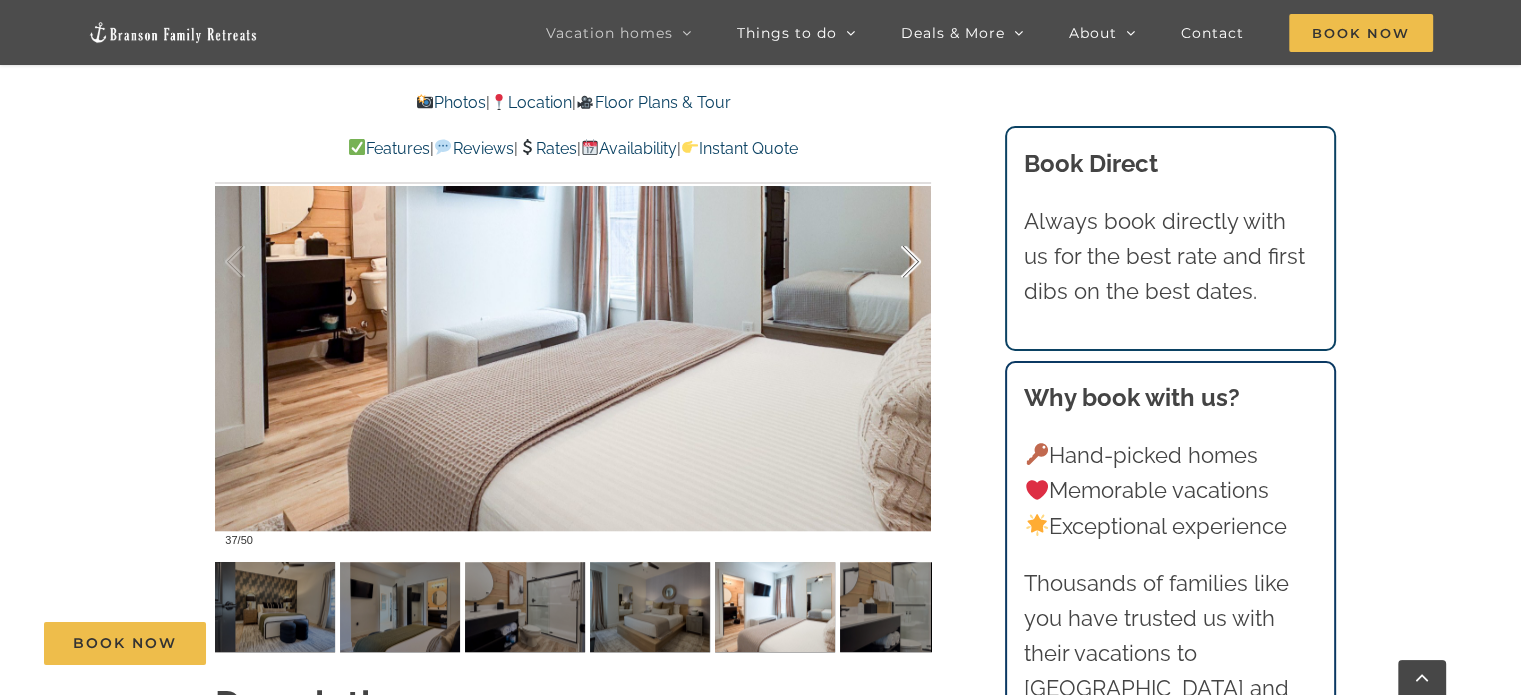 click at bounding box center [890, 262] 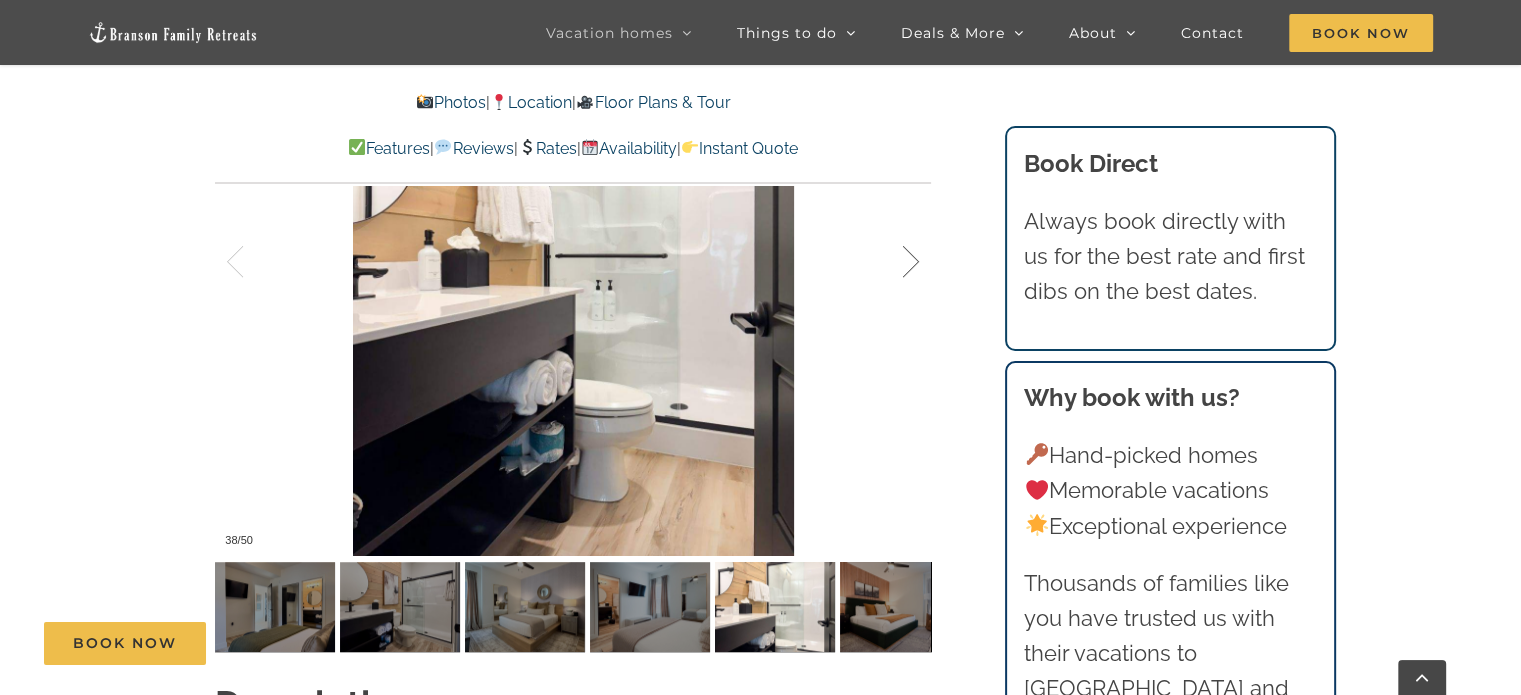 click at bounding box center (890, 262) 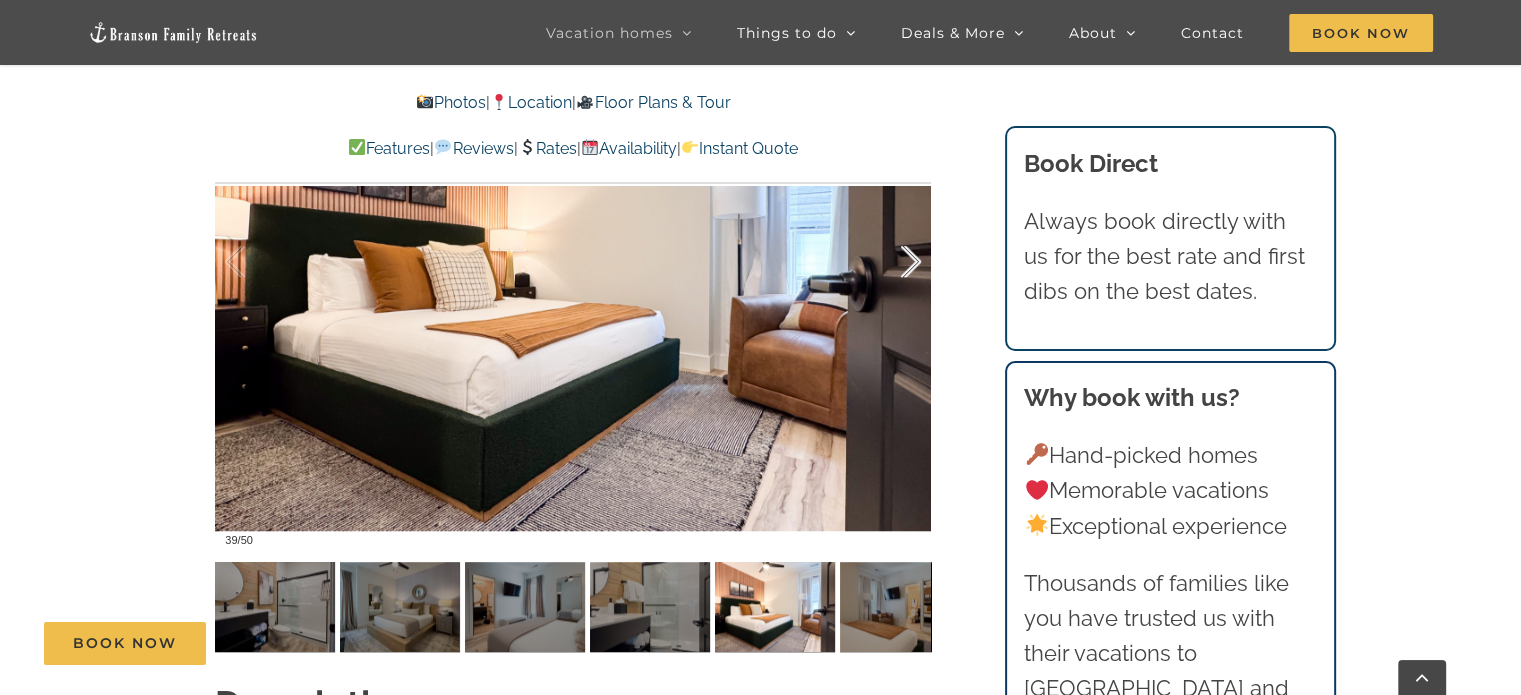 click at bounding box center [890, 262] 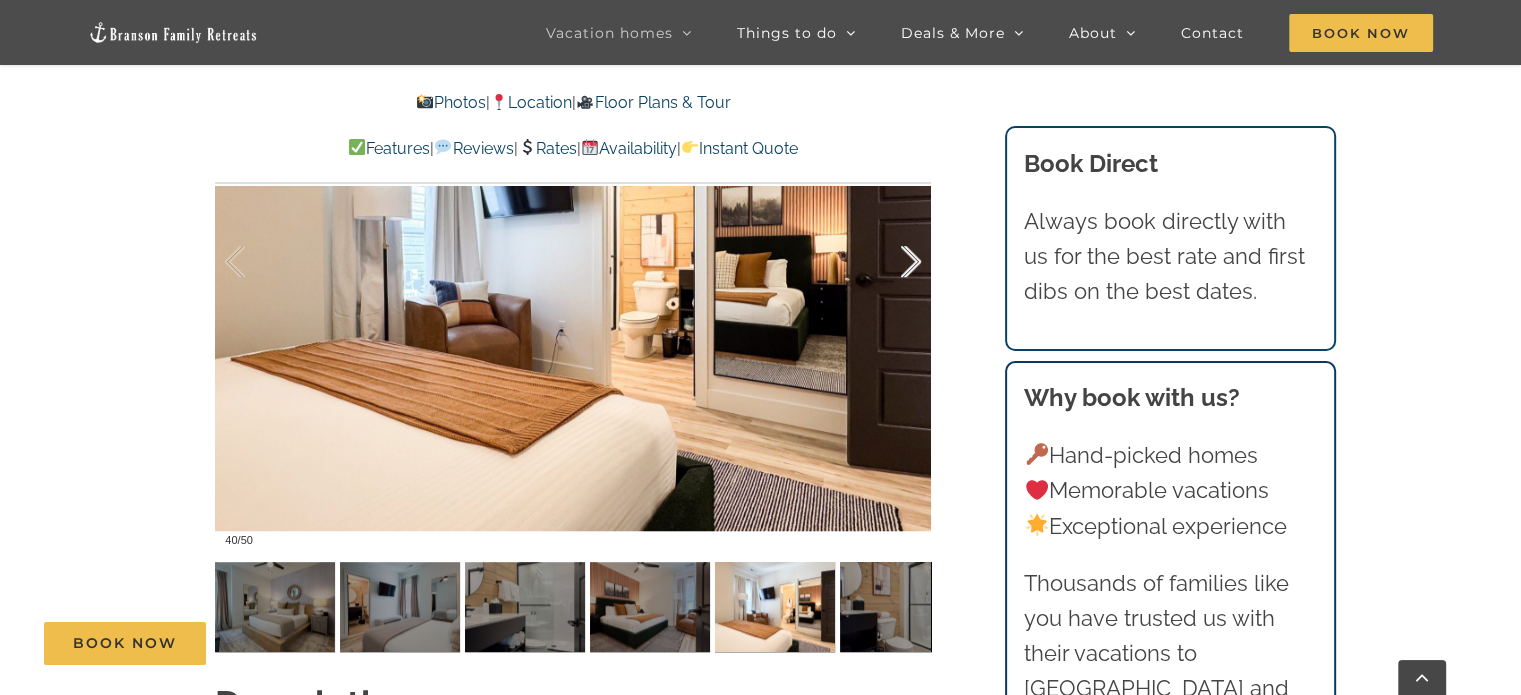 click at bounding box center (890, 262) 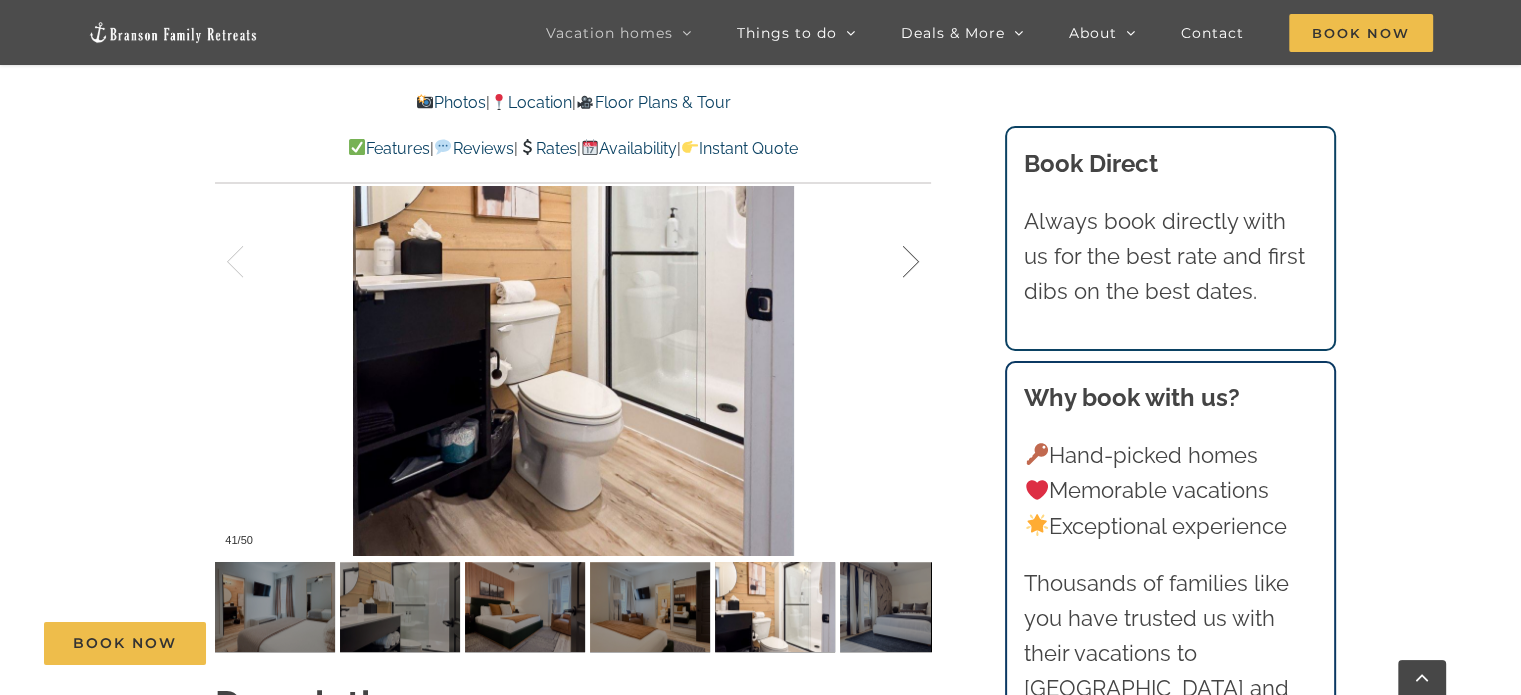 click at bounding box center (890, 262) 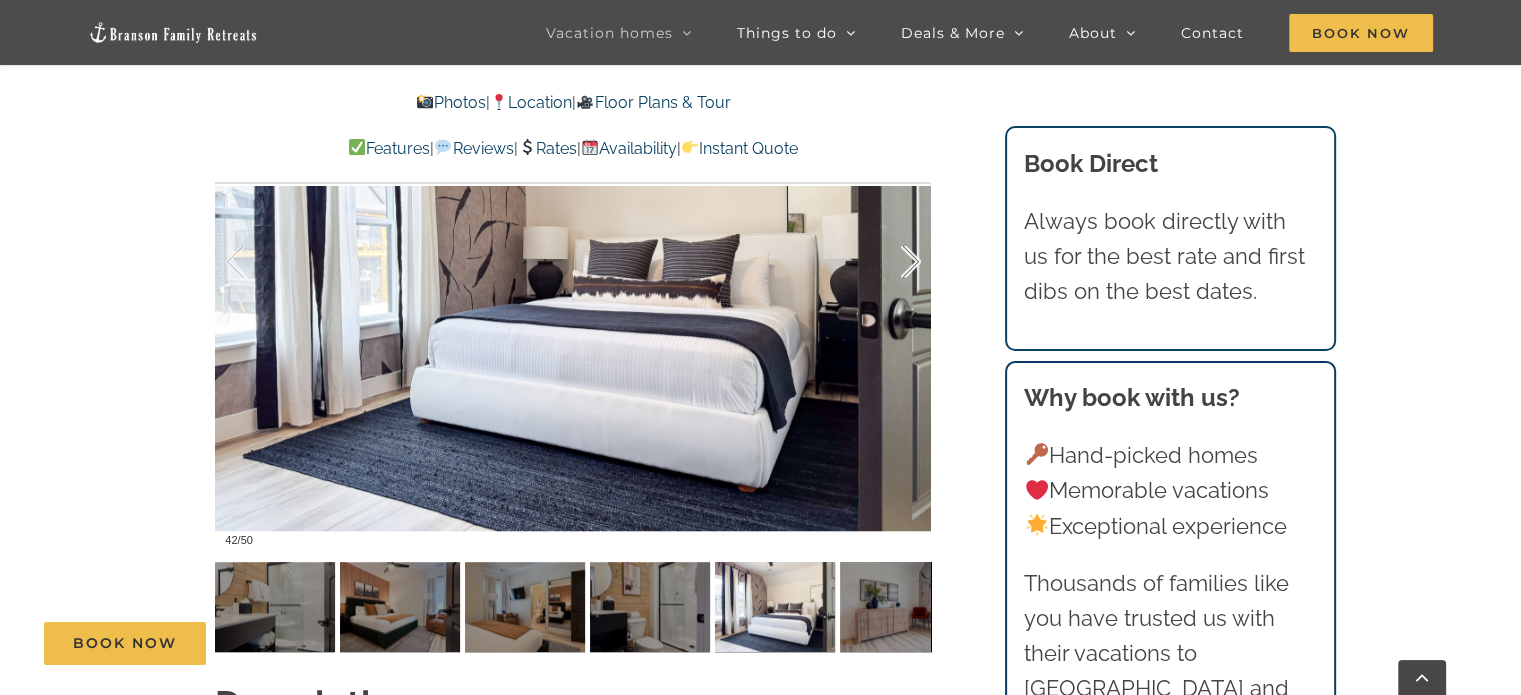 click at bounding box center (890, 262) 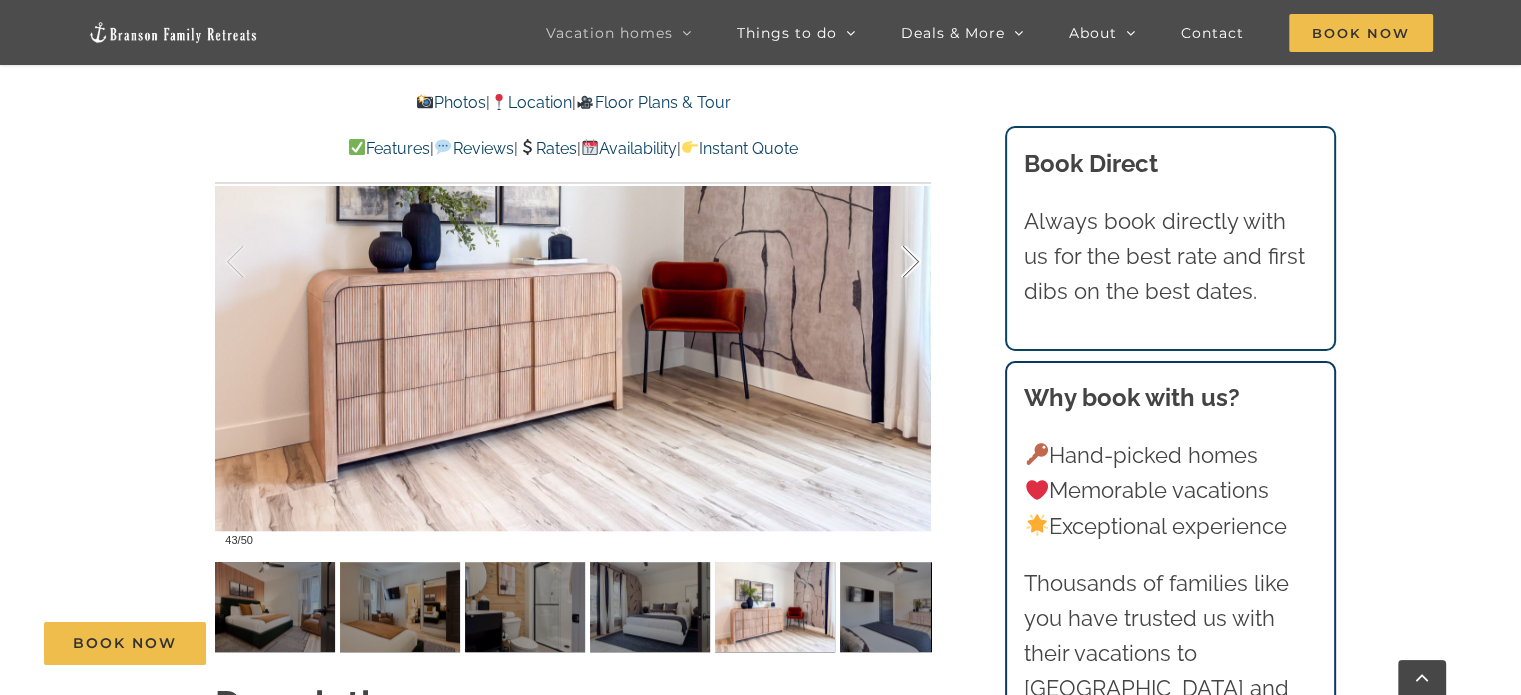 click at bounding box center (890, 262) 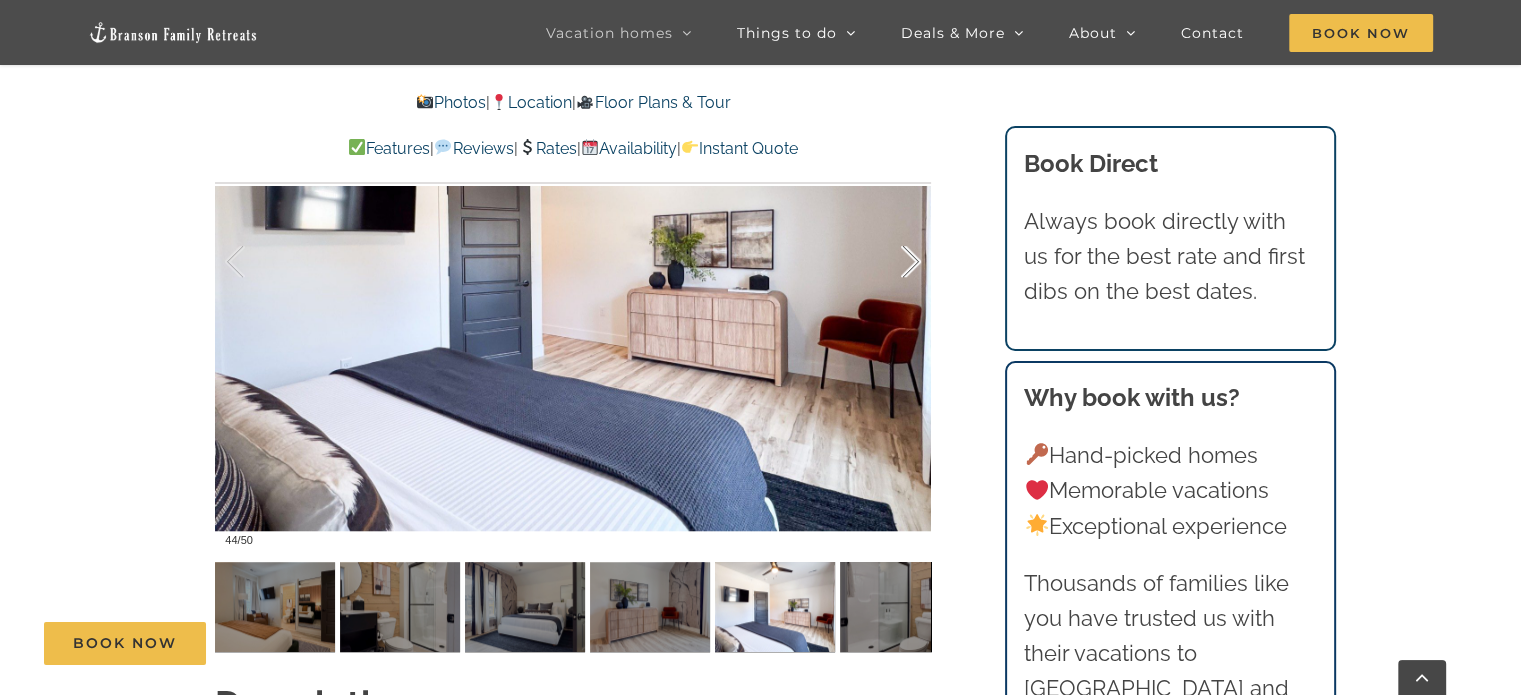 click at bounding box center (890, 262) 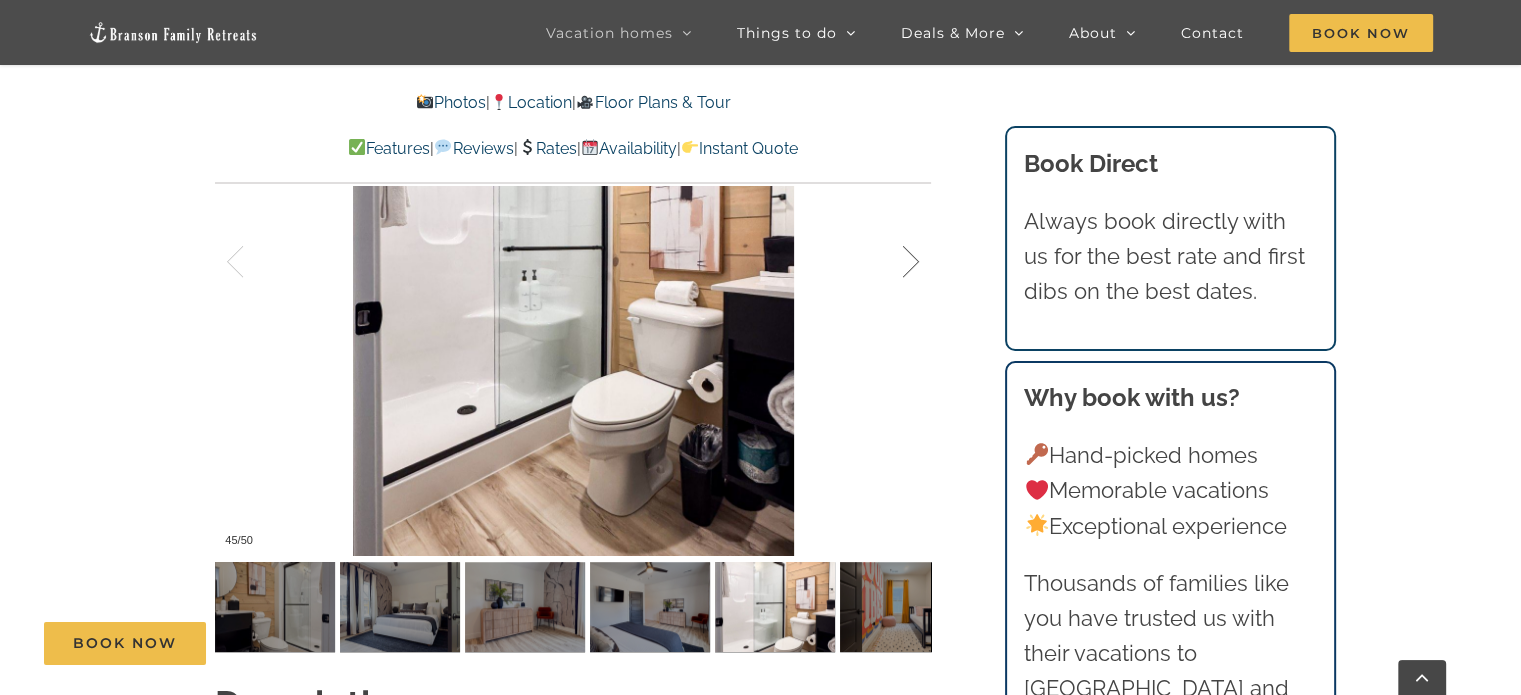 click at bounding box center [890, 262] 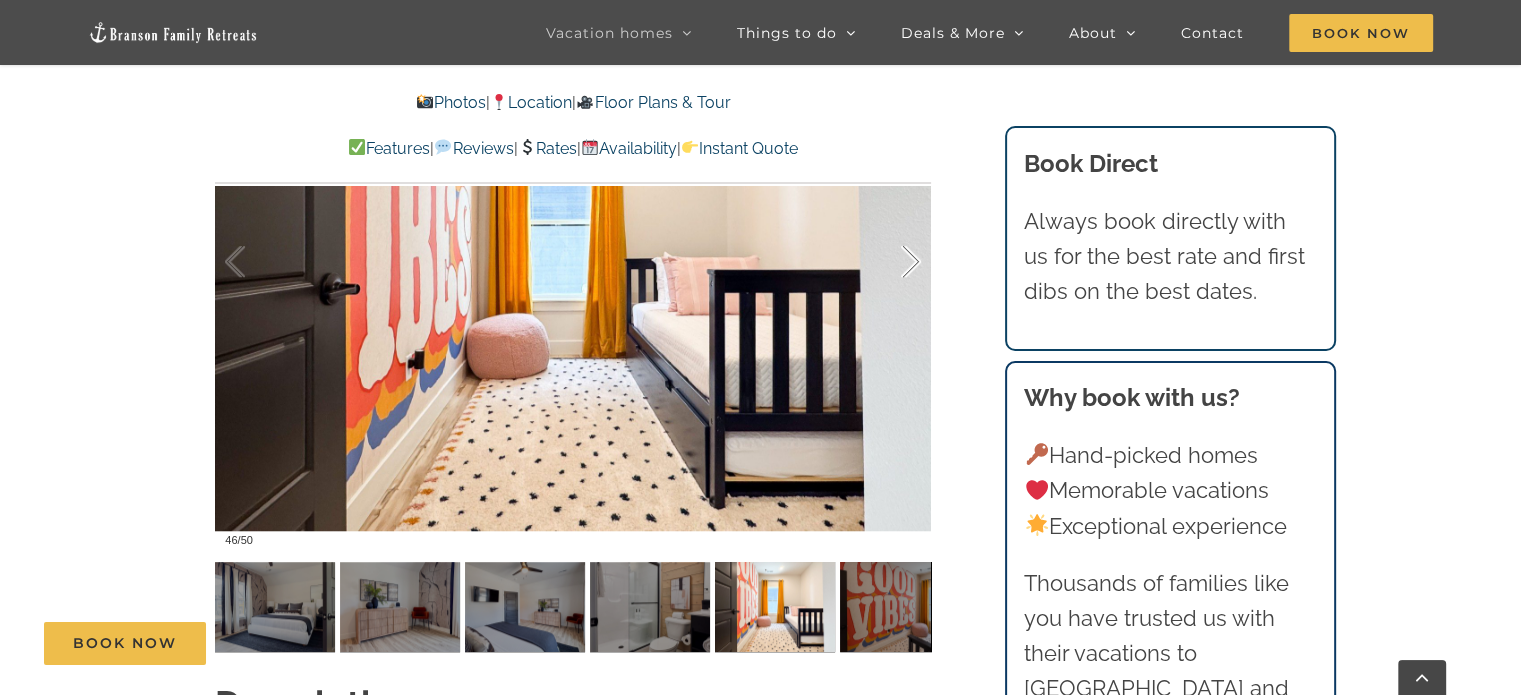 click at bounding box center [890, 262] 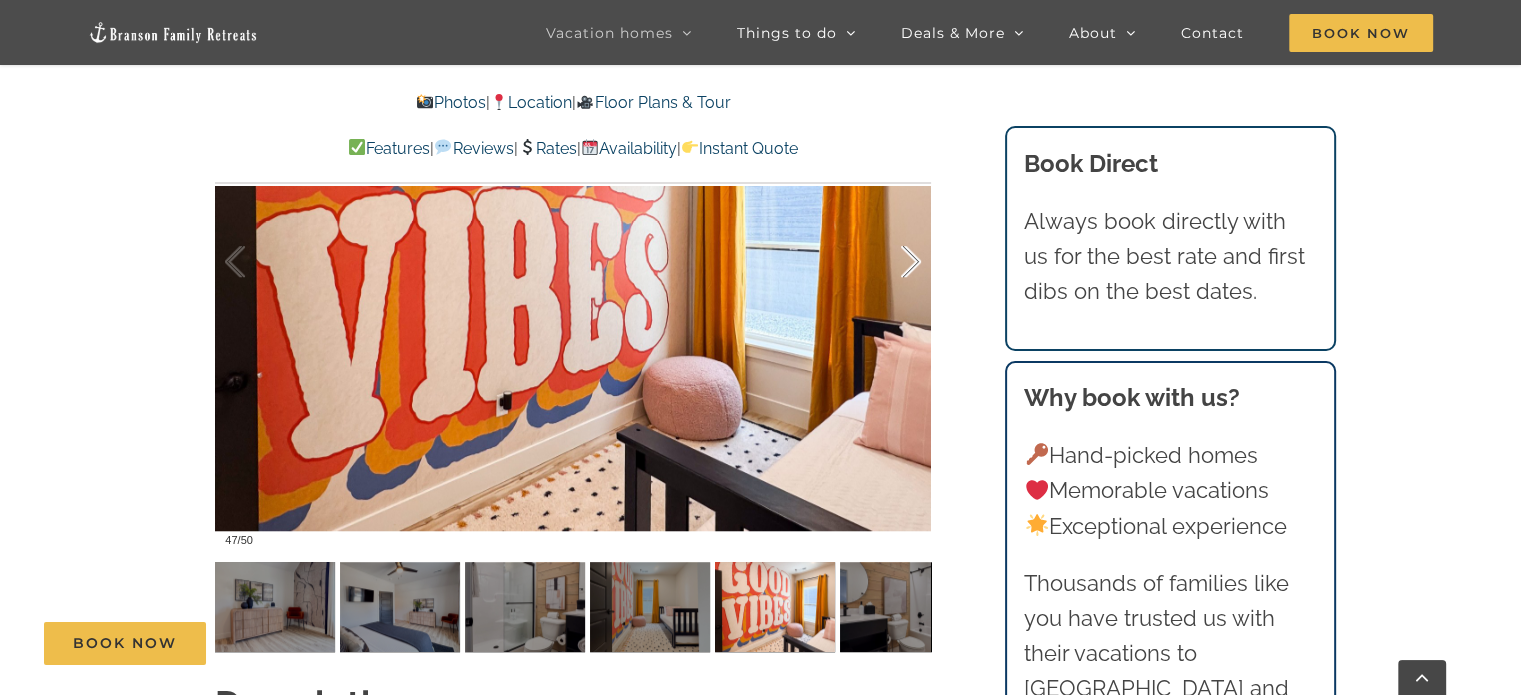 click at bounding box center (890, 262) 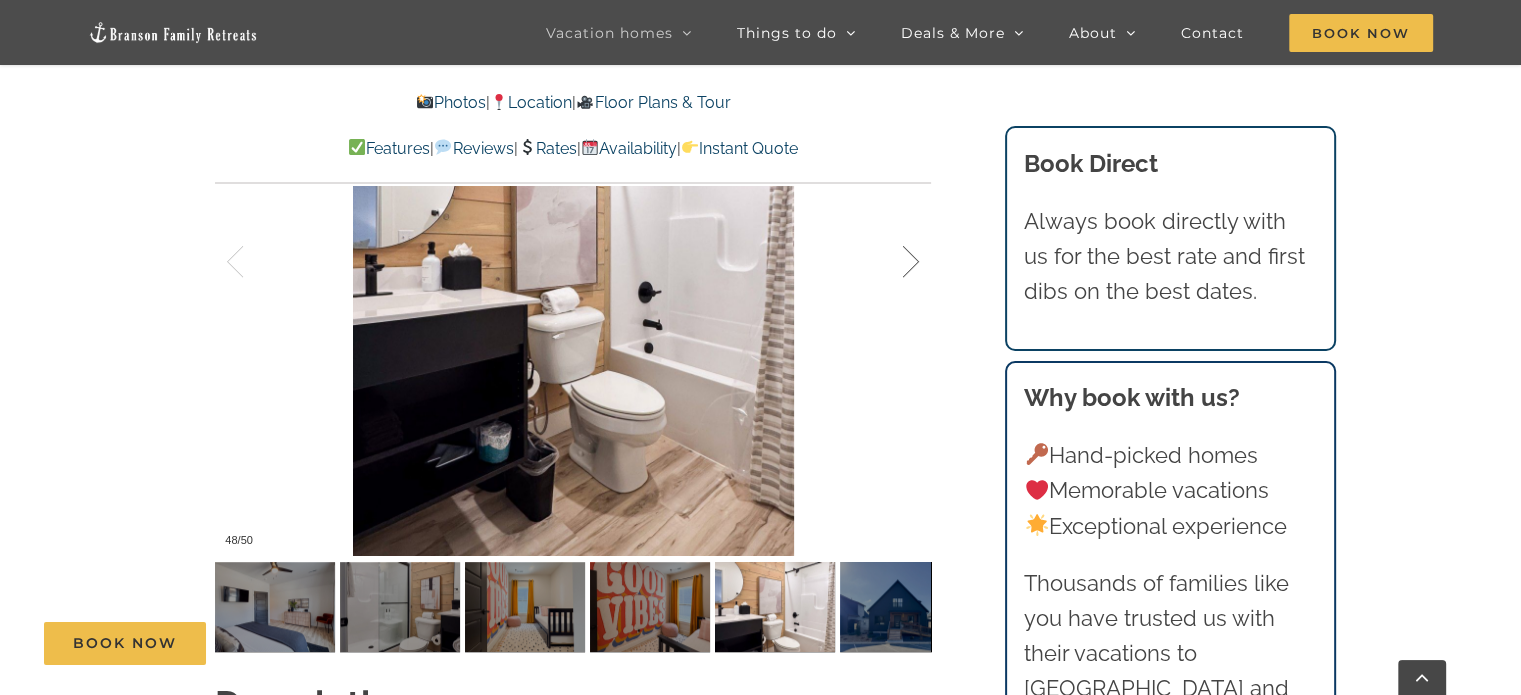 click at bounding box center [890, 262] 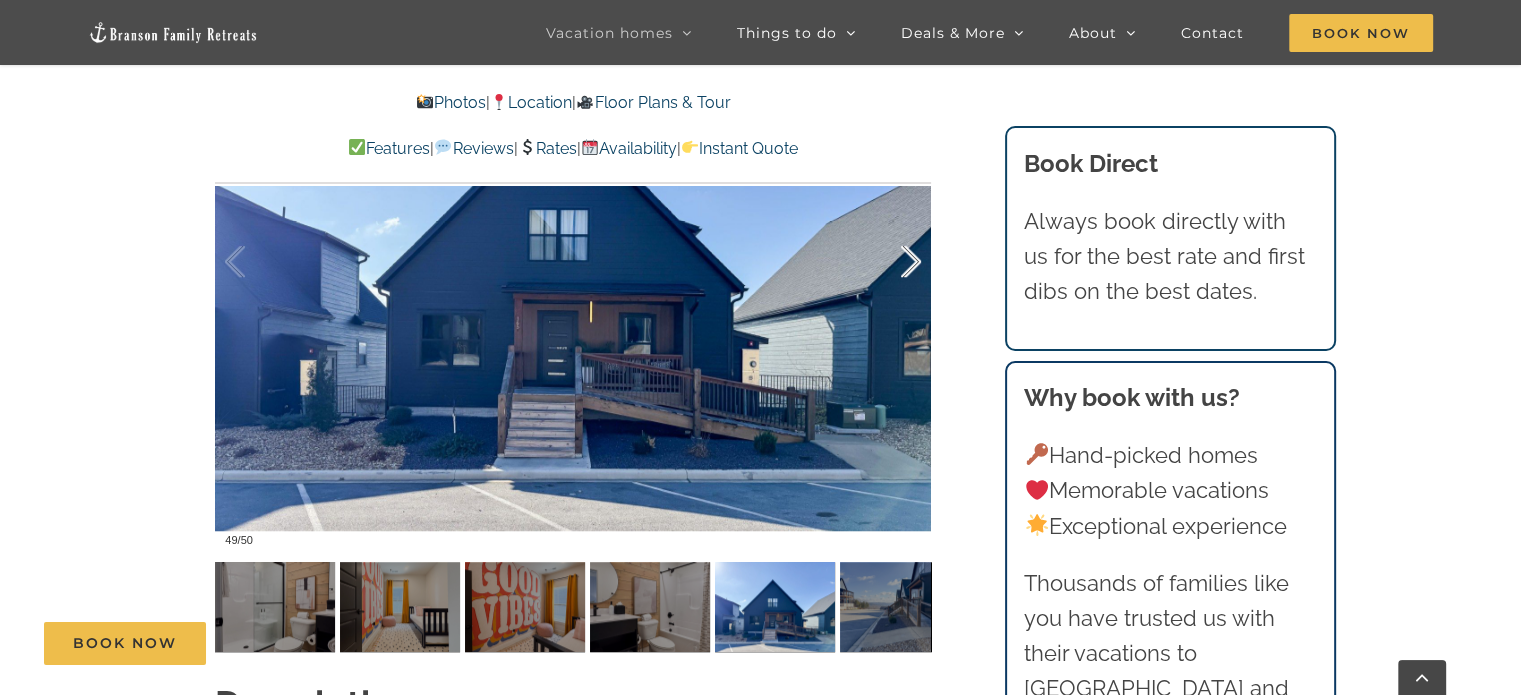 click at bounding box center [890, 262] 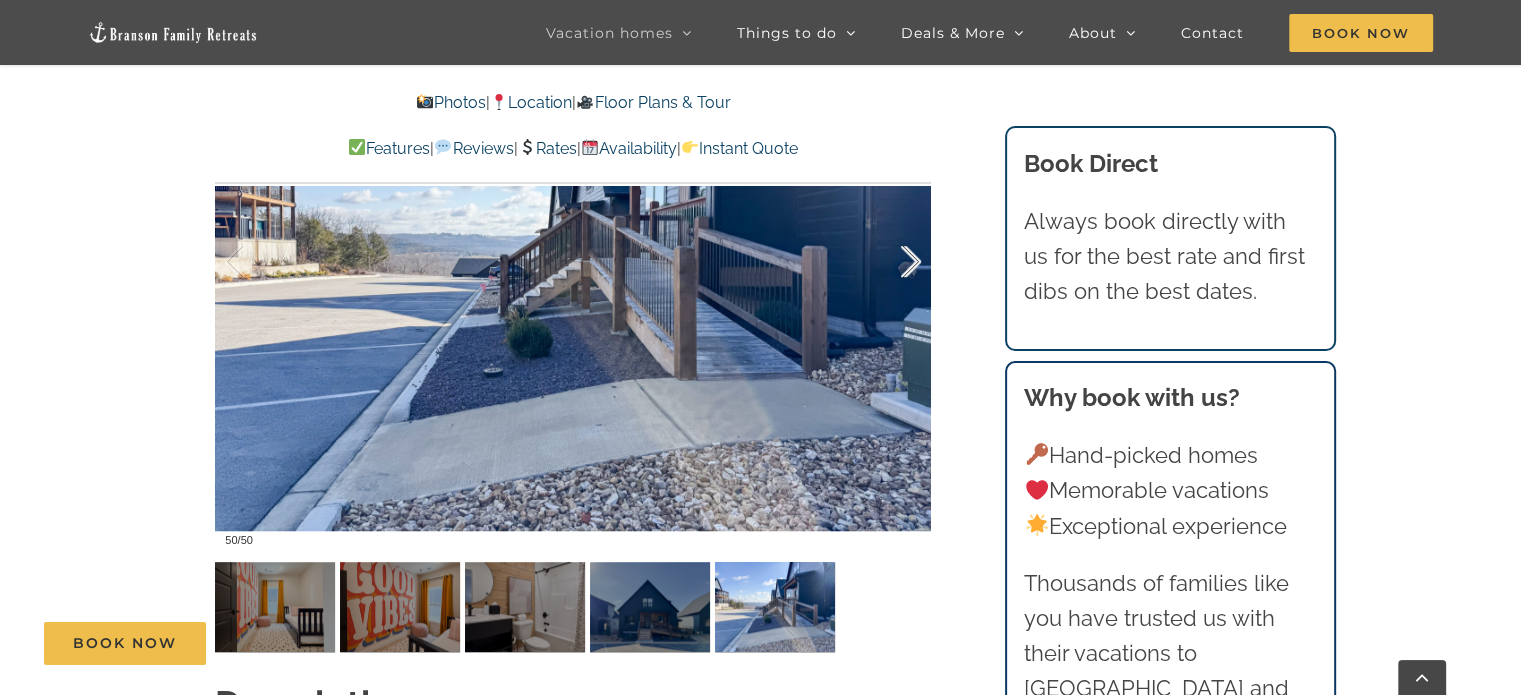 click at bounding box center (890, 262) 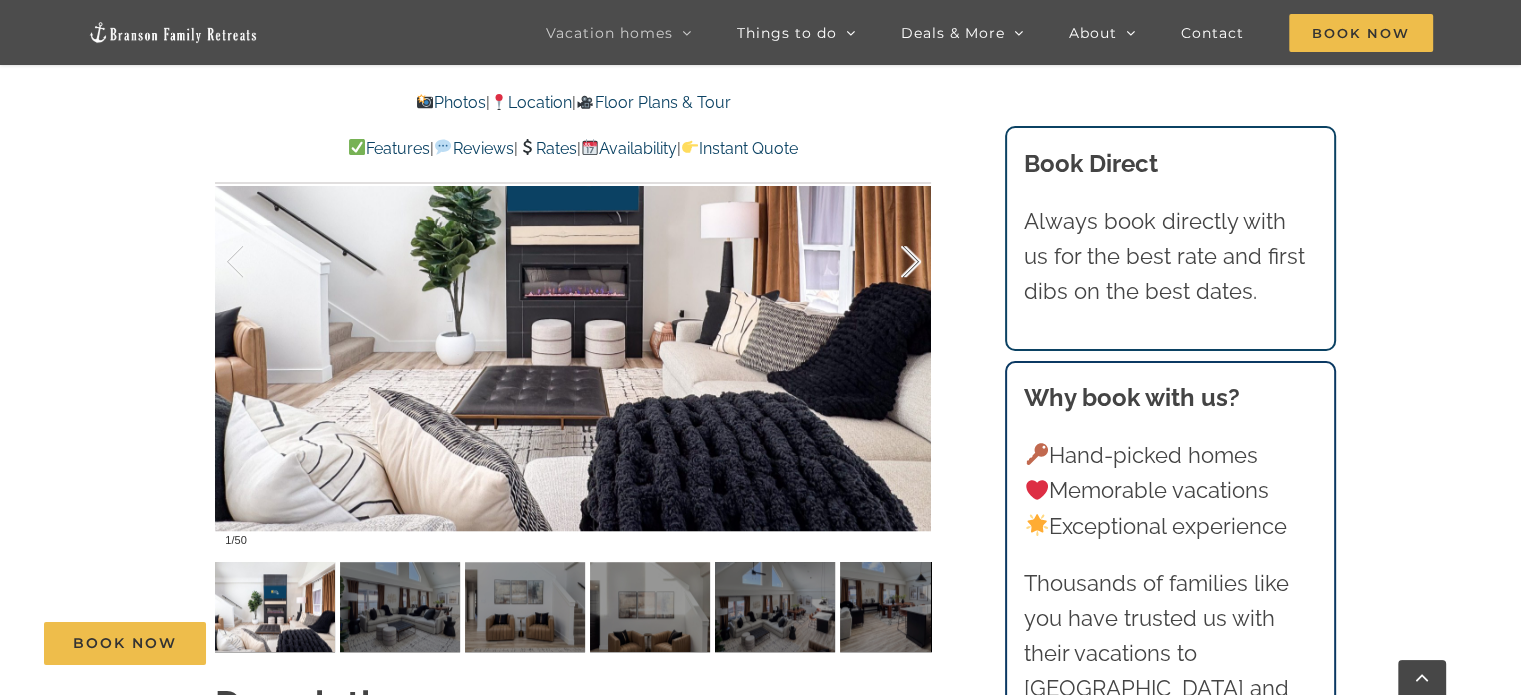 click at bounding box center [890, 262] 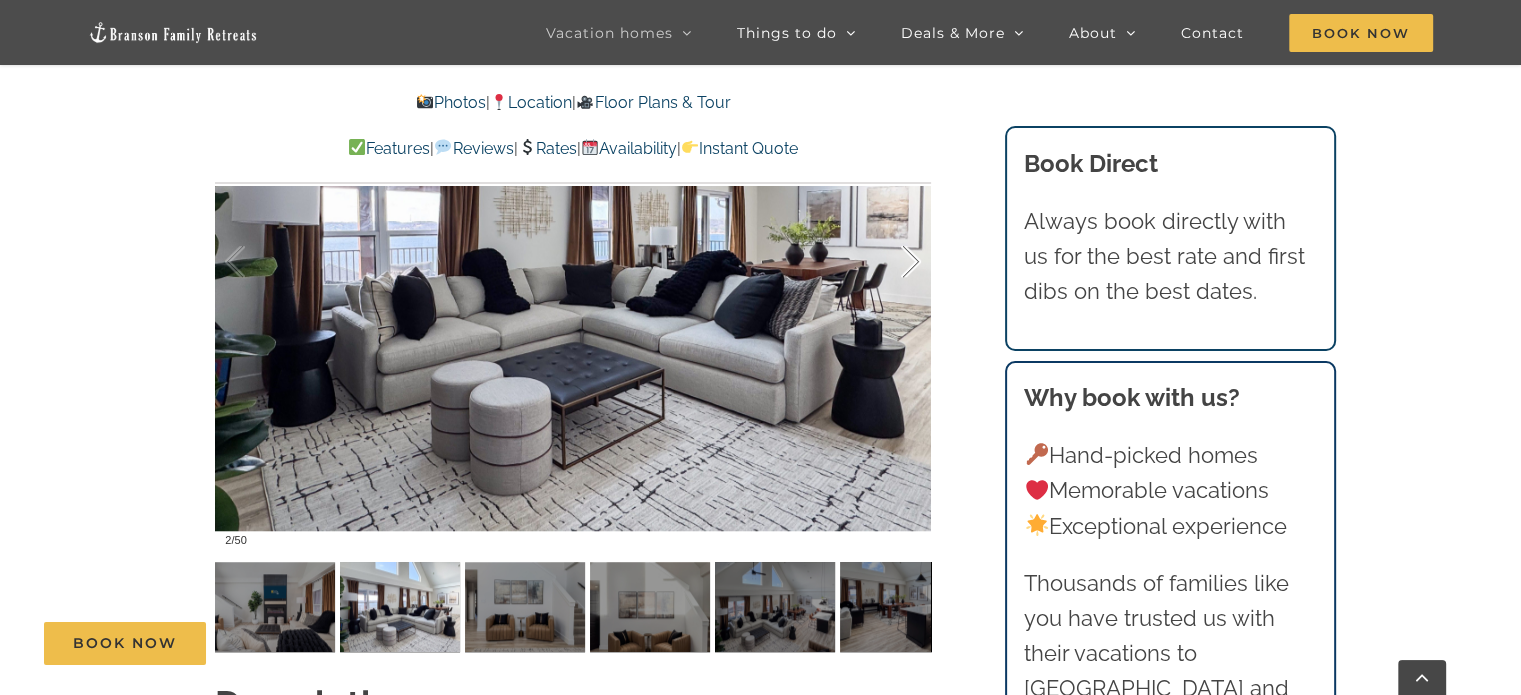 click at bounding box center [890, 262] 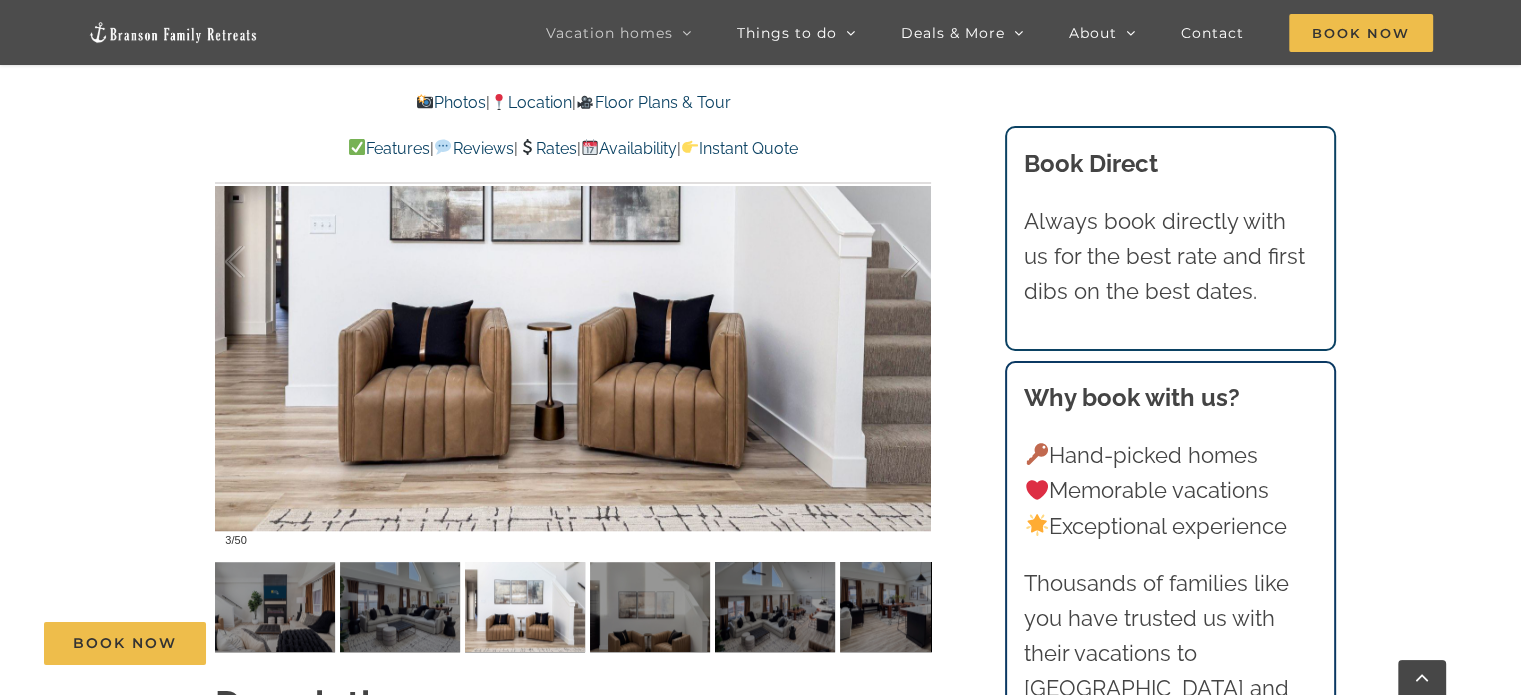 click on "Rates" at bounding box center (547, 148) 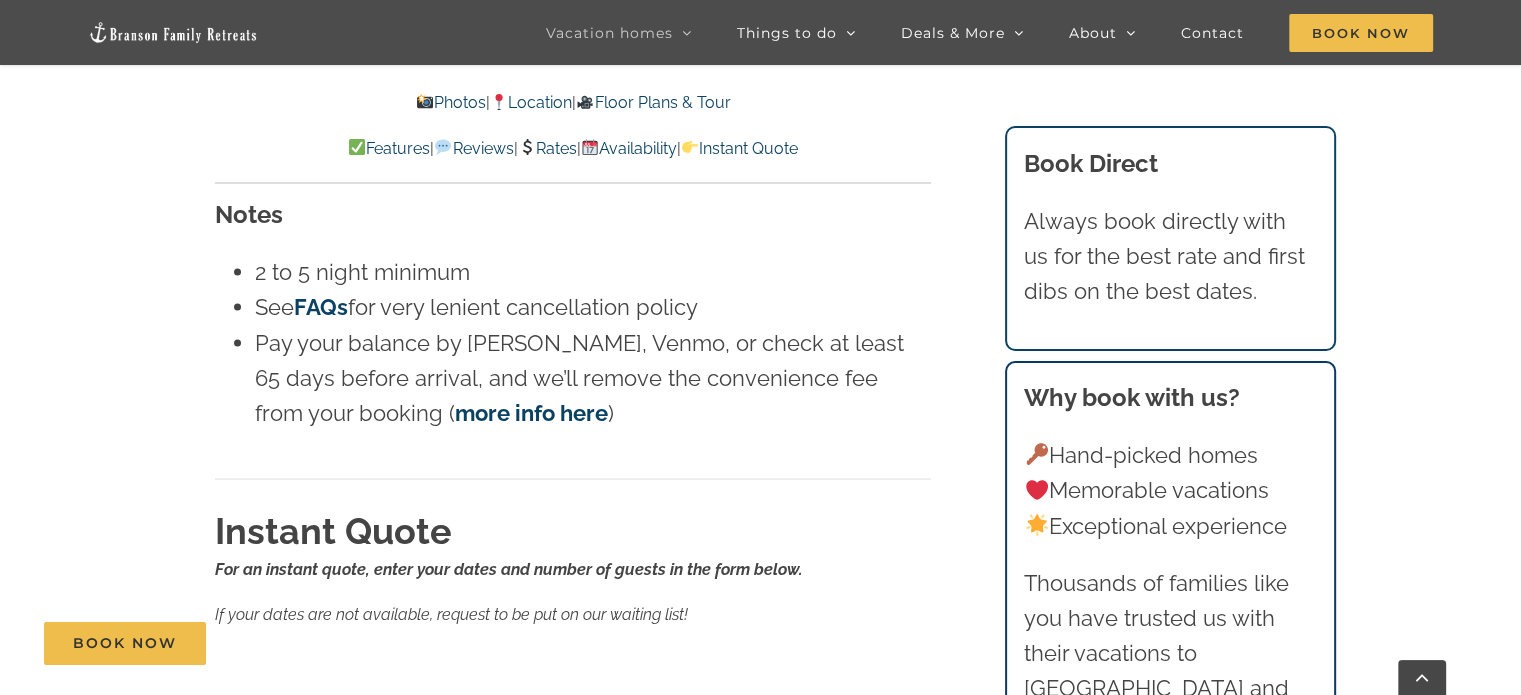 scroll, scrollTop: 11551, scrollLeft: 0, axis: vertical 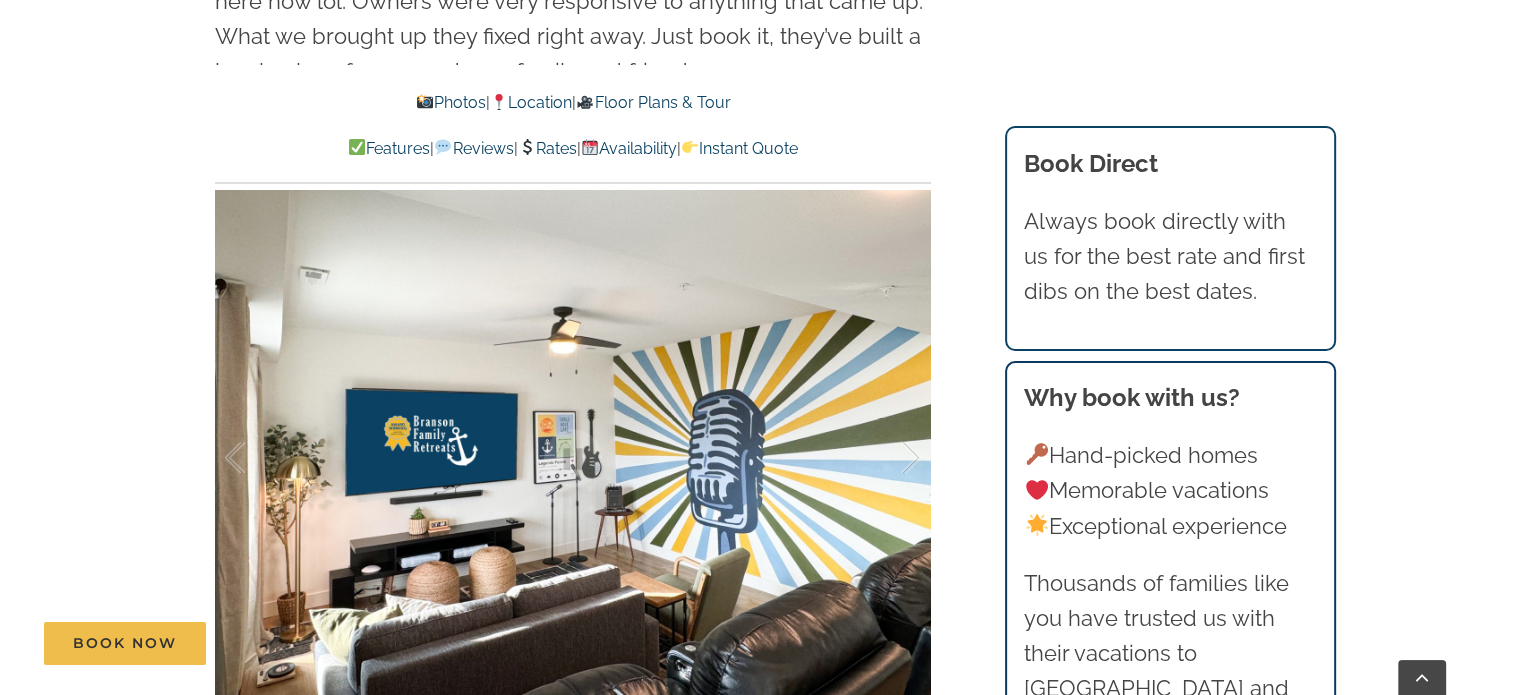 click at bounding box center [573, 458] 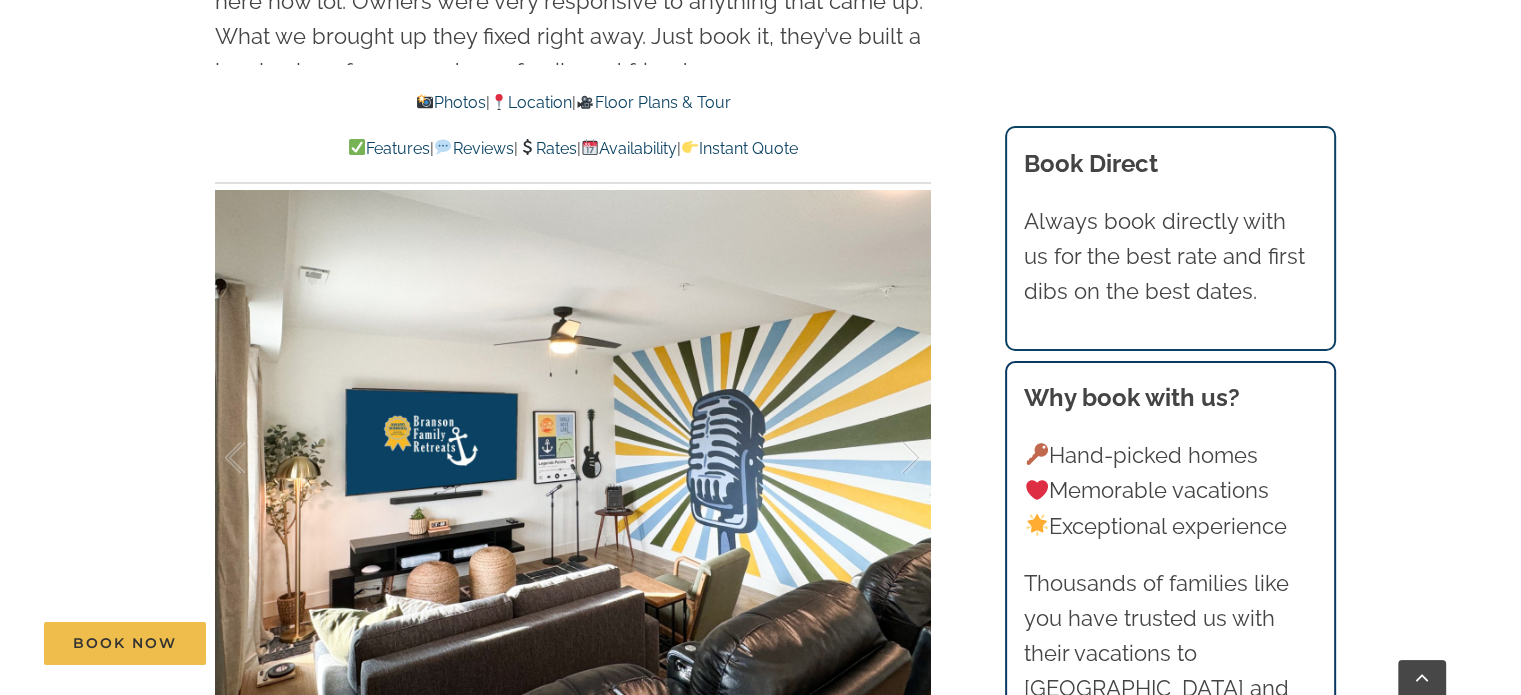 click at bounding box center (573, 458) 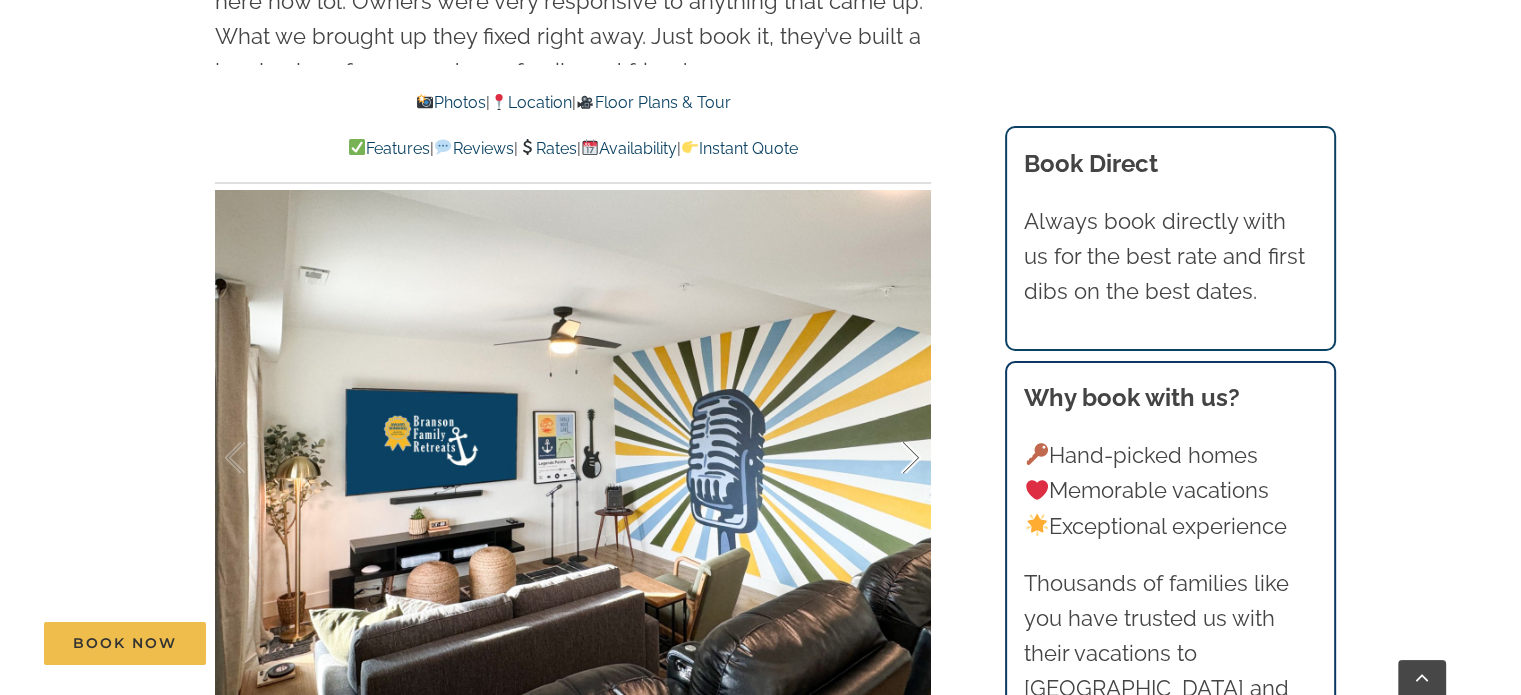click at bounding box center (890, 458) 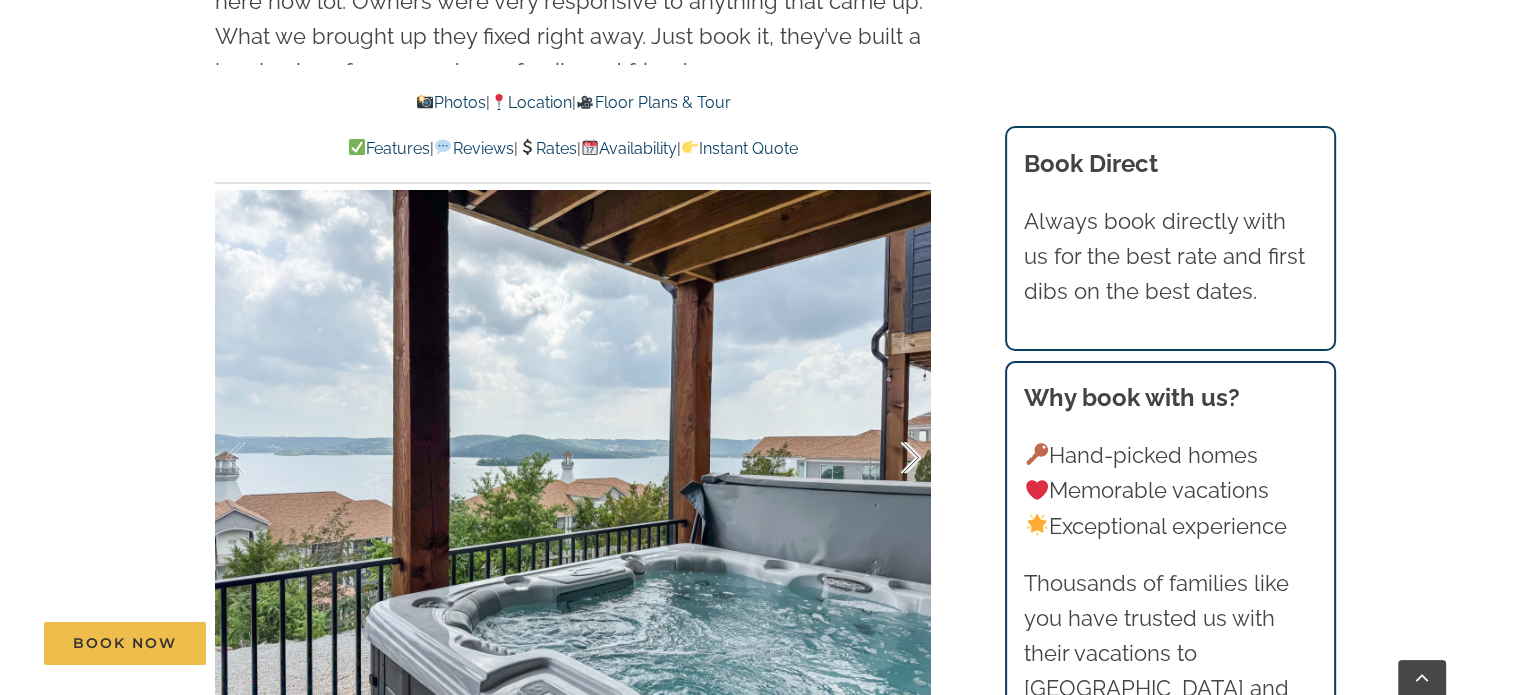 click at bounding box center (890, 458) 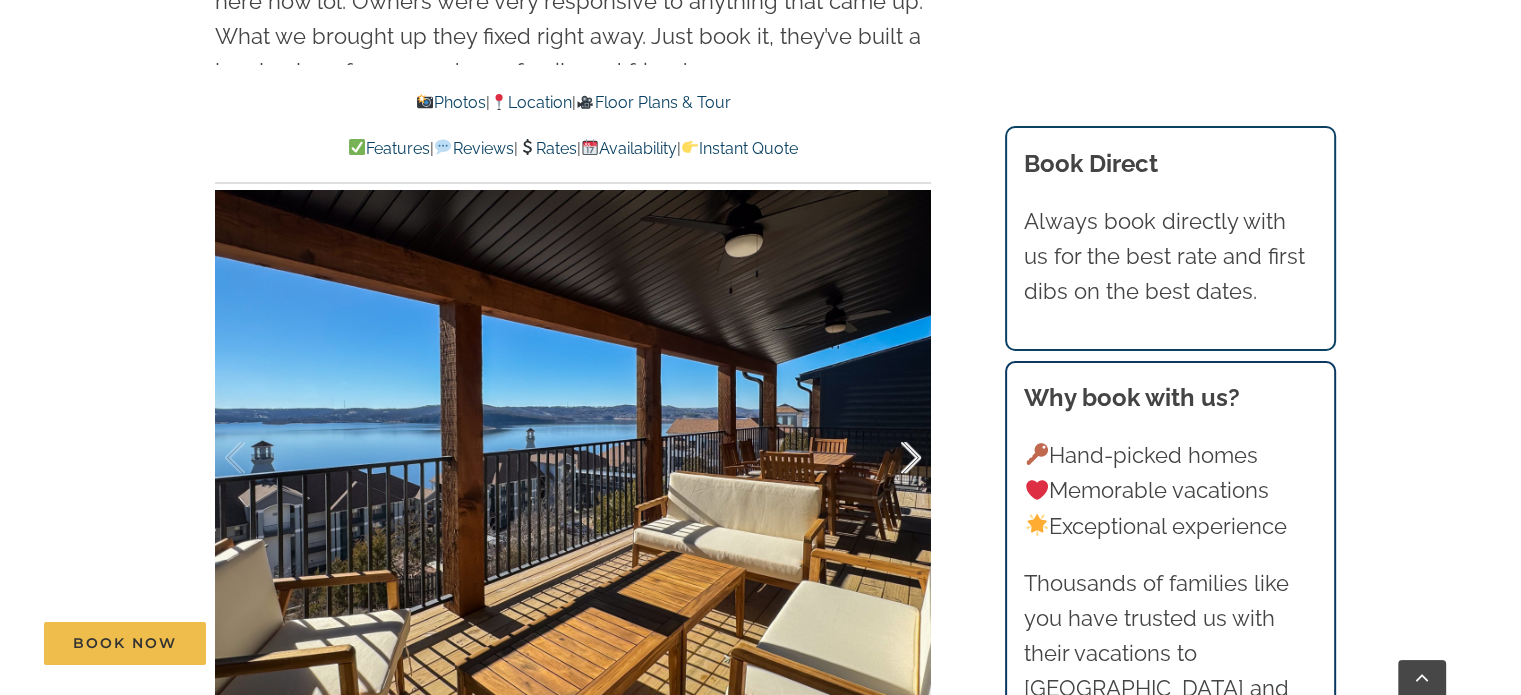 click at bounding box center (890, 458) 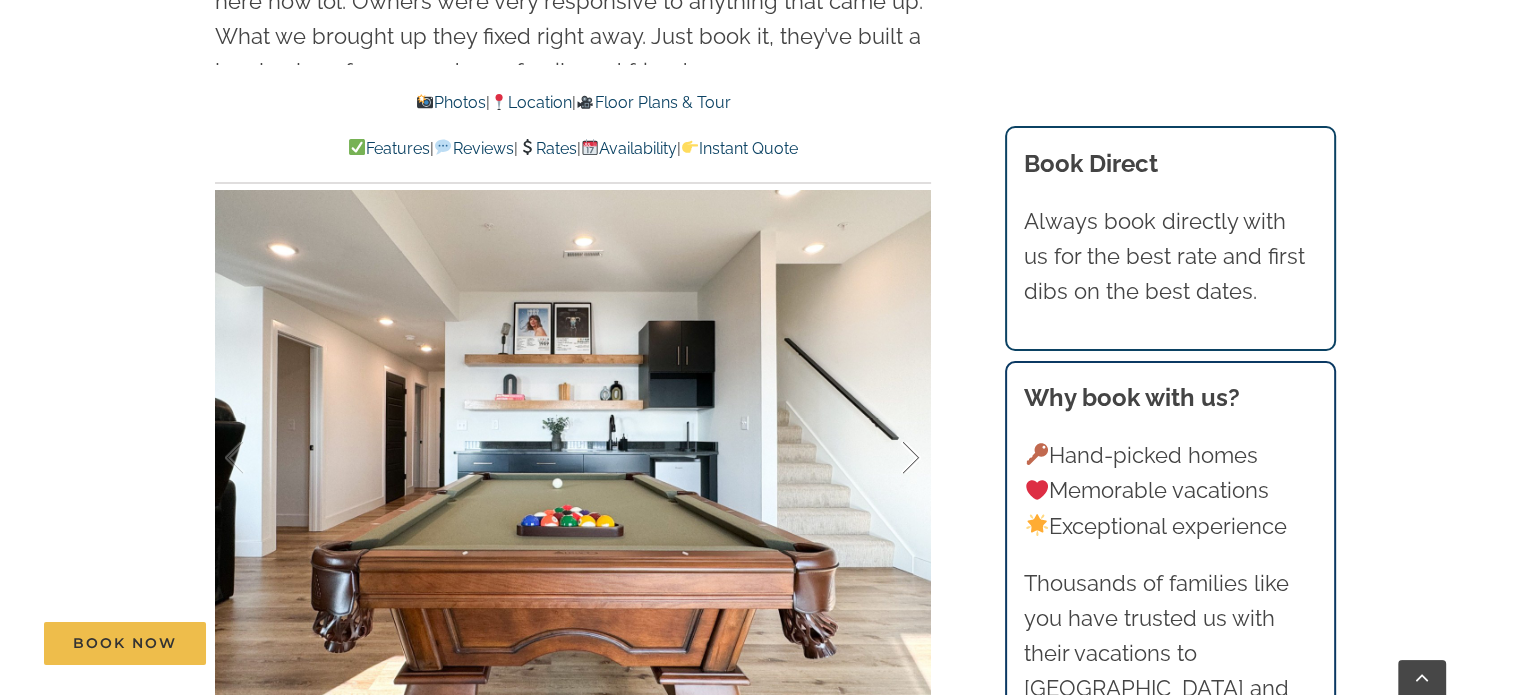 click at bounding box center [890, 458] 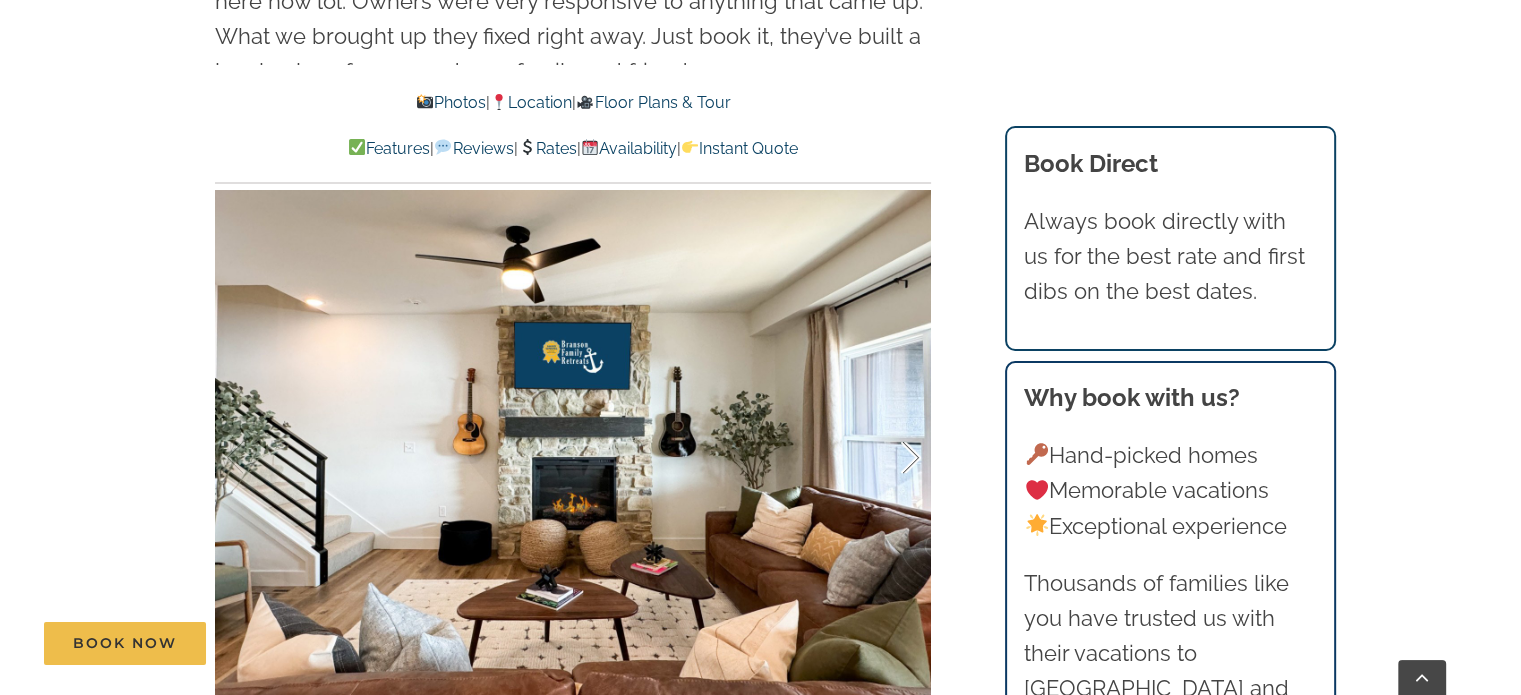 click at bounding box center (890, 458) 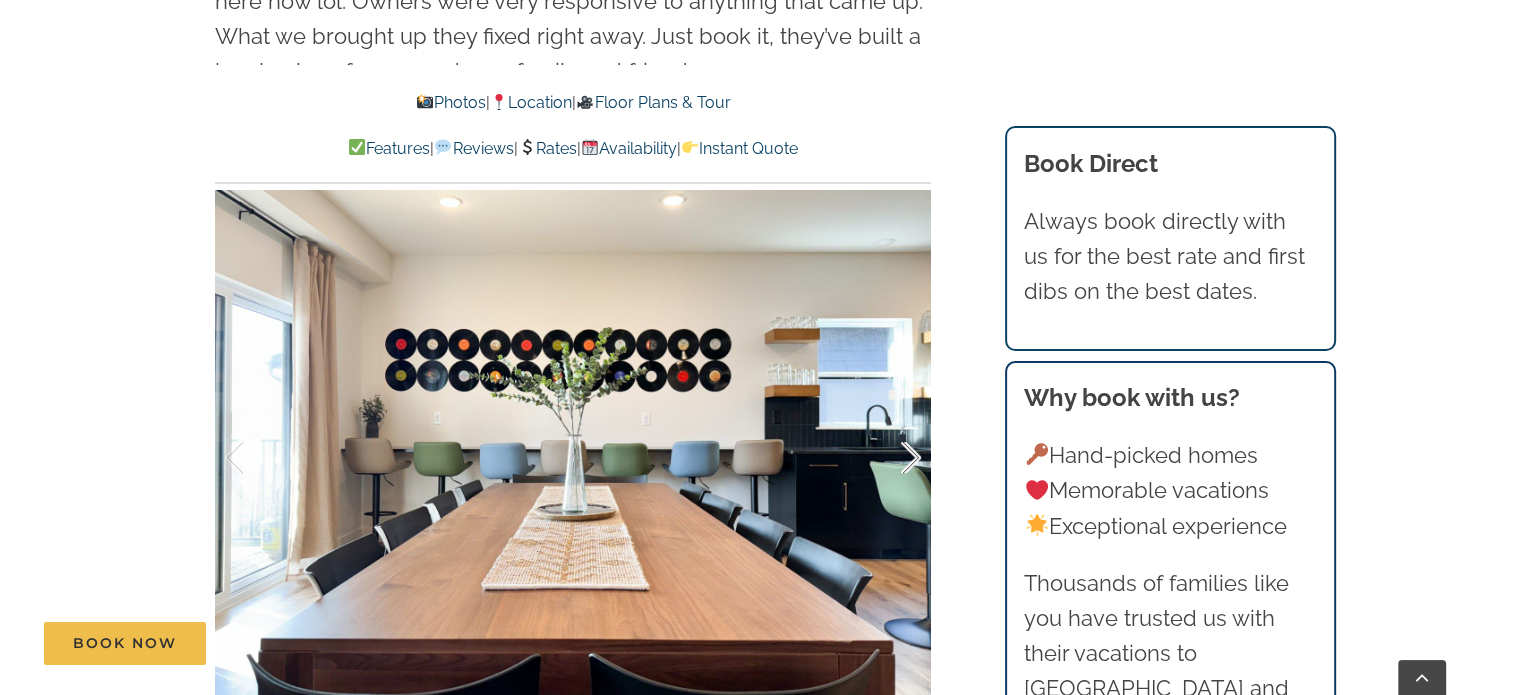 click at bounding box center (890, 458) 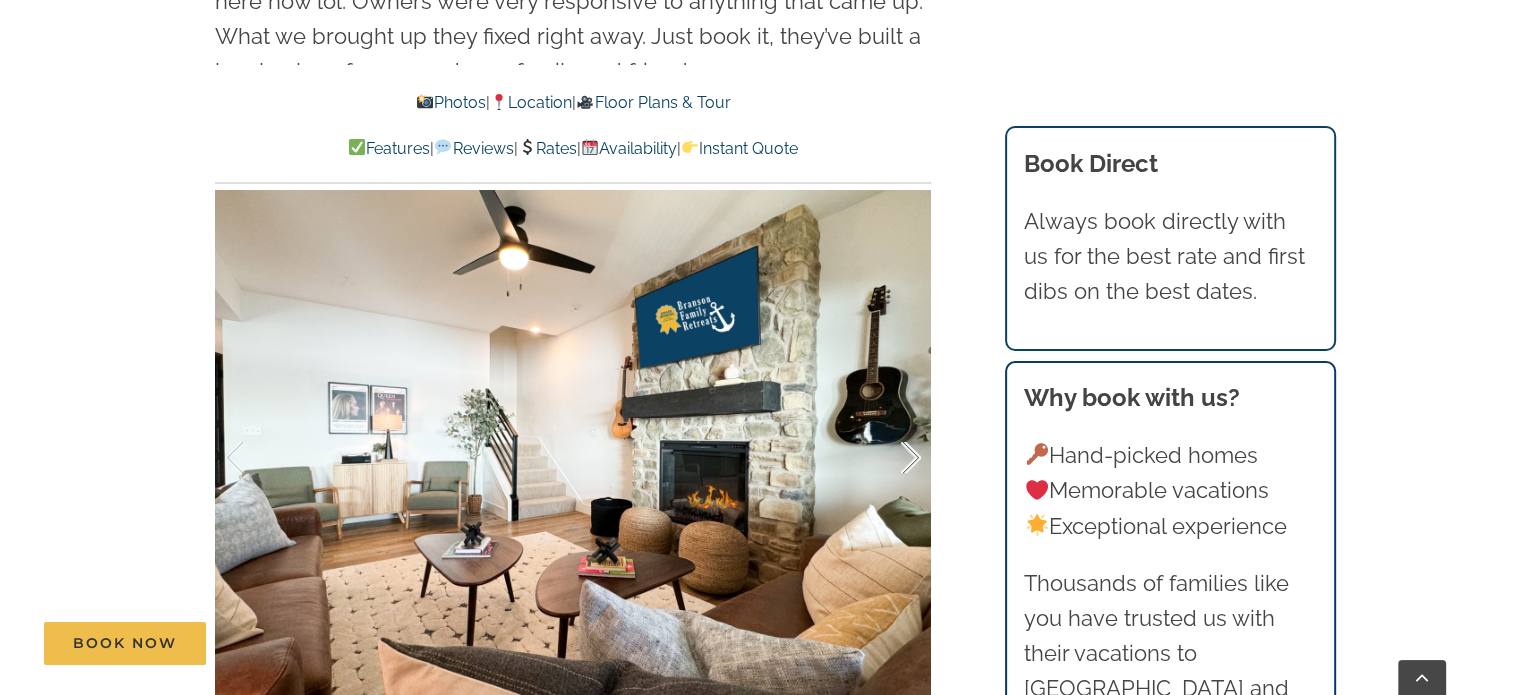 click at bounding box center (890, 458) 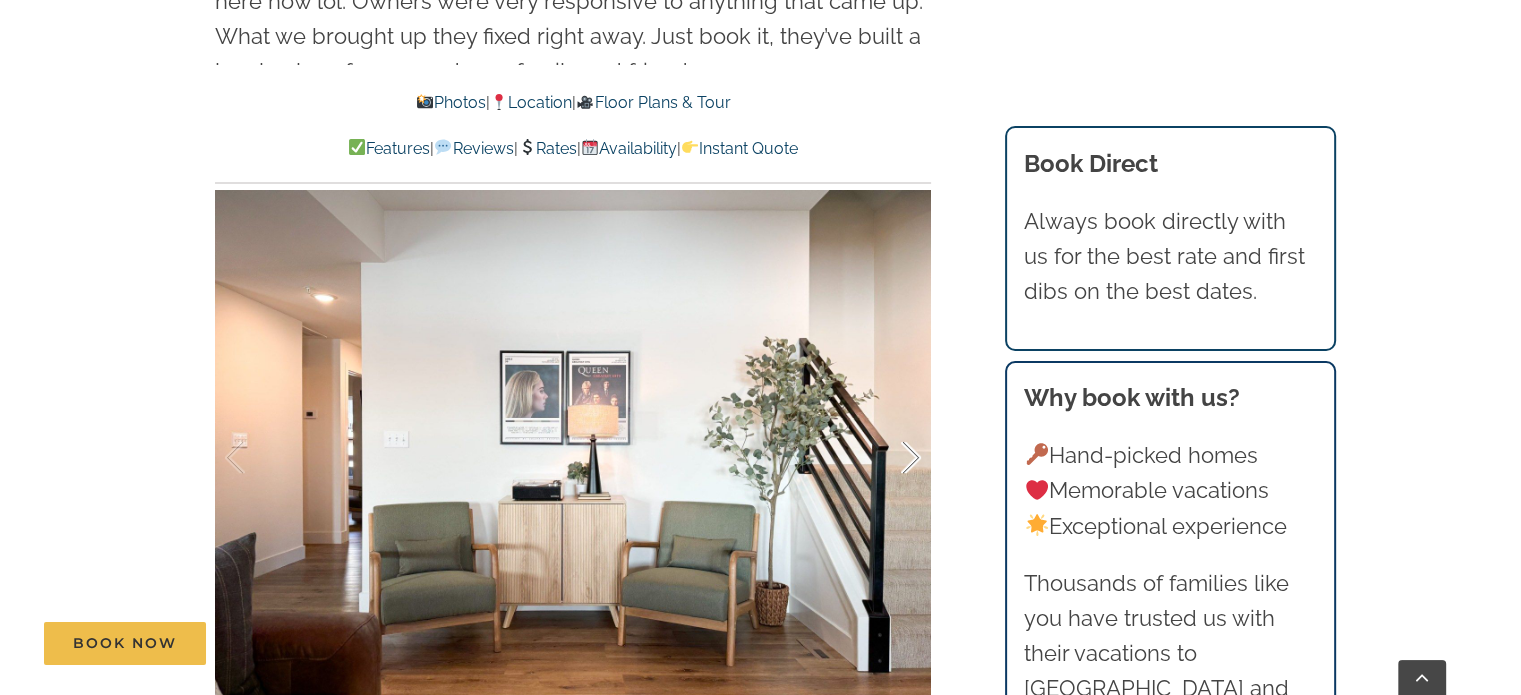 click at bounding box center (890, 458) 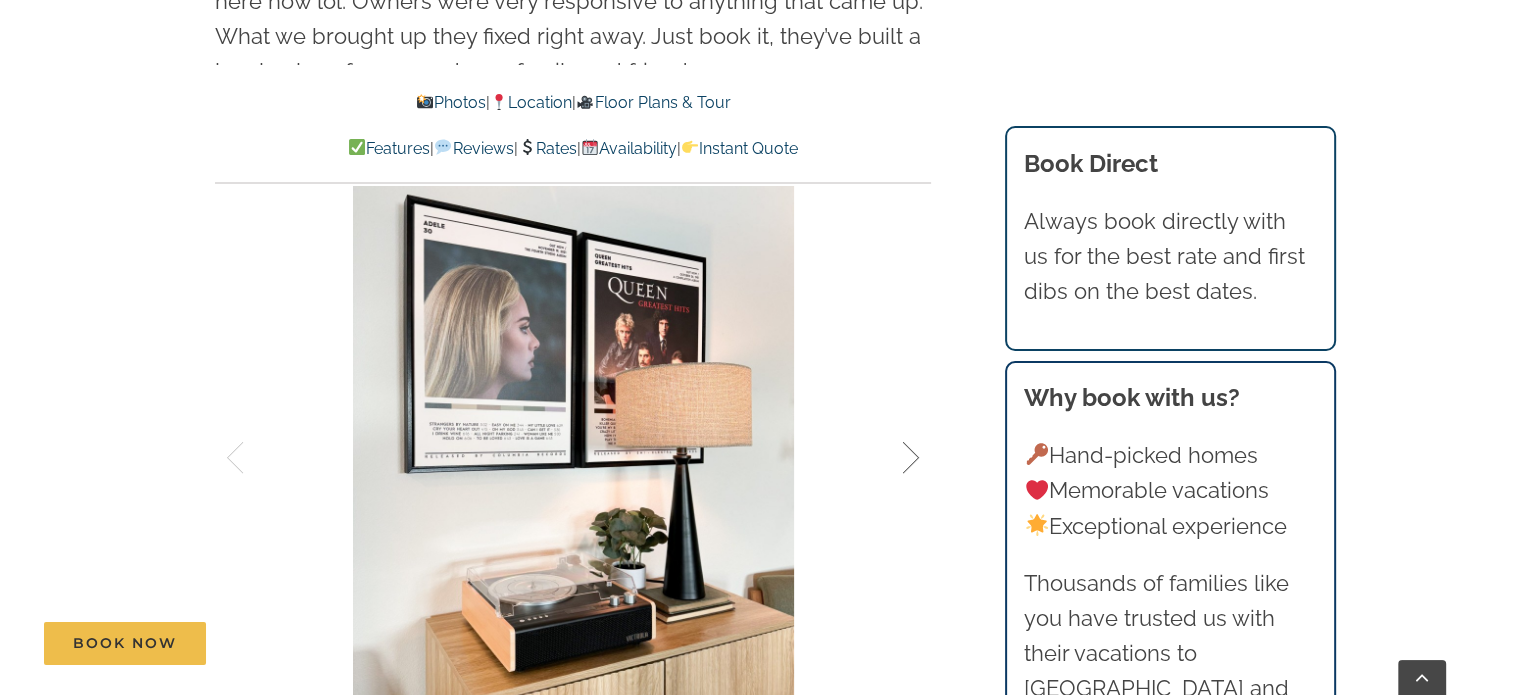 click at bounding box center [890, 458] 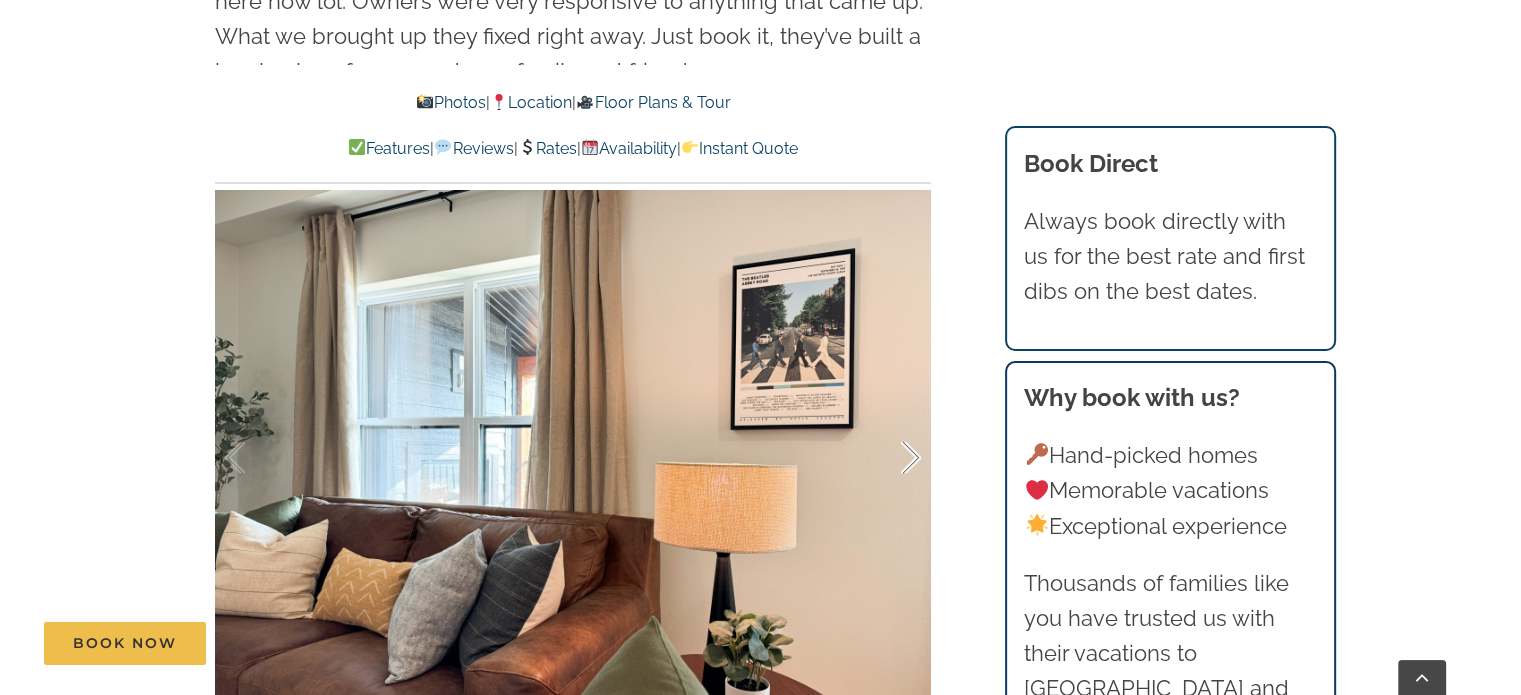 click at bounding box center [890, 458] 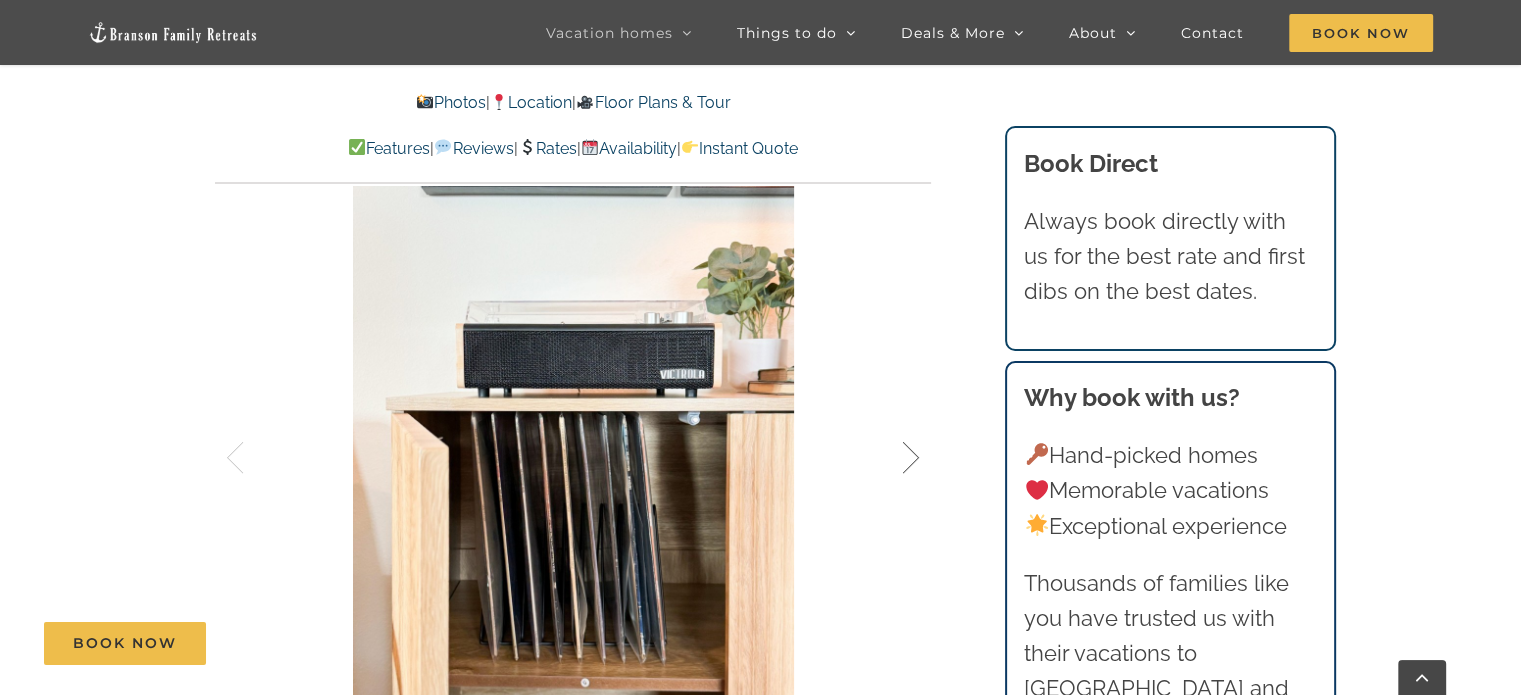 click at bounding box center (890, 458) 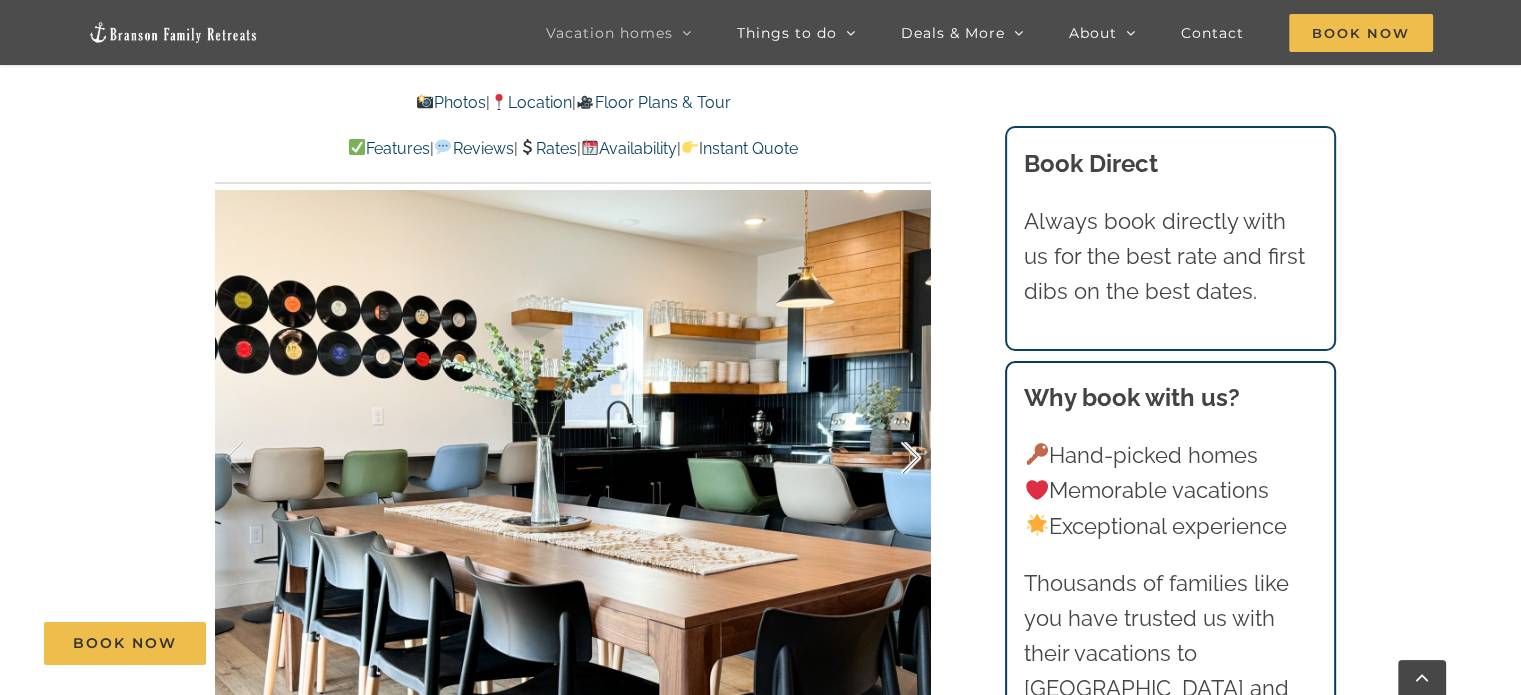 click at bounding box center (890, 458) 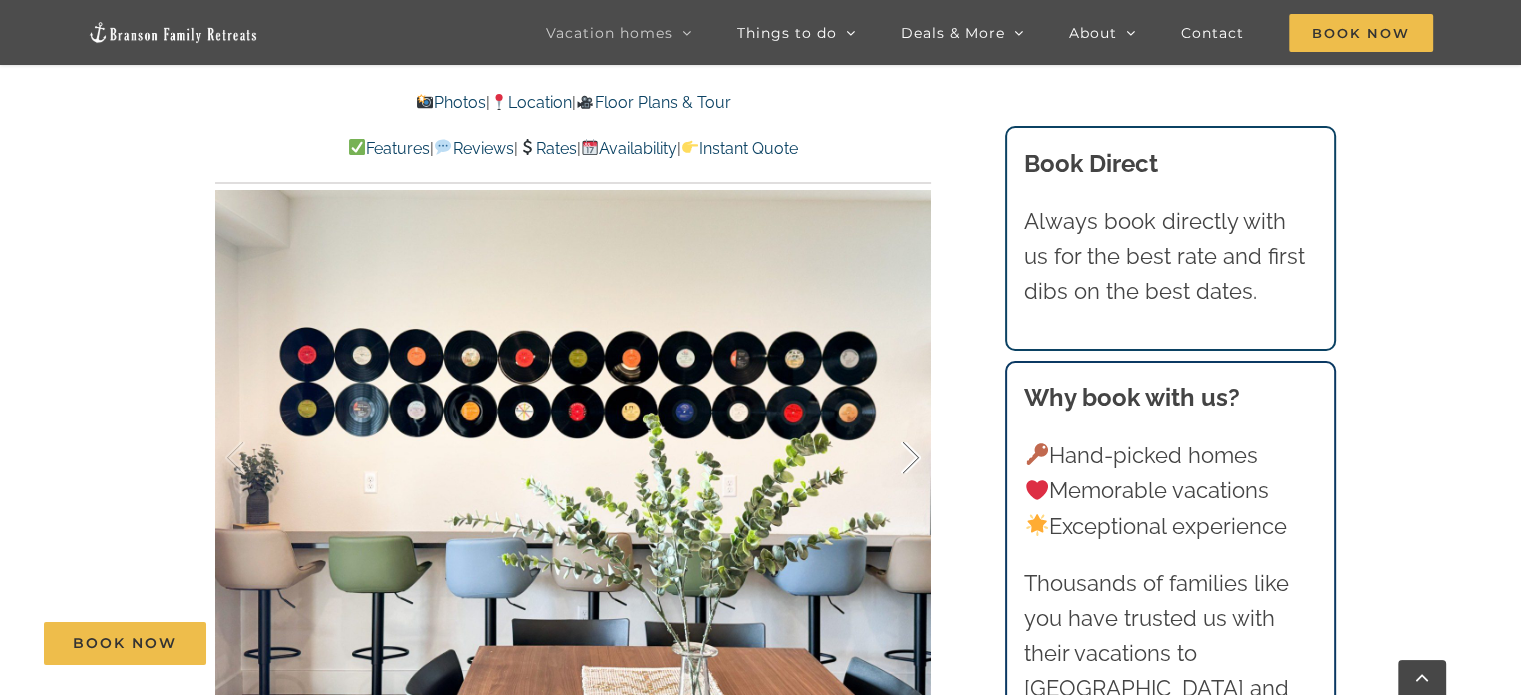 click at bounding box center (890, 458) 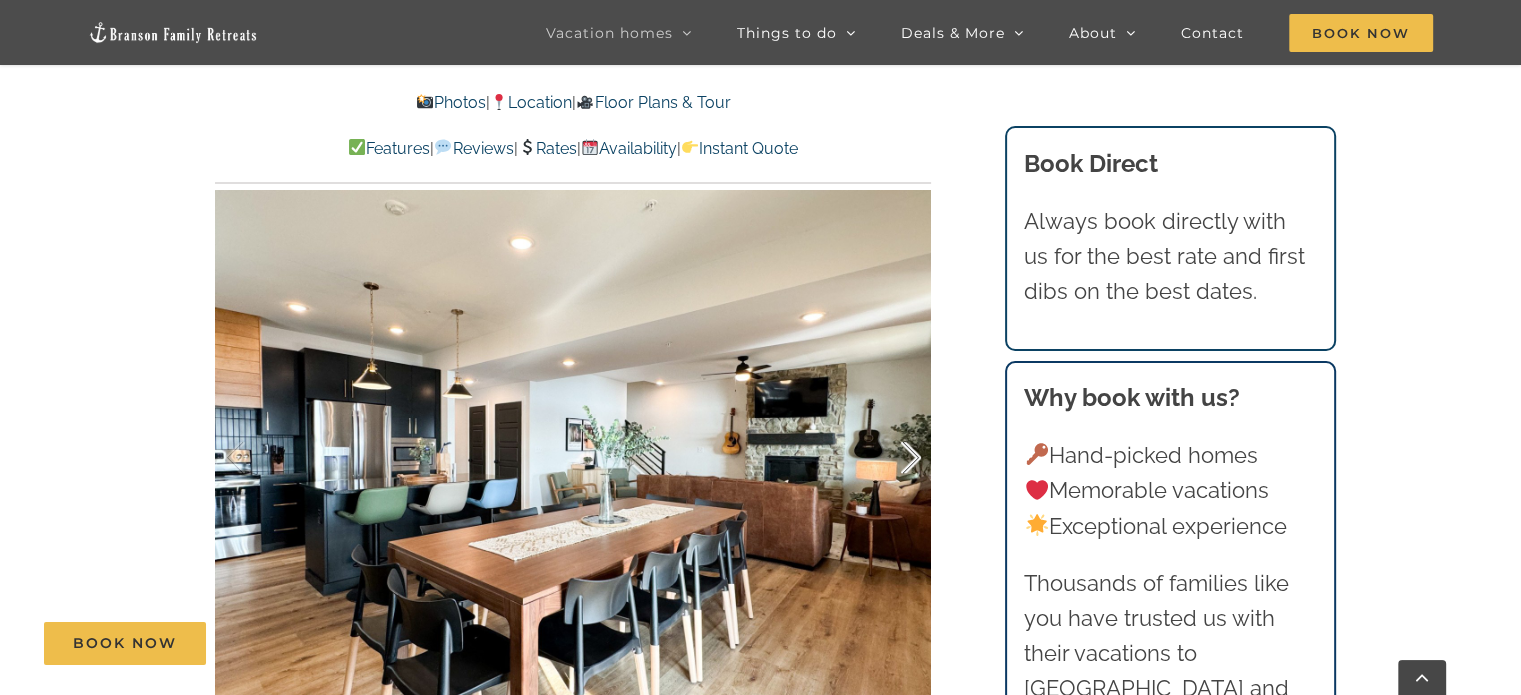 click at bounding box center [890, 458] 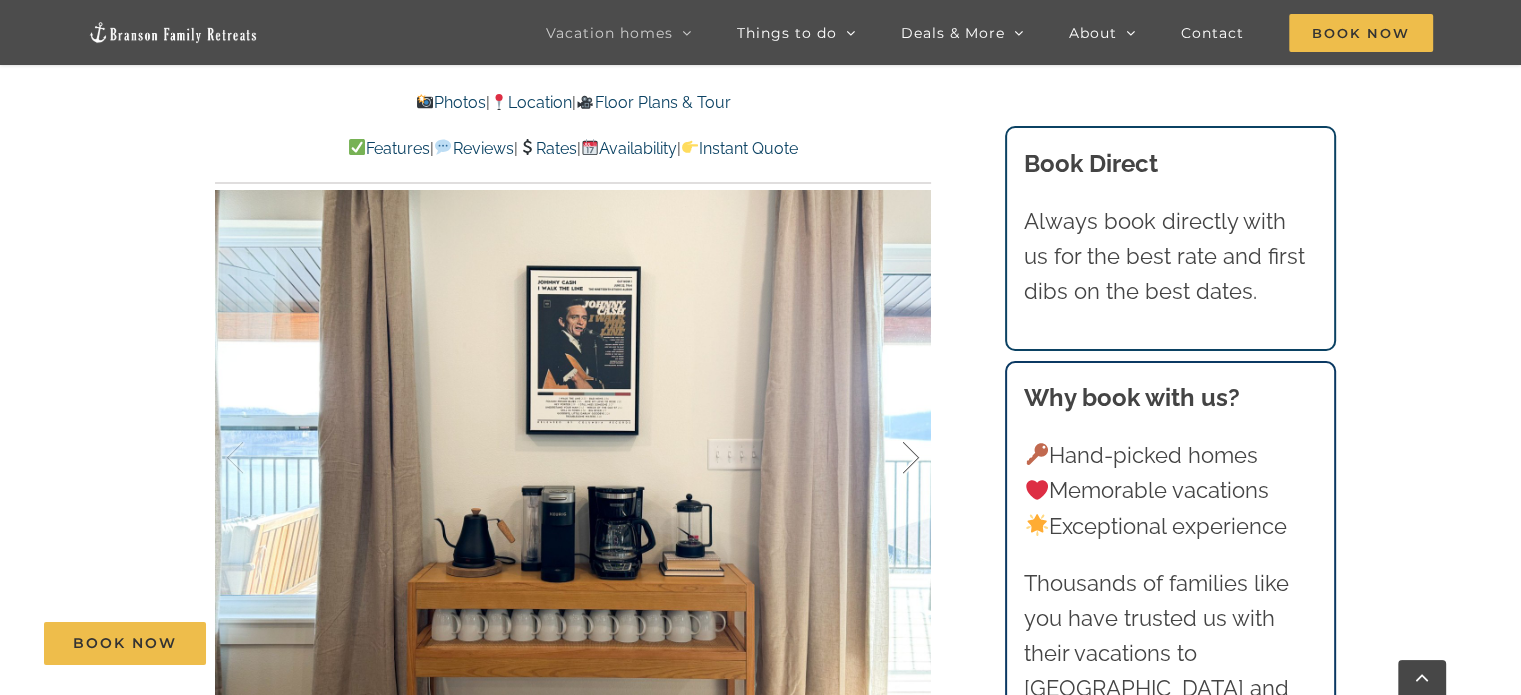 click at bounding box center [890, 458] 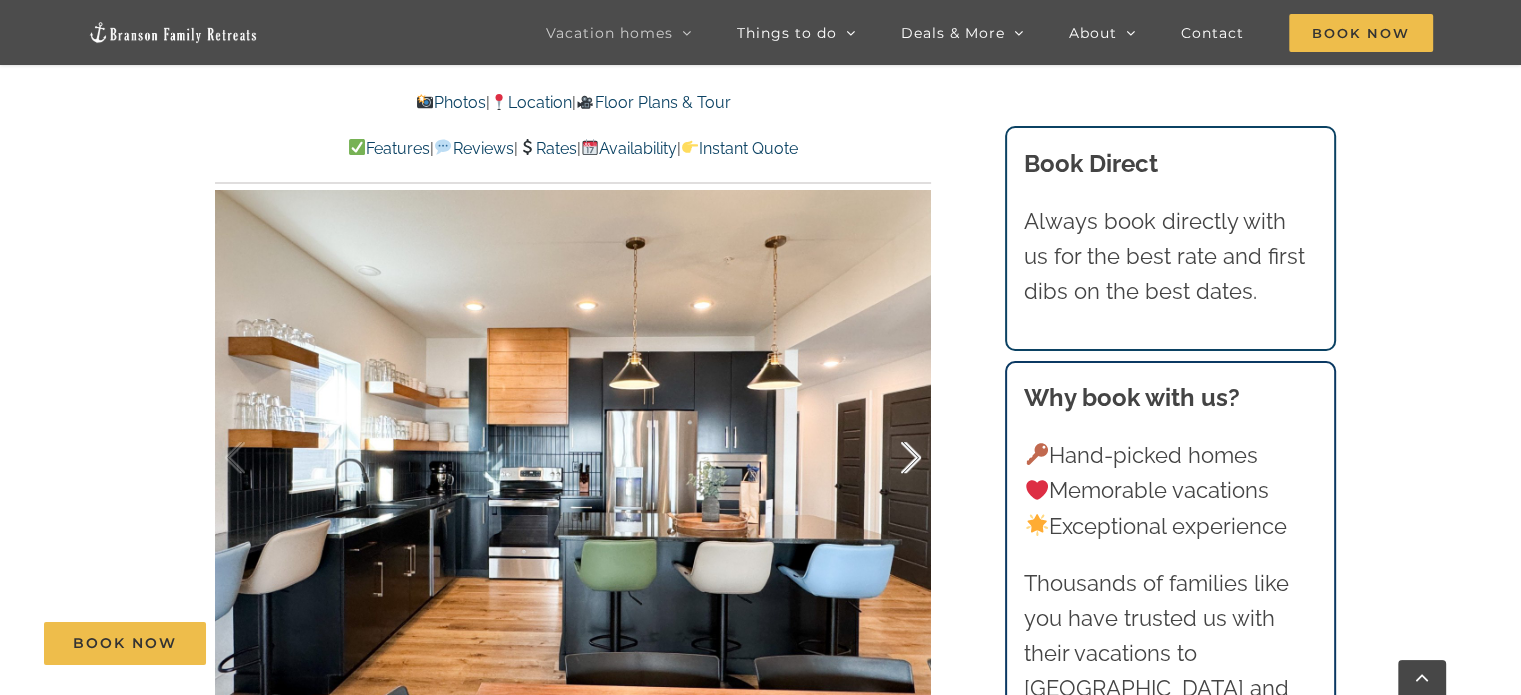 click at bounding box center [890, 458] 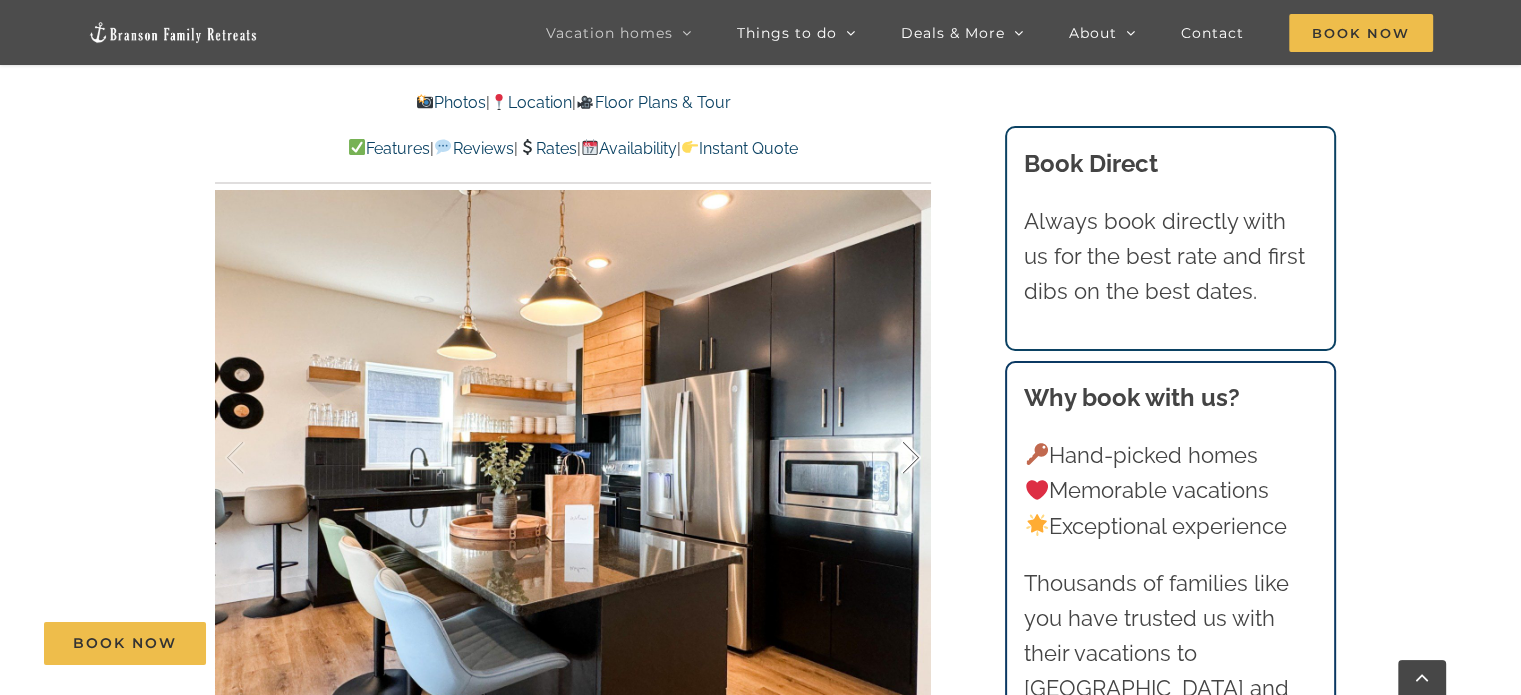 click at bounding box center (890, 458) 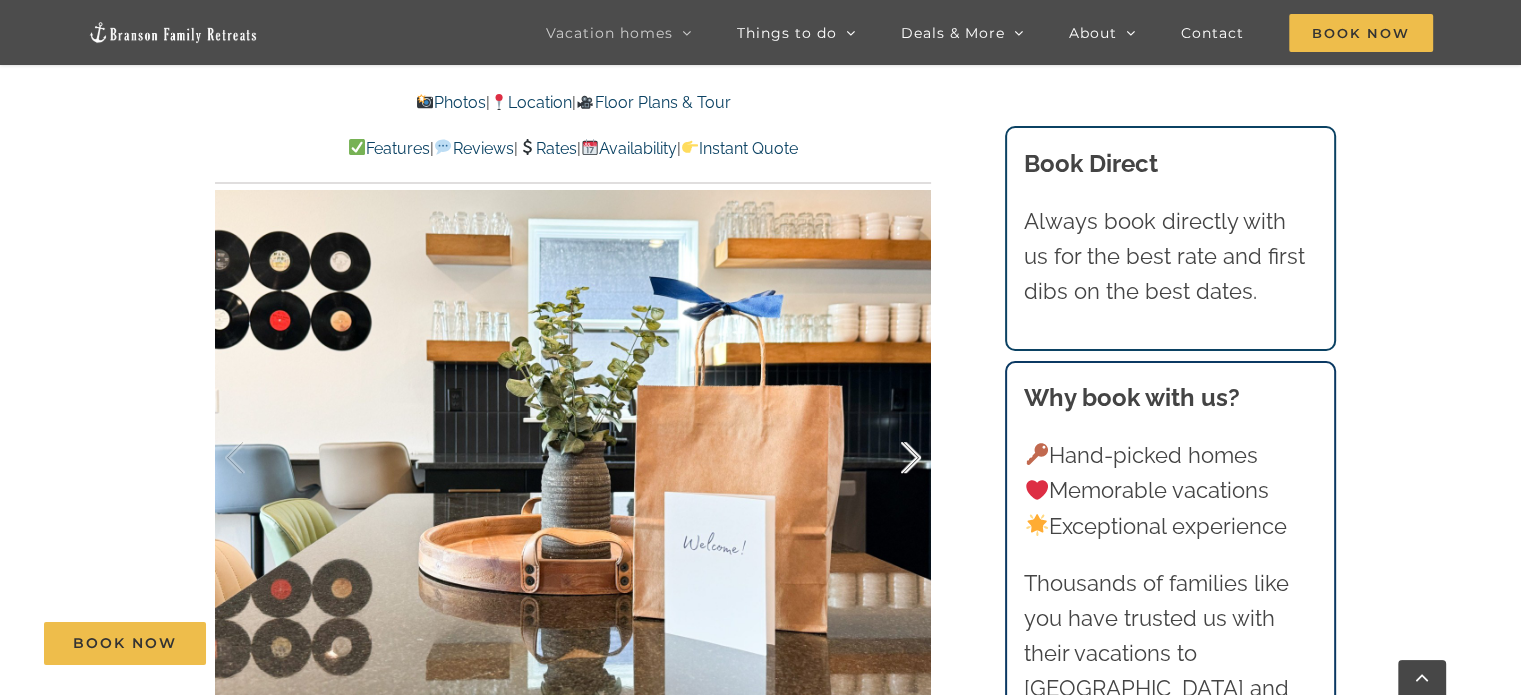 click at bounding box center [890, 458] 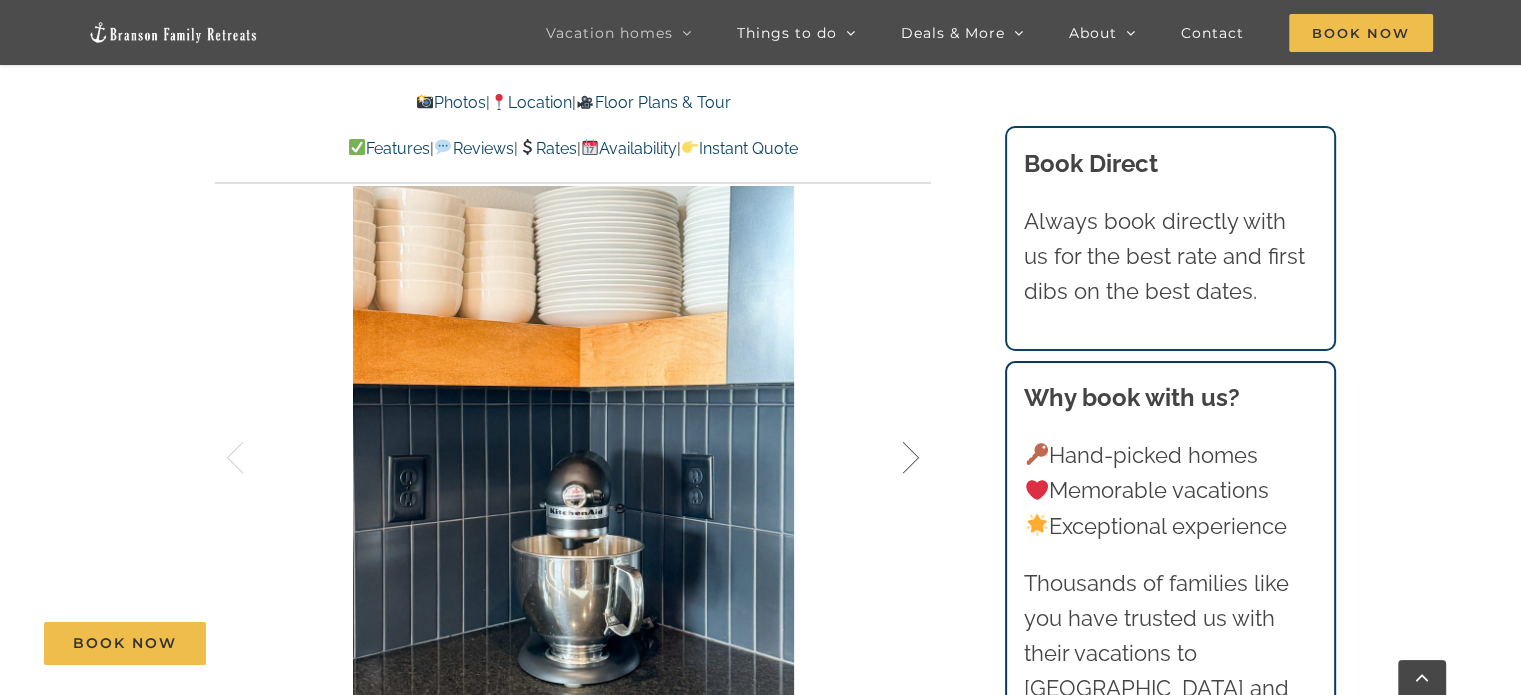 click at bounding box center (890, 458) 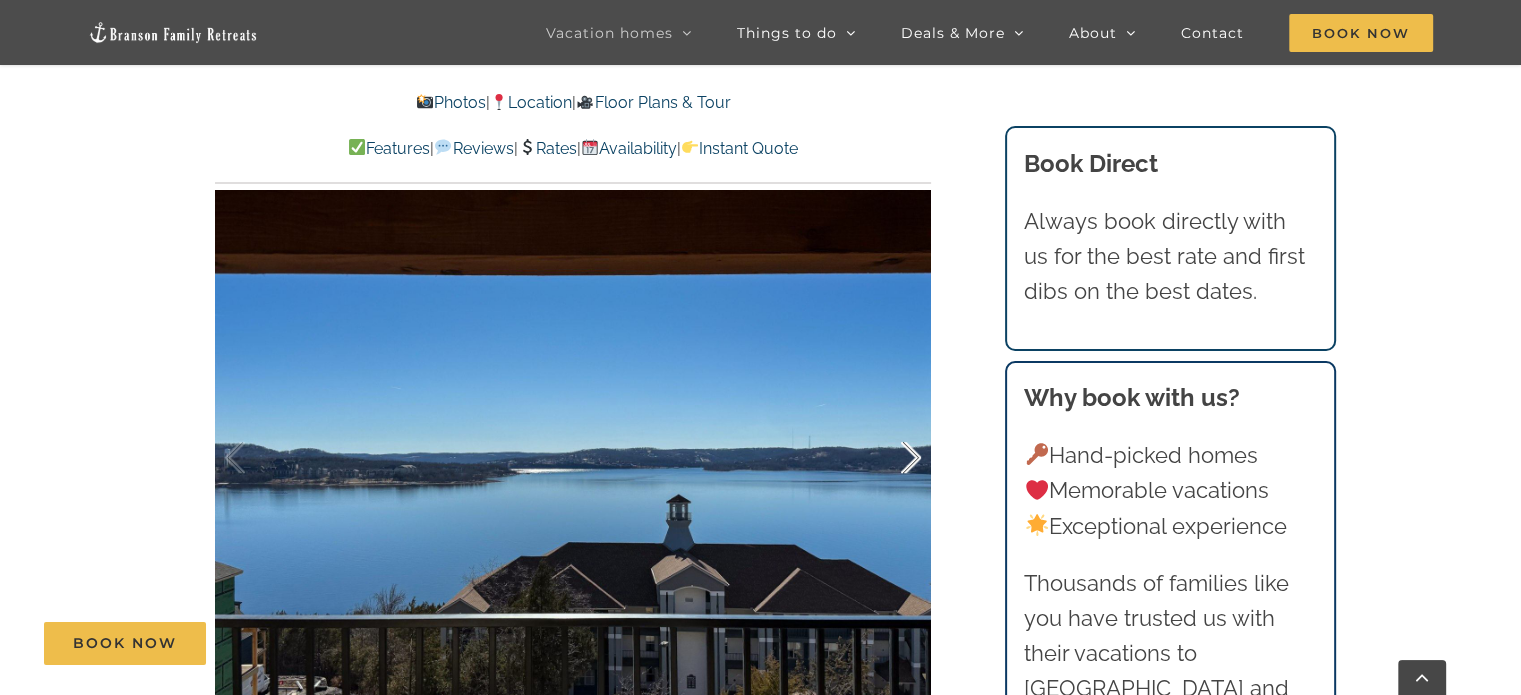 click at bounding box center [890, 458] 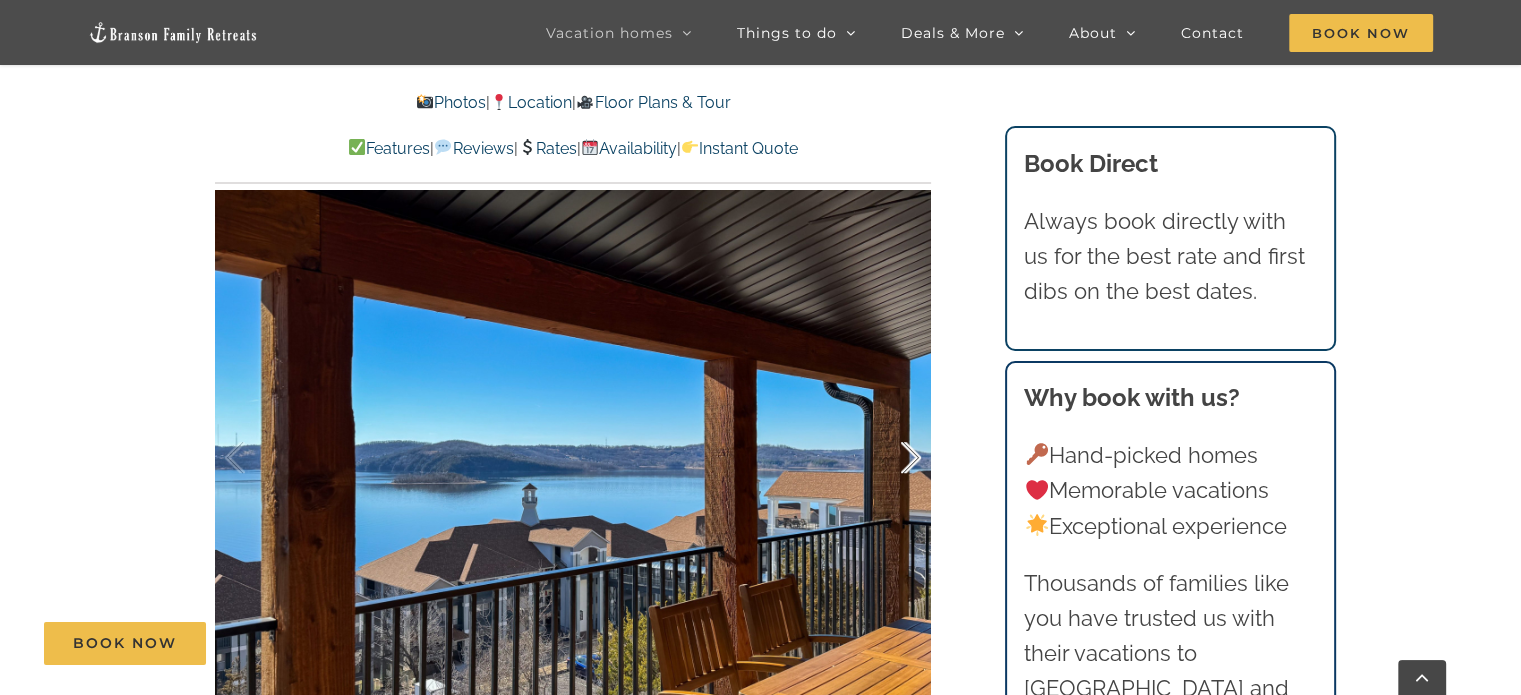 click at bounding box center (890, 458) 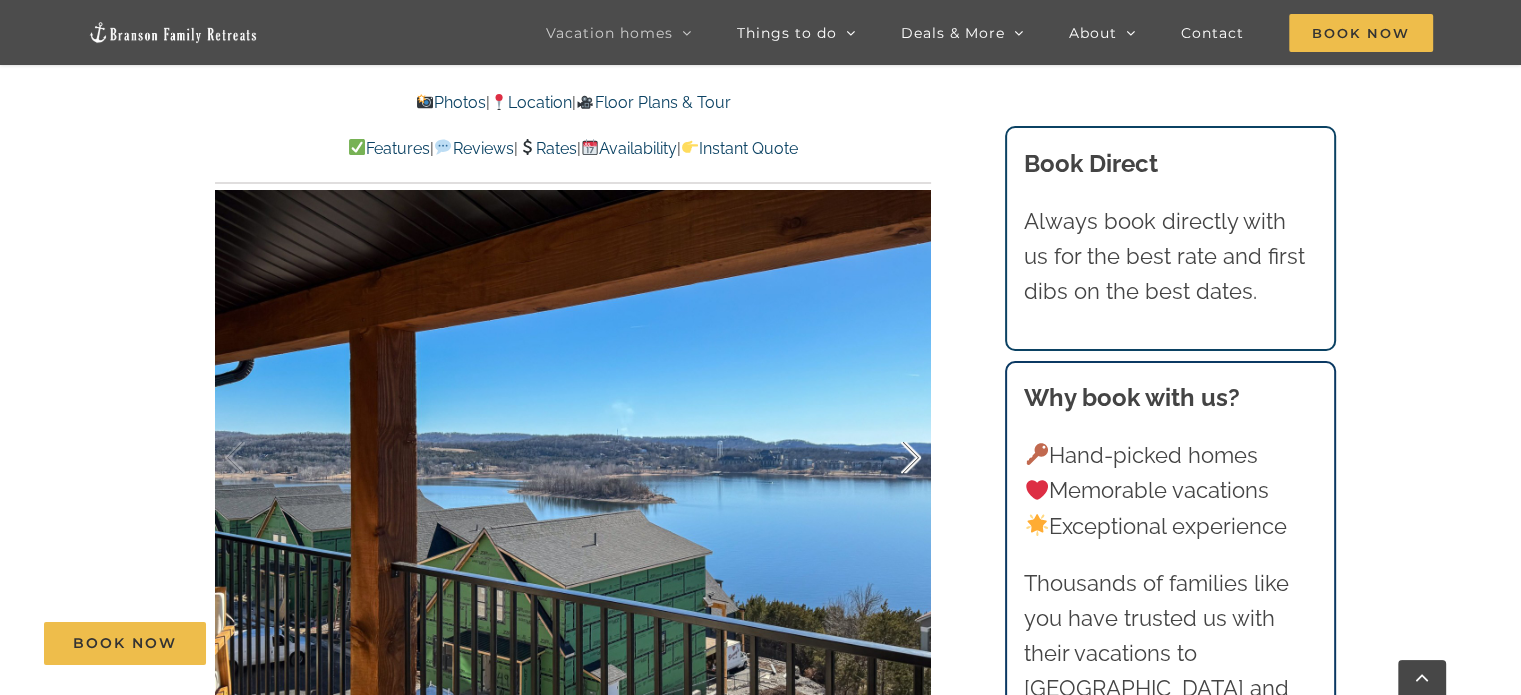 click at bounding box center [890, 458] 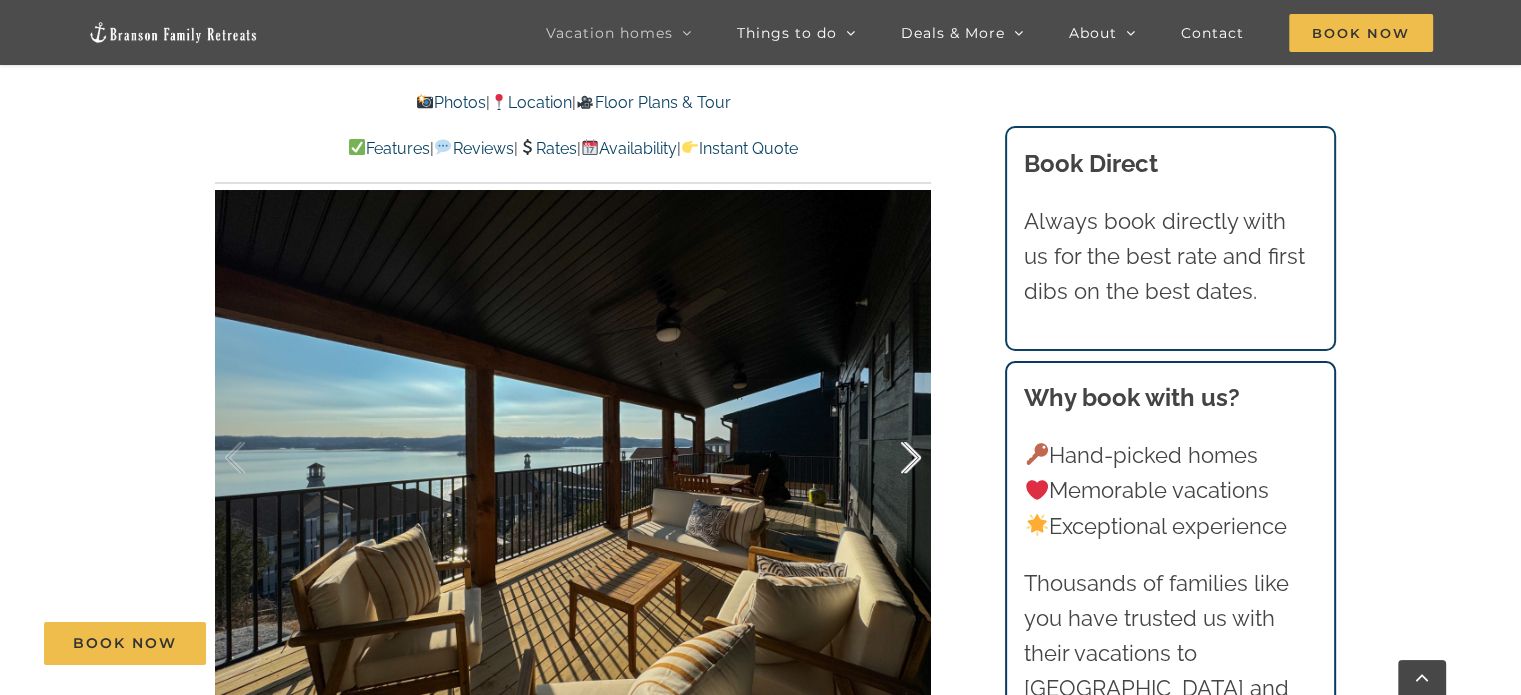 click at bounding box center (890, 458) 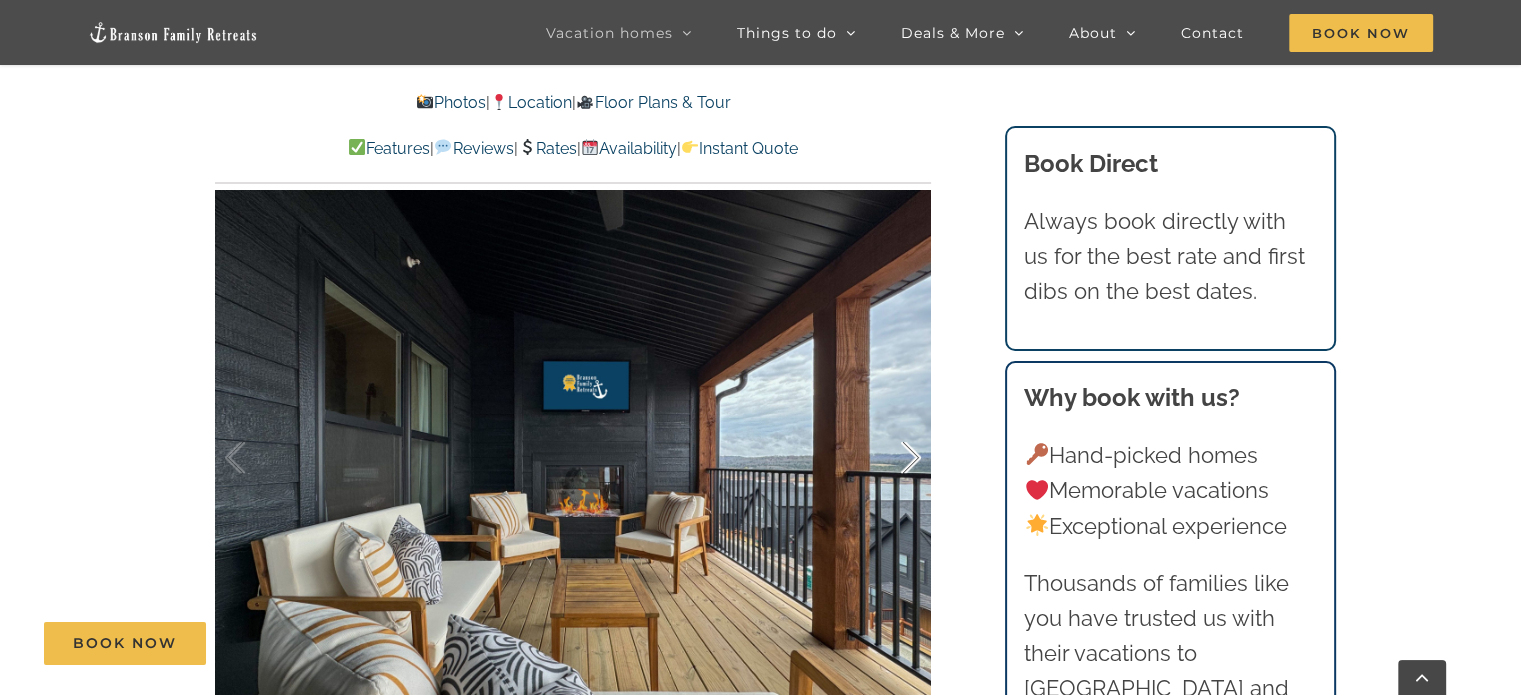 click at bounding box center (890, 458) 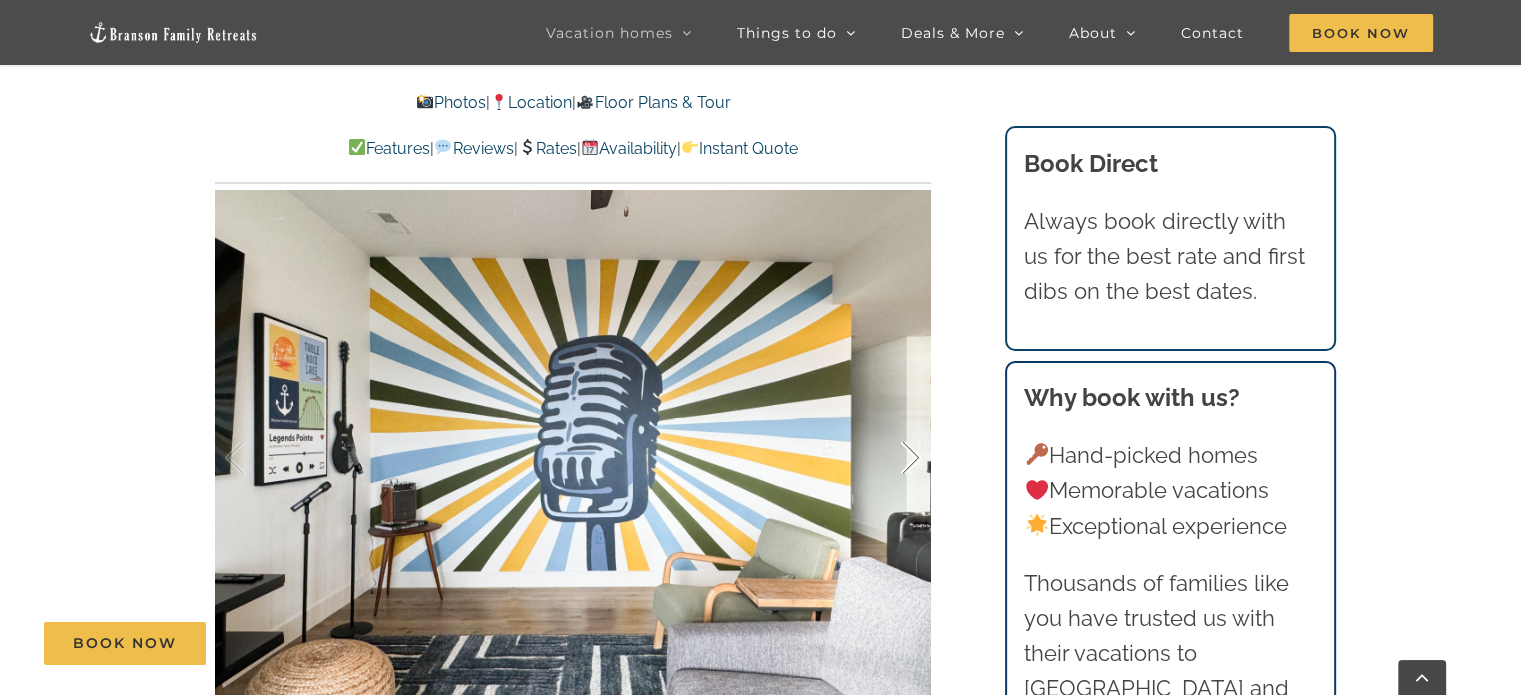 click at bounding box center [890, 458] 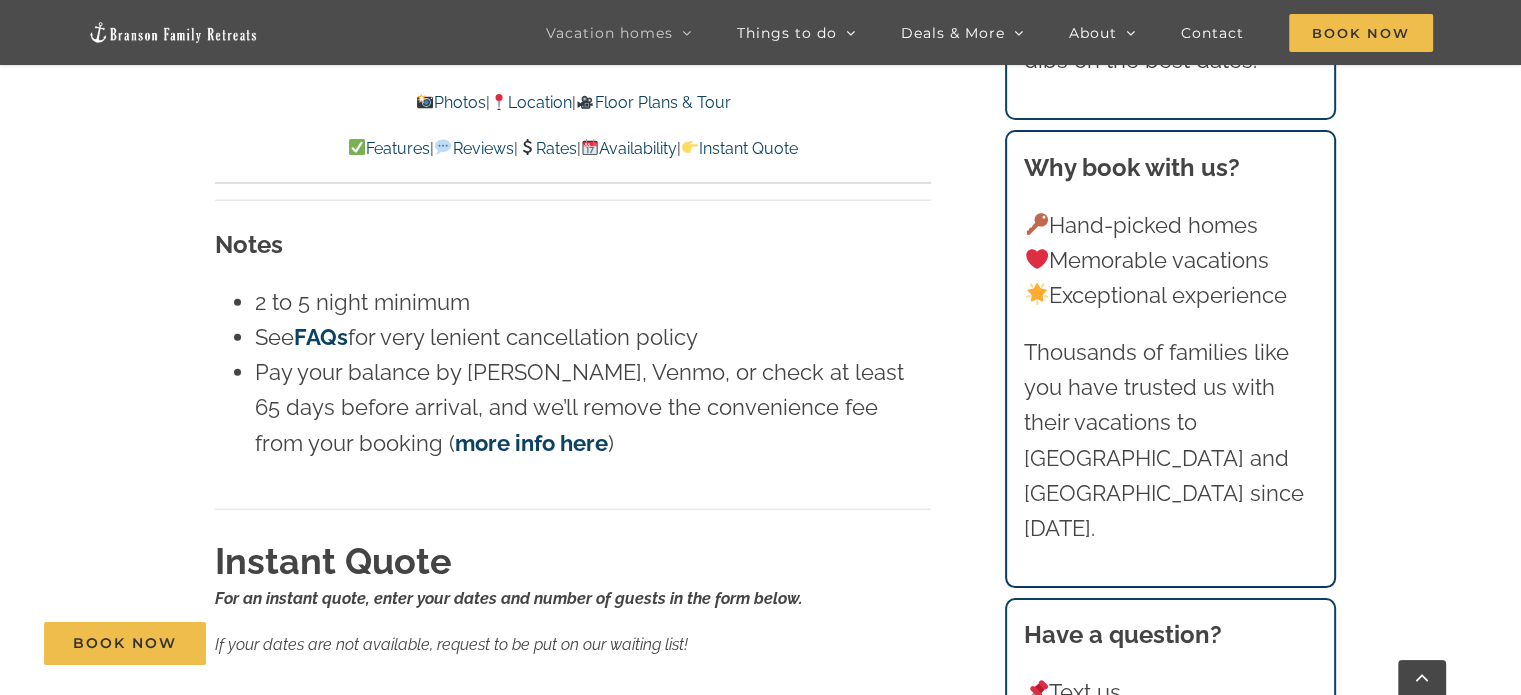 scroll, scrollTop: 12600, scrollLeft: 0, axis: vertical 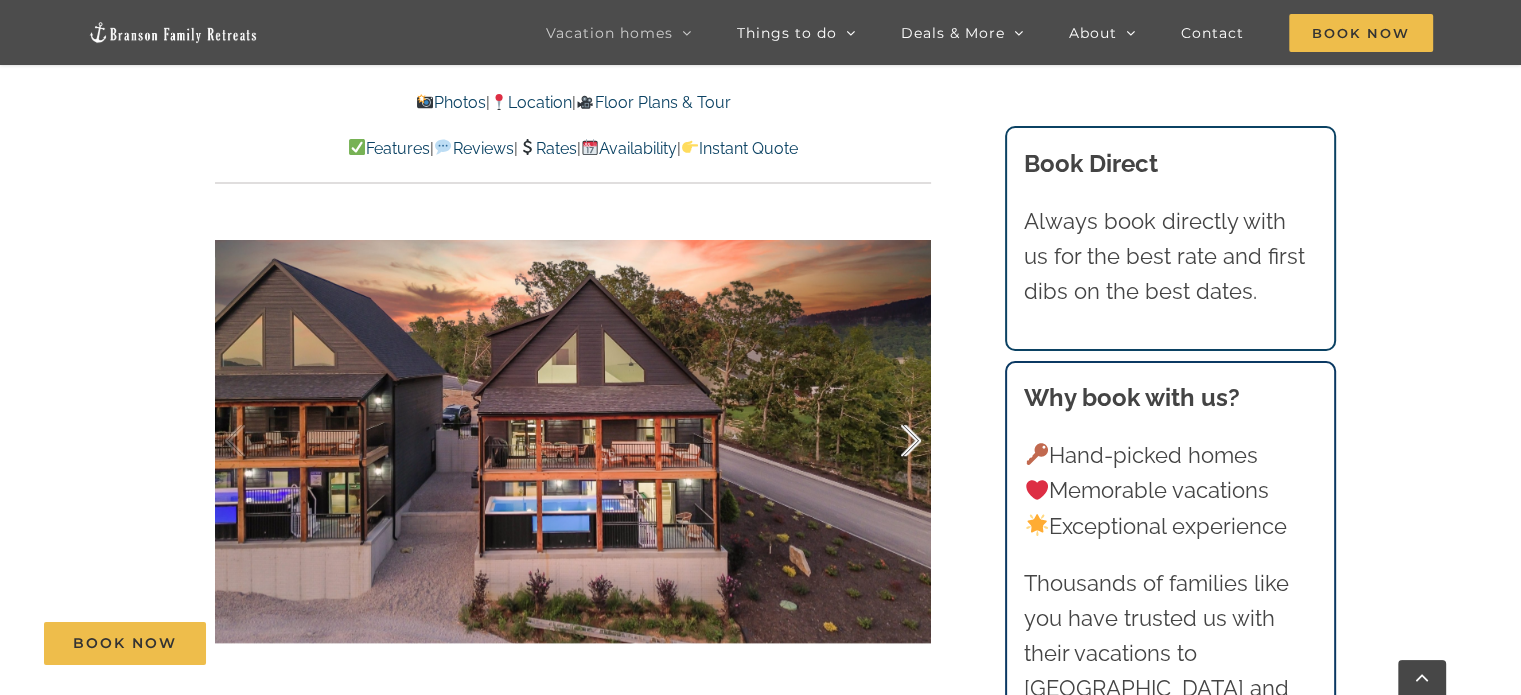 click at bounding box center [890, 441] 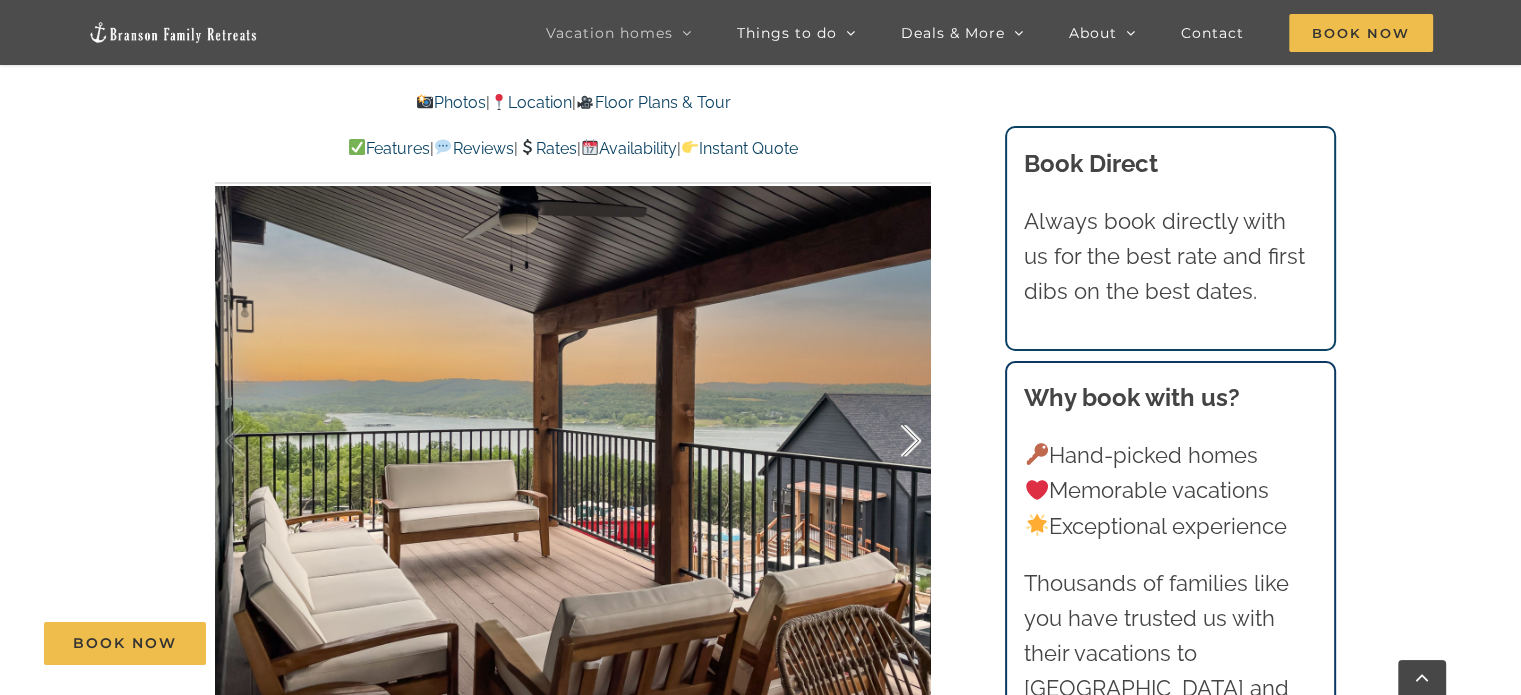 click at bounding box center [890, 441] 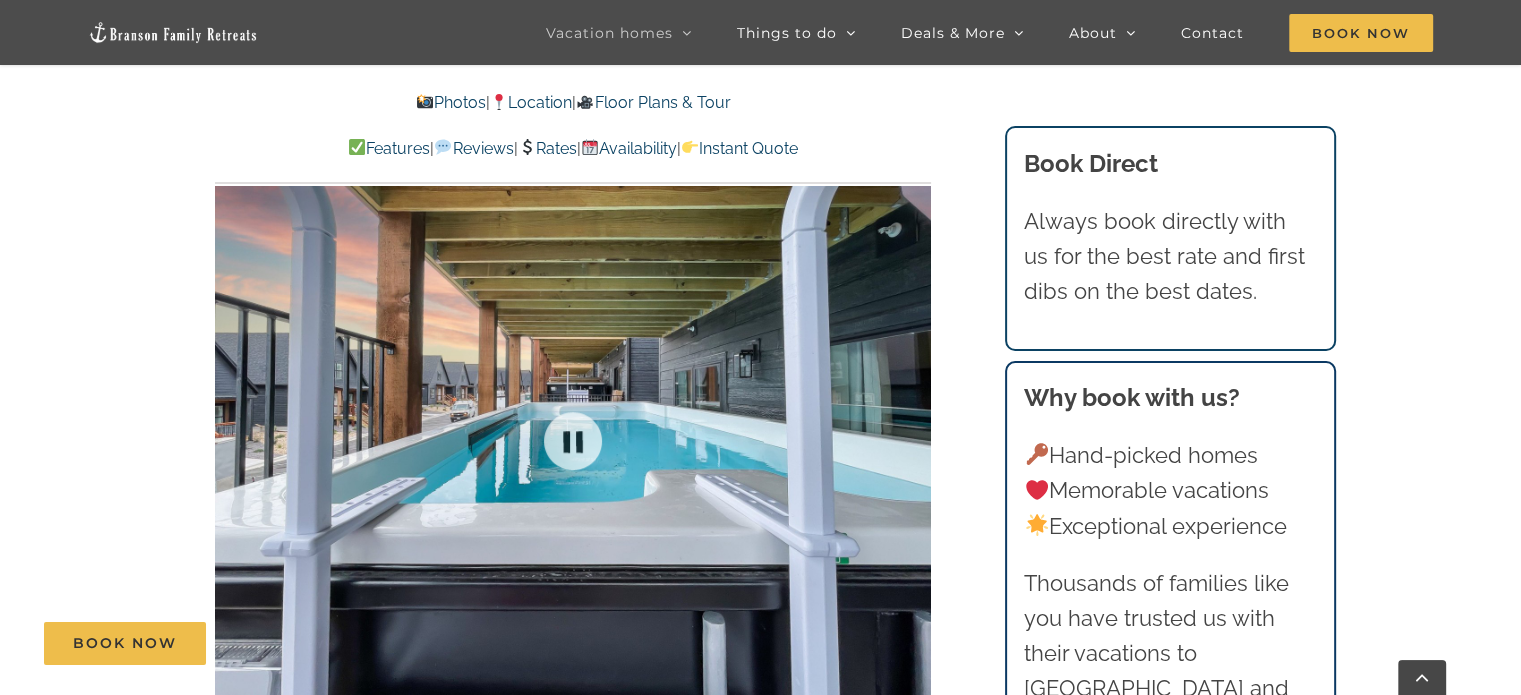 click at bounding box center (573, 441) 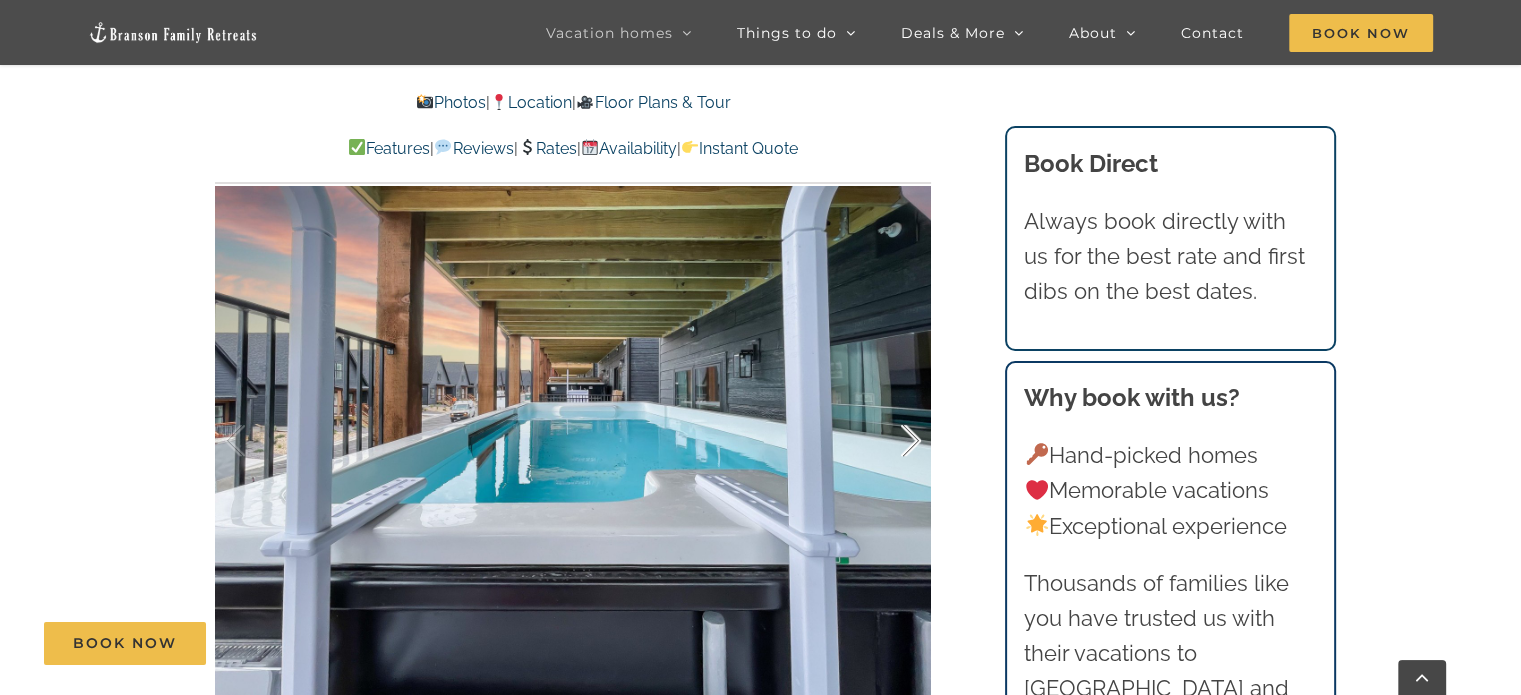 click at bounding box center [890, 441] 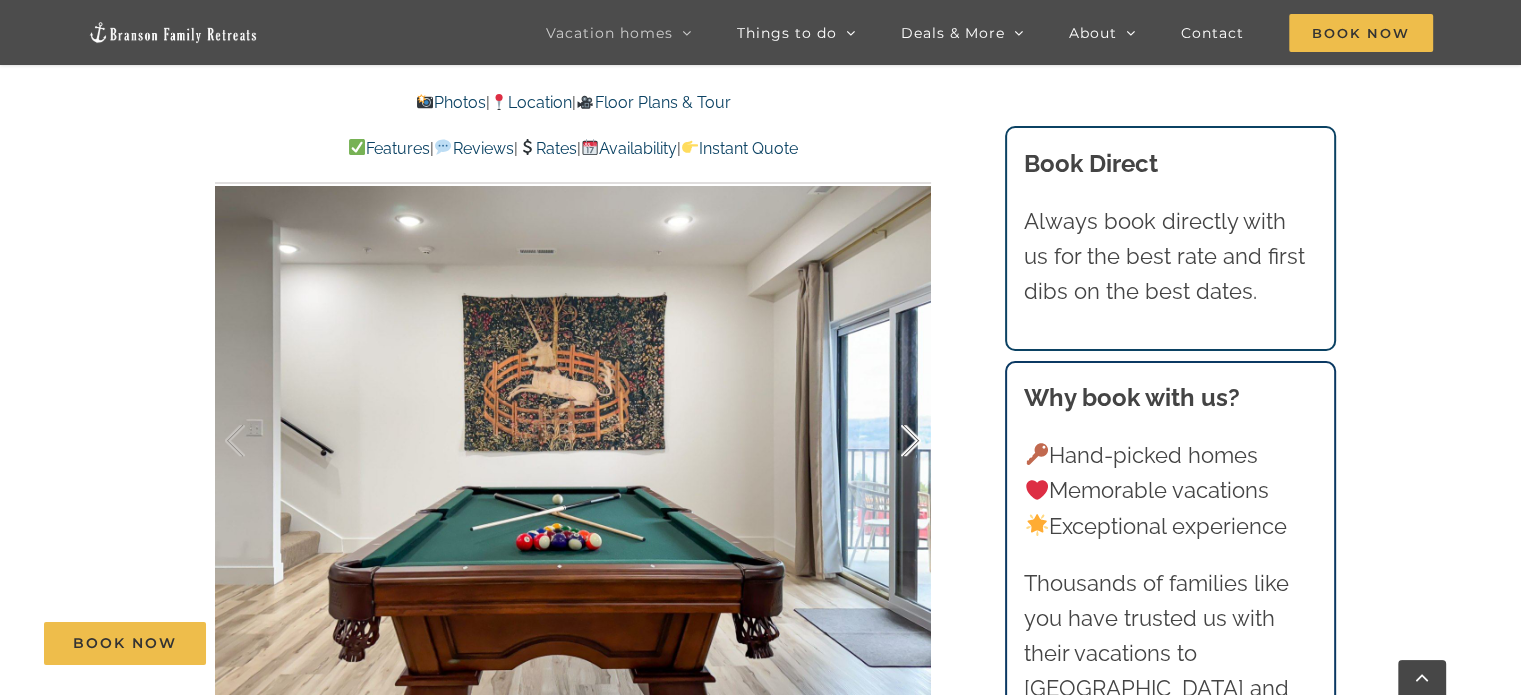 click at bounding box center [890, 441] 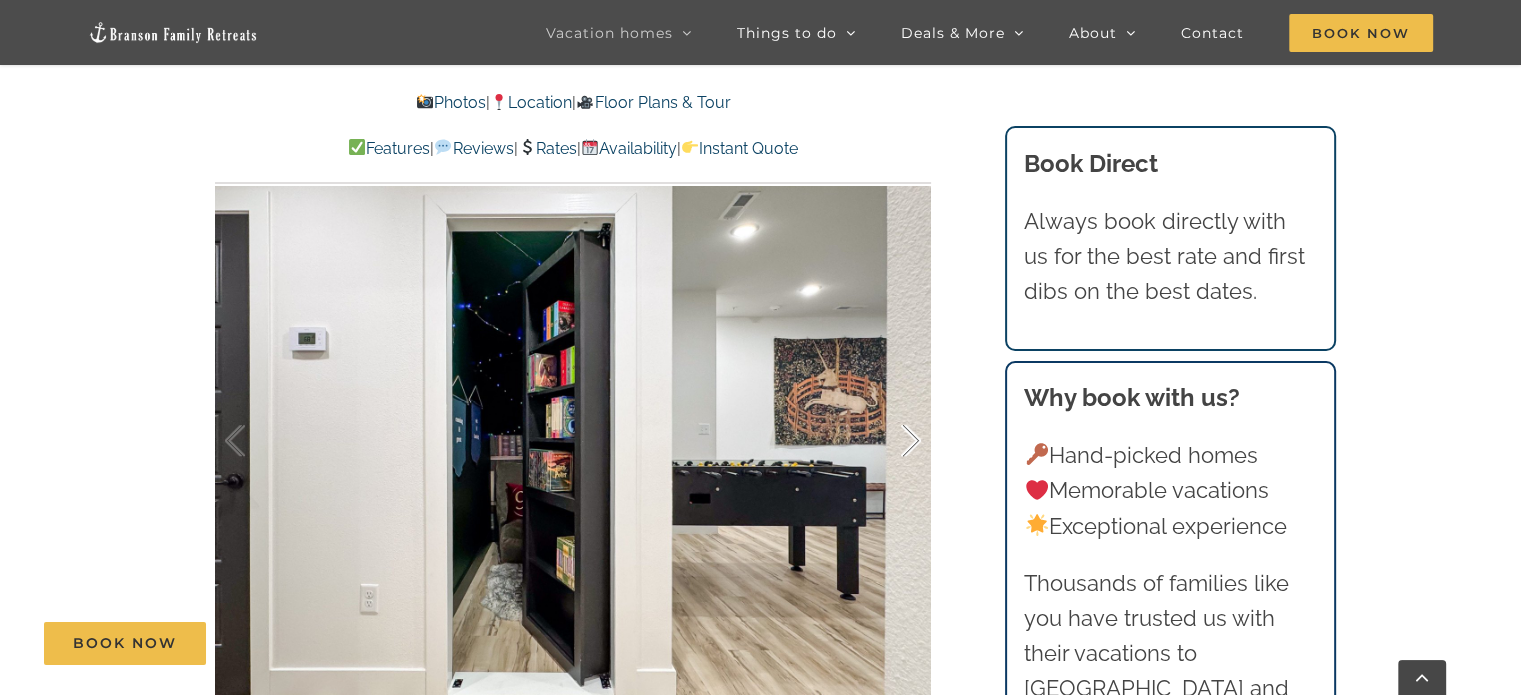 click at bounding box center [890, 441] 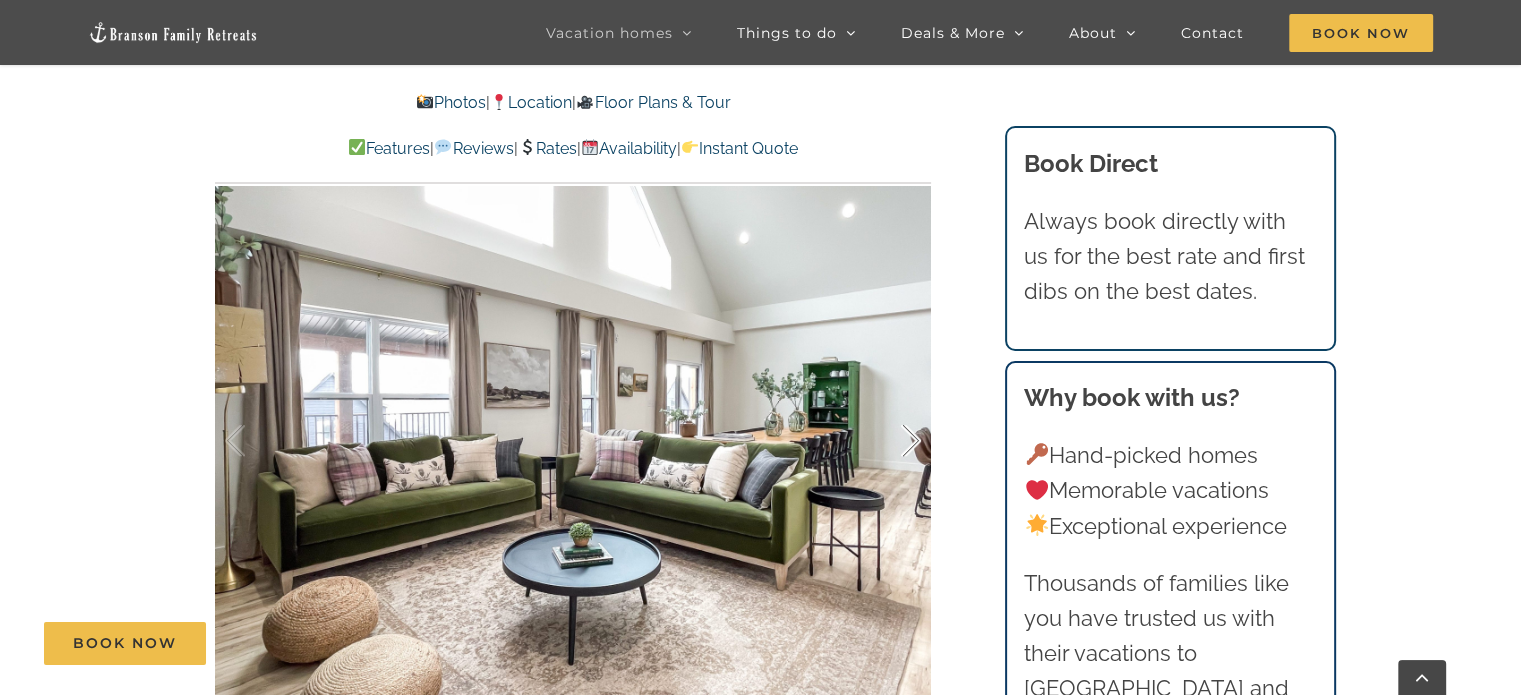 click at bounding box center (890, 441) 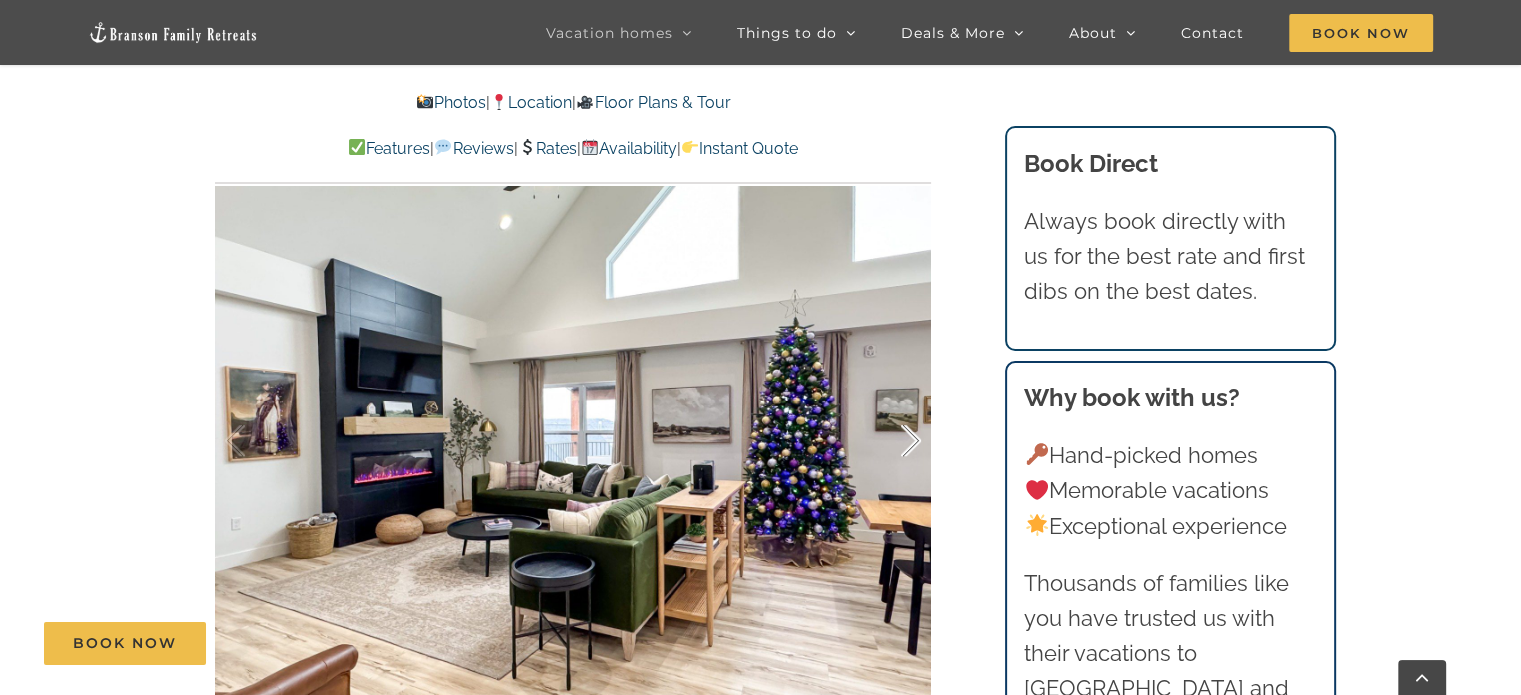 click at bounding box center [890, 441] 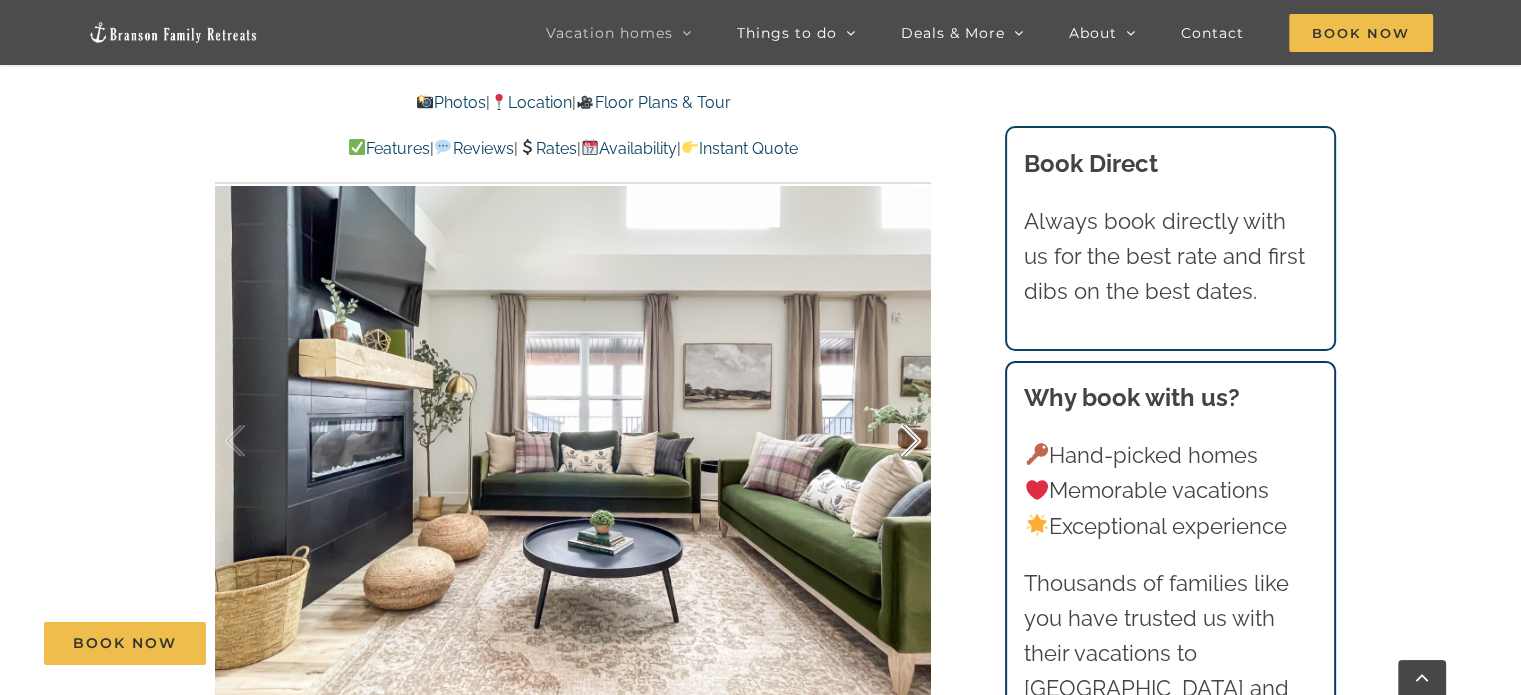 click at bounding box center (890, 441) 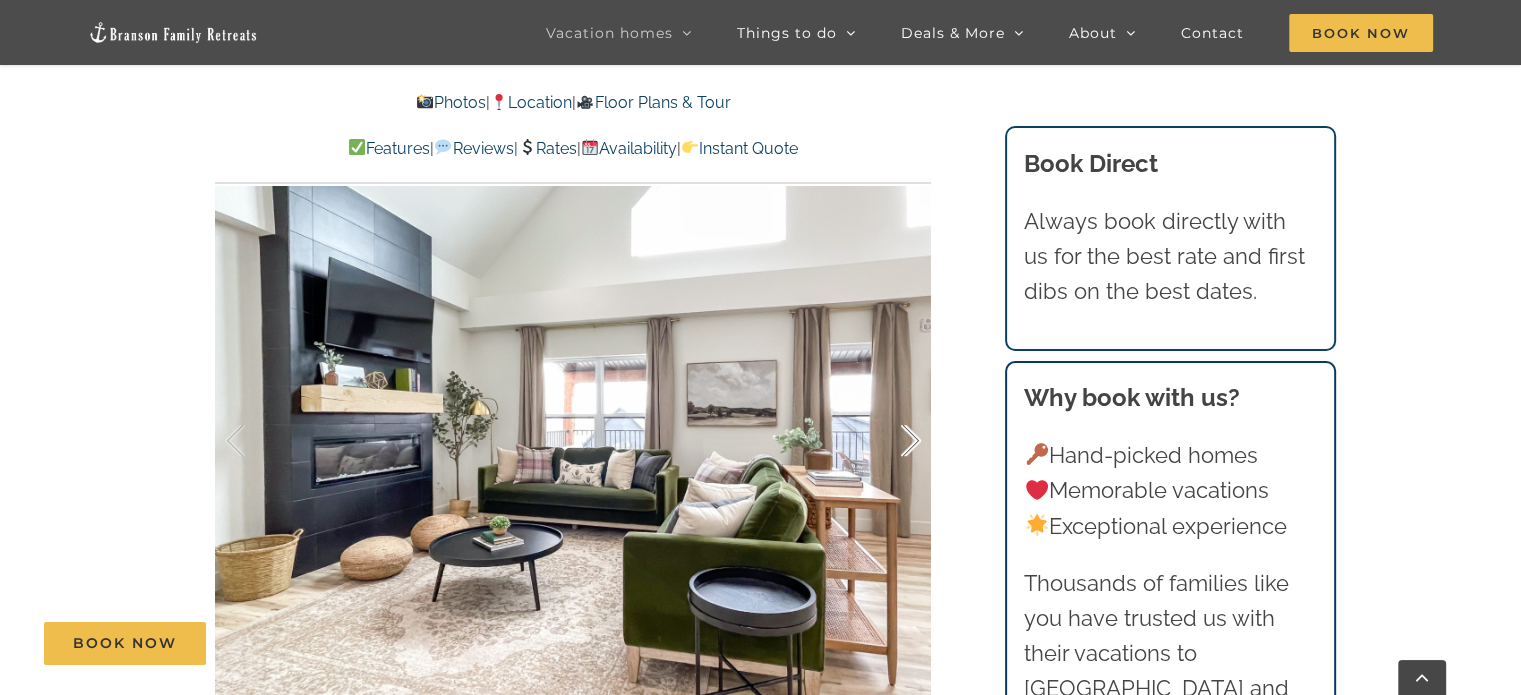 click at bounding box center (890, 441) 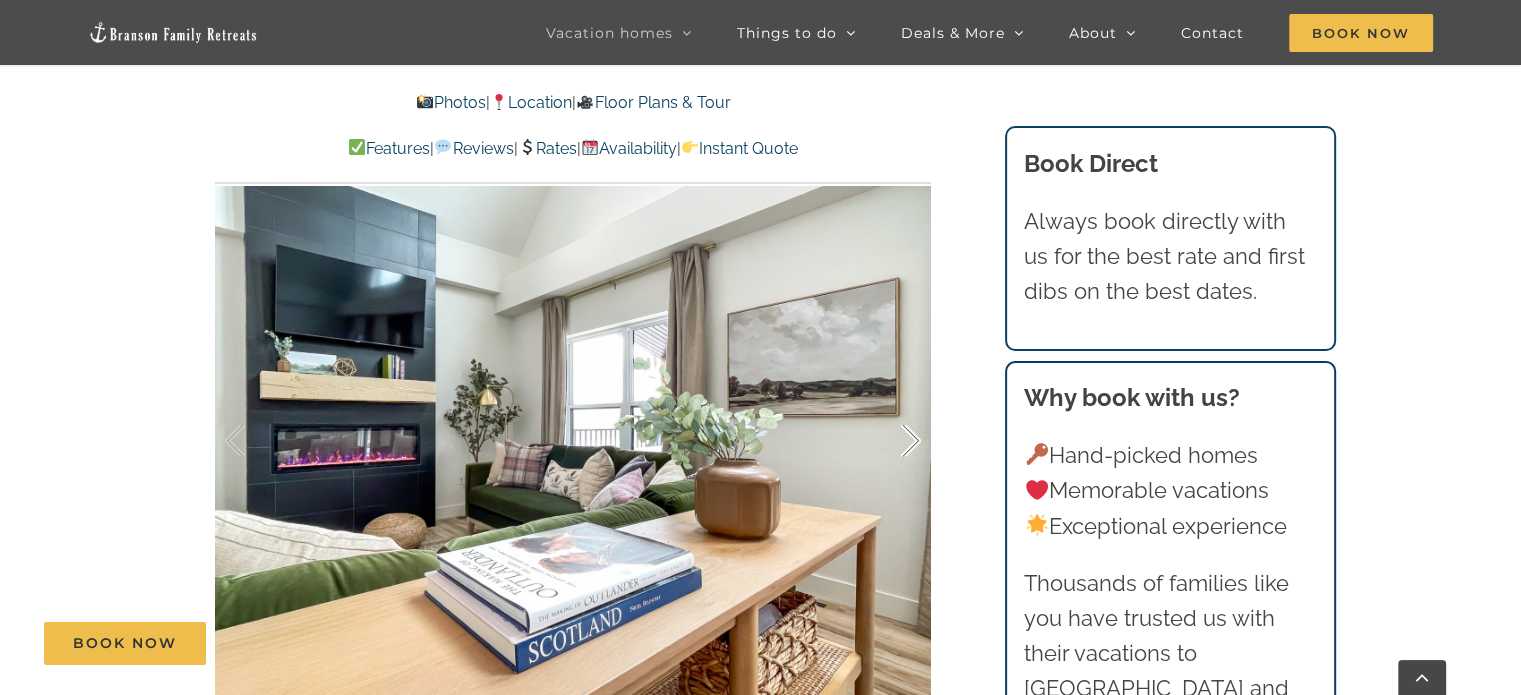 click at bounding box center (890, 441) 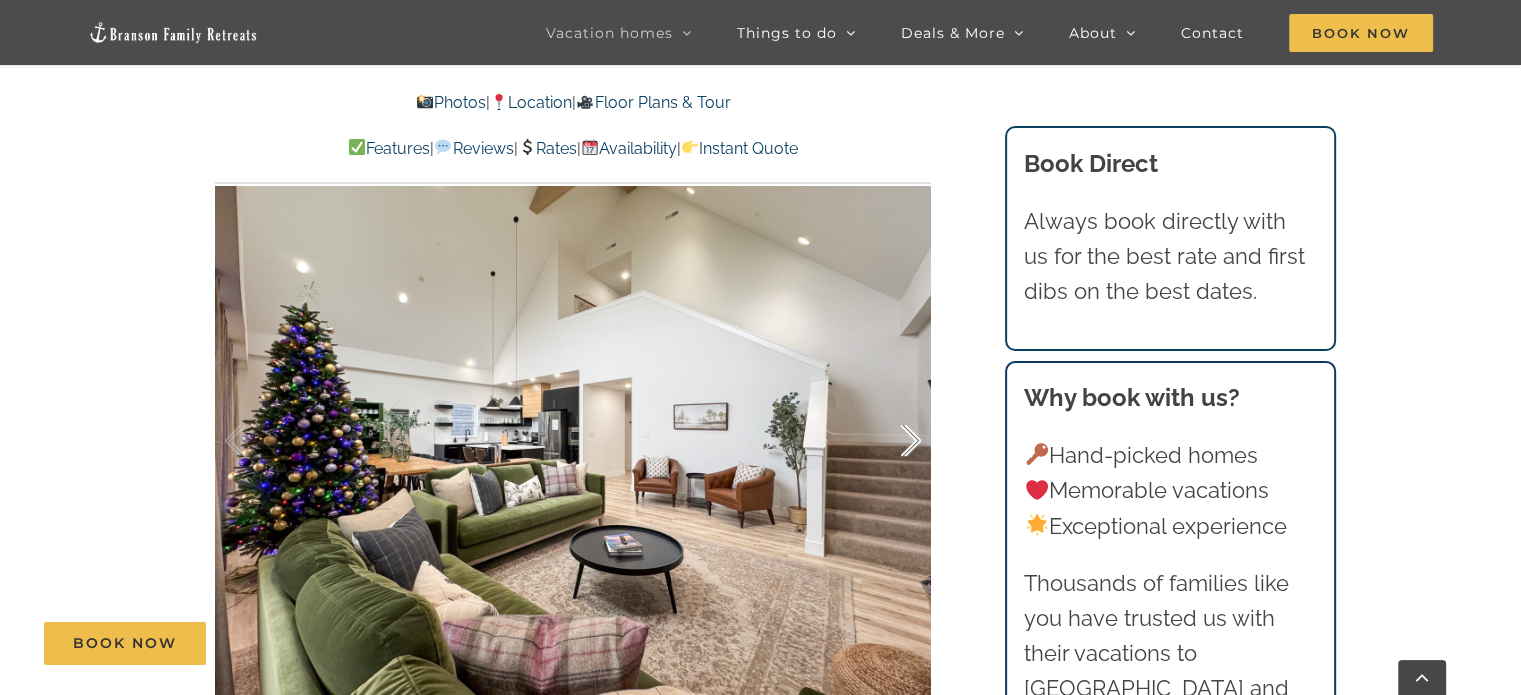 click at bounding box center (890, 441) 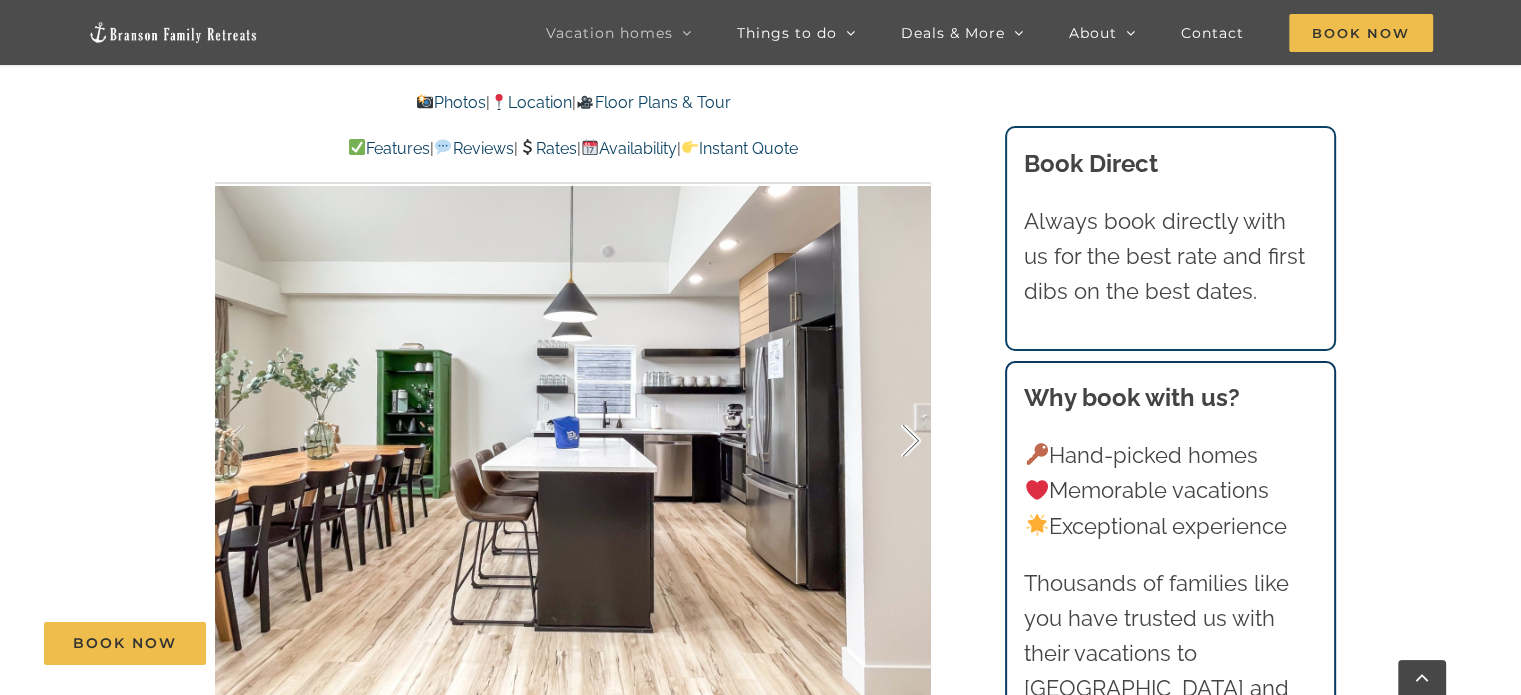 click at bounding box center [890, 441] 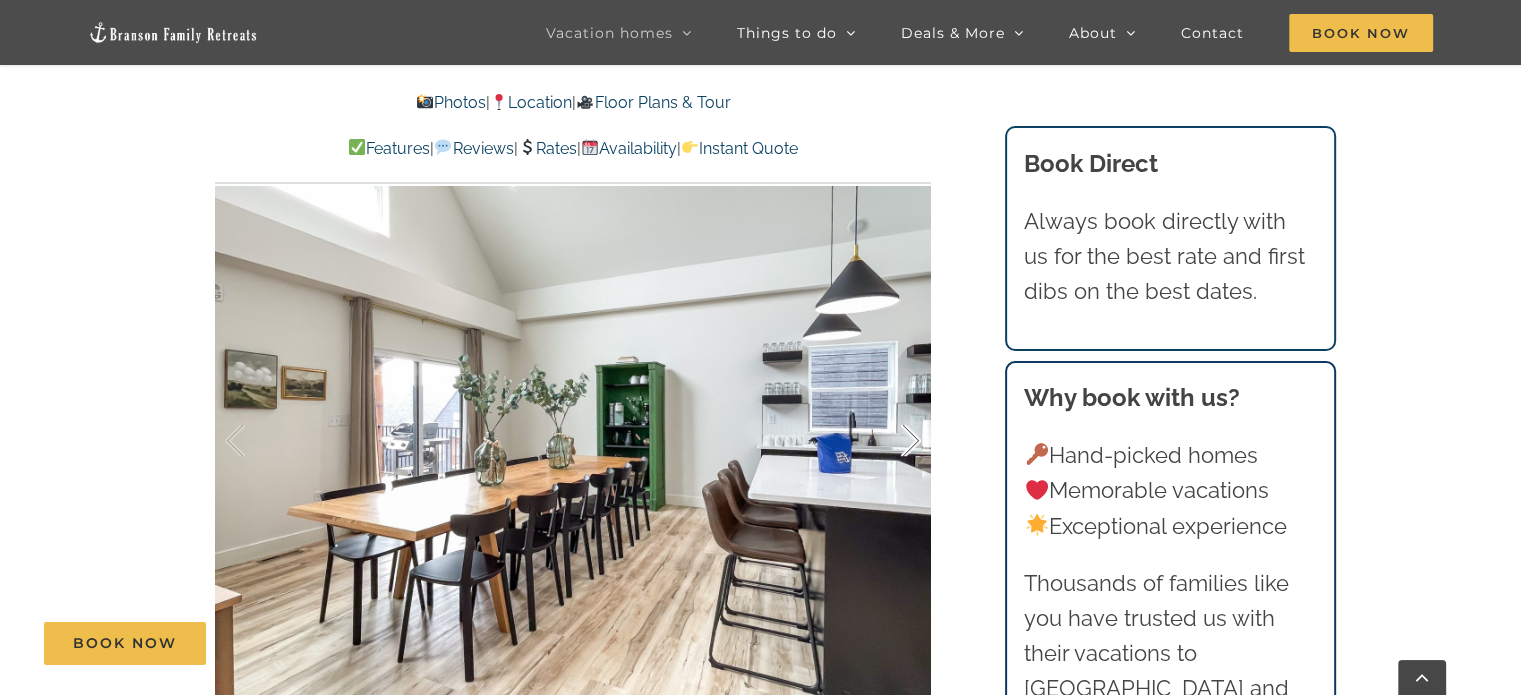 click at bounding box center [890, 441] 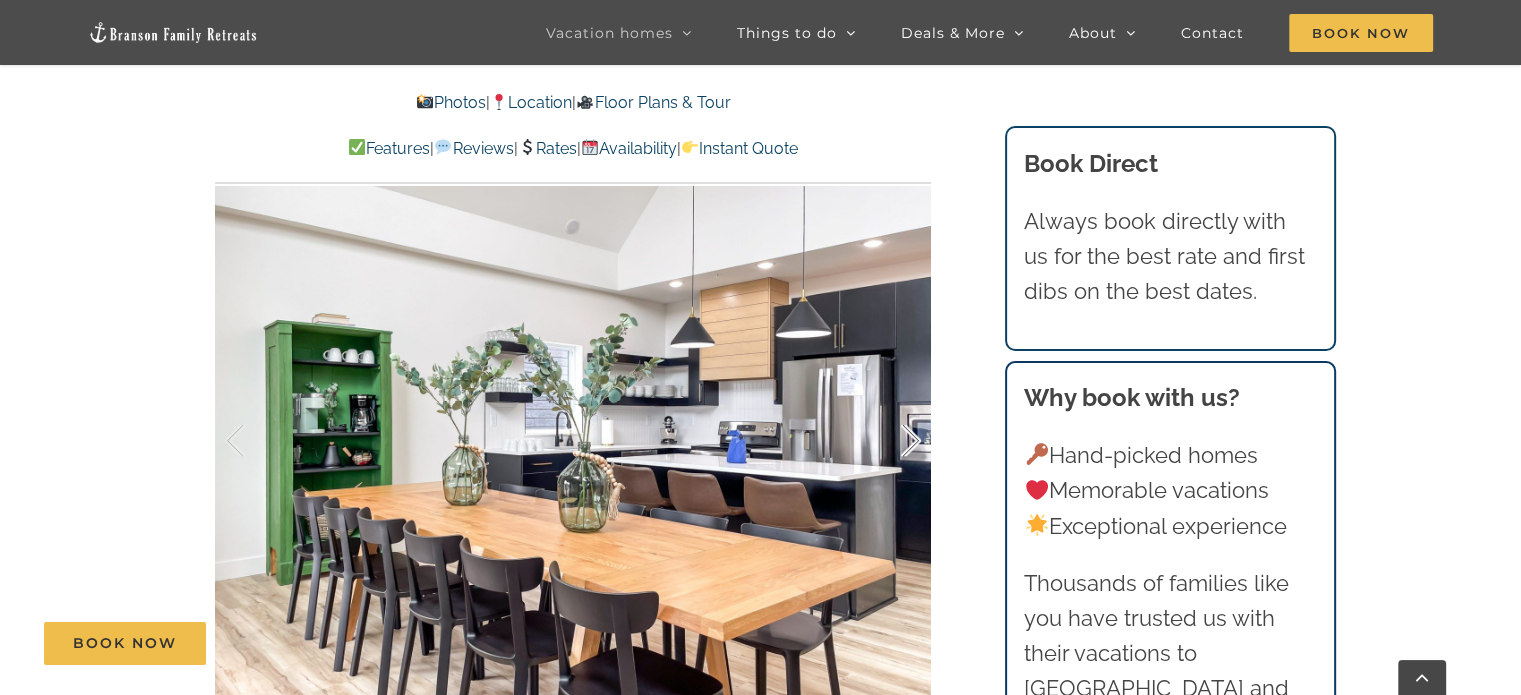 click at bounding box center [890, 441] 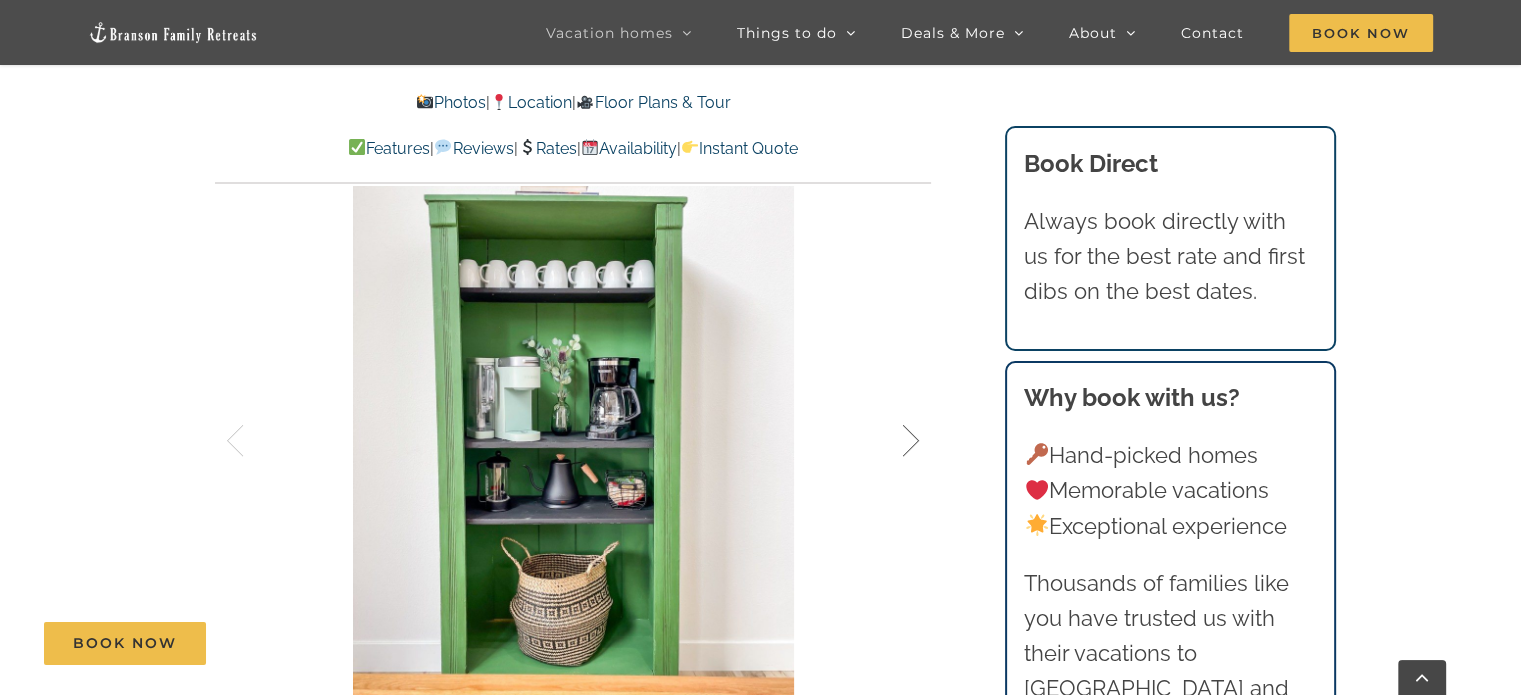 click at bounding box center [890, 441] 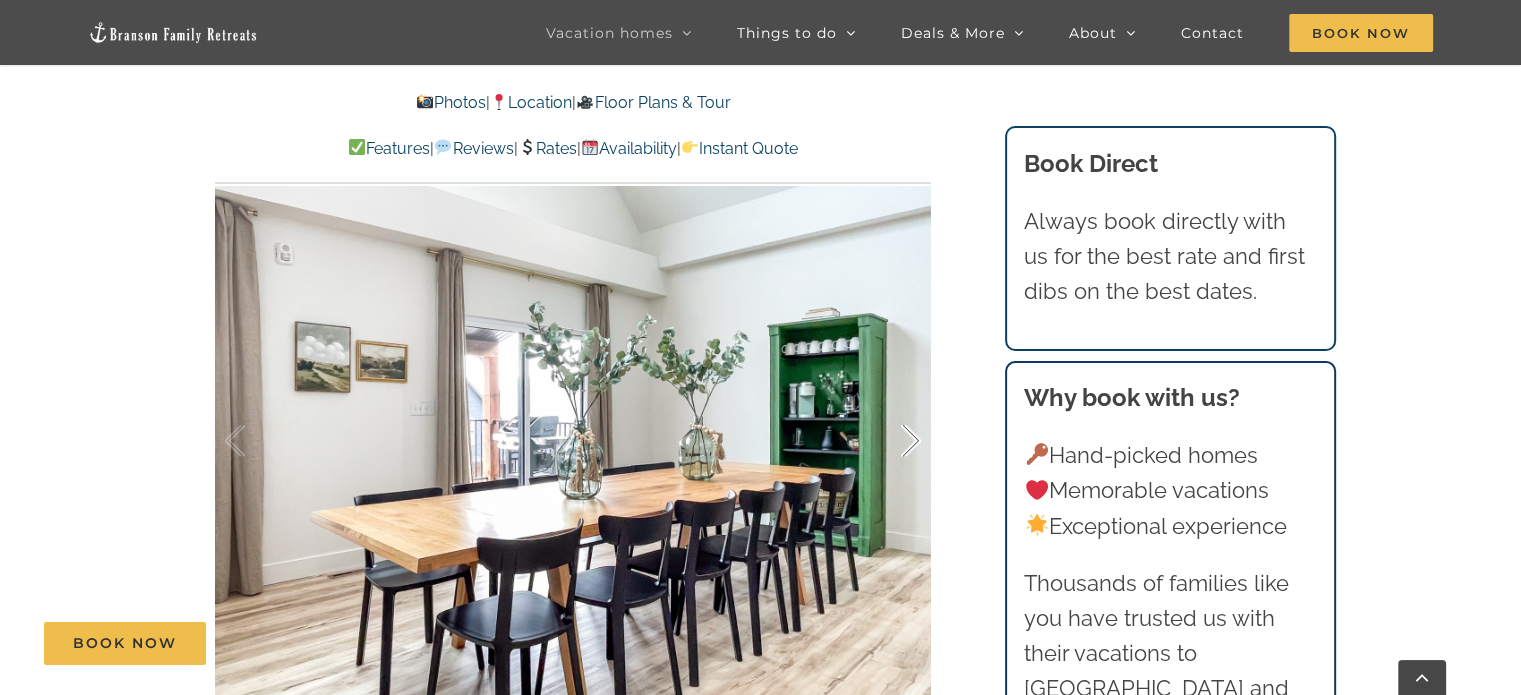 click at bounding box center [890, 441] 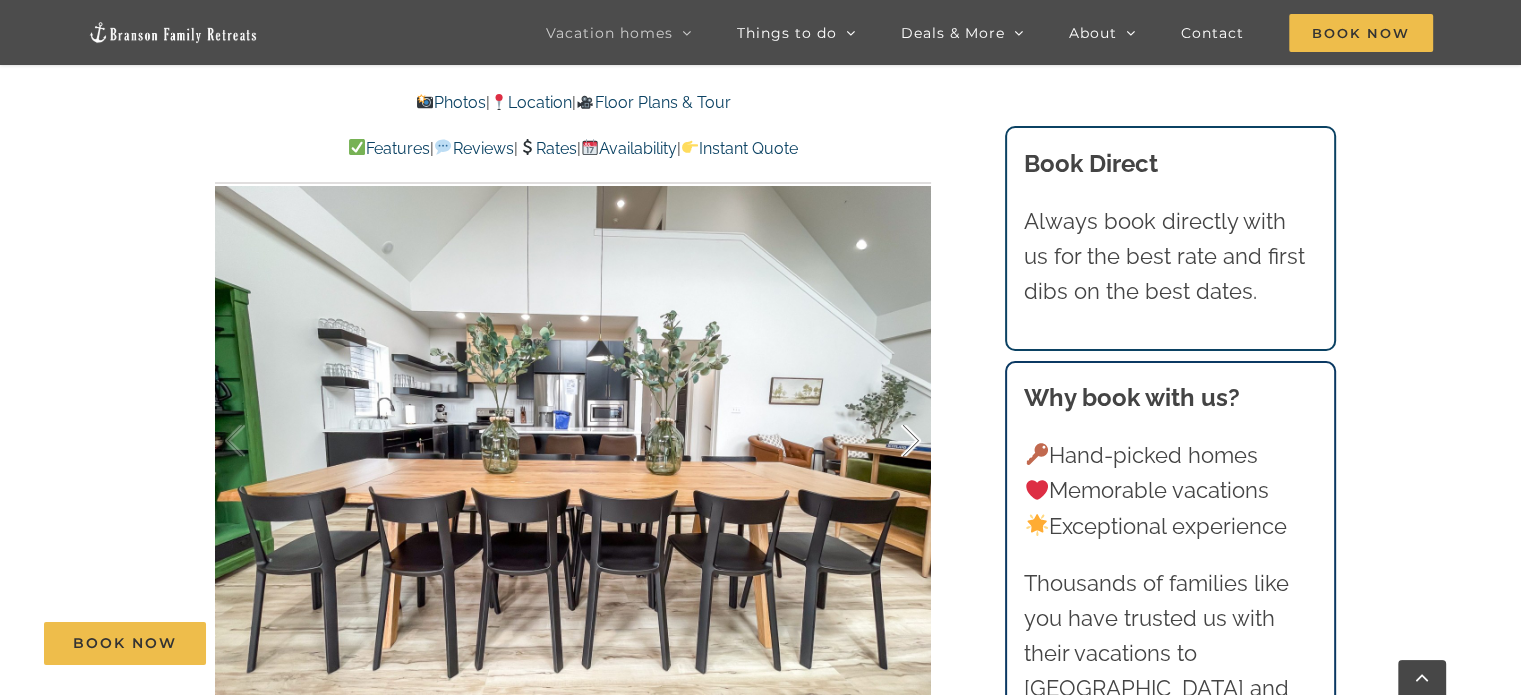 click at bounding box center [890, 441] 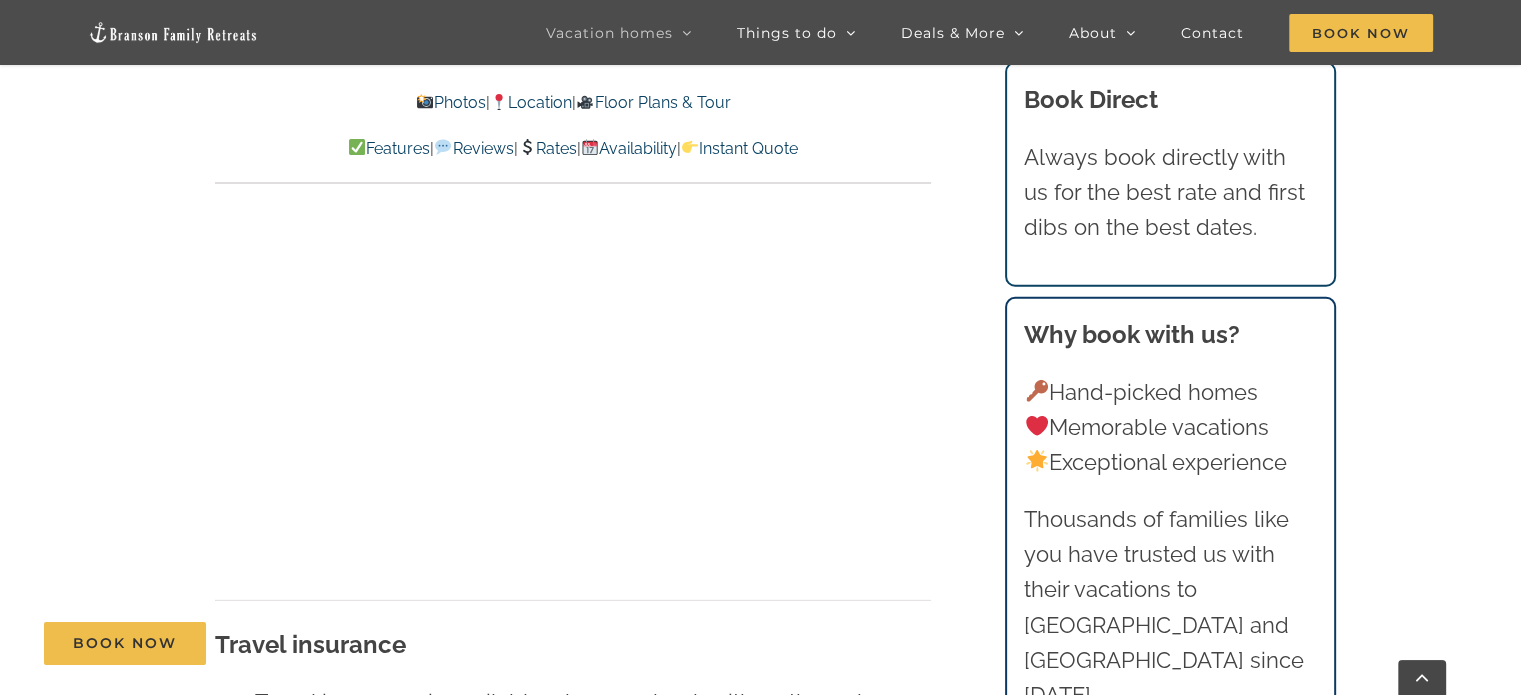 scroll, scrollTop: 13392, scrollLeft: 0, axis: vertical 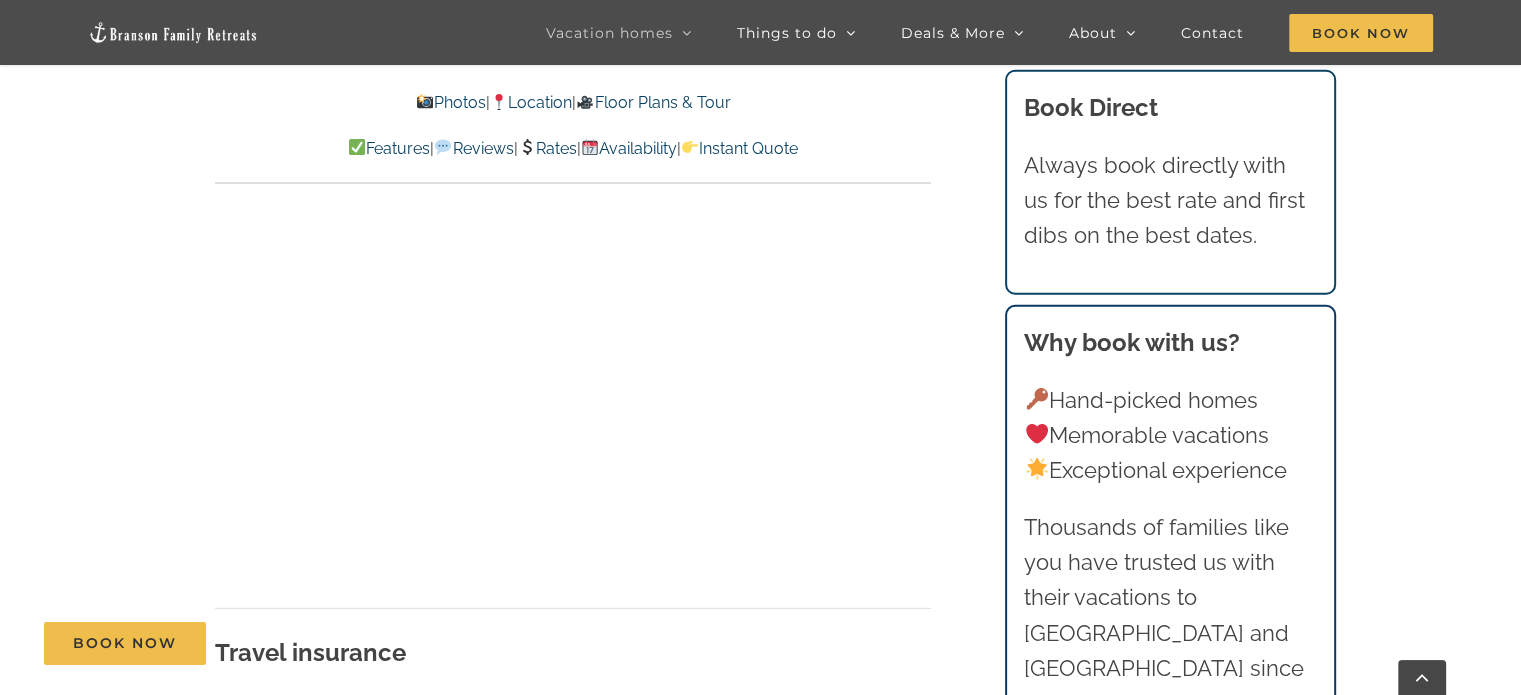 click on "Instant Quote" at bounding box center (739, 148) 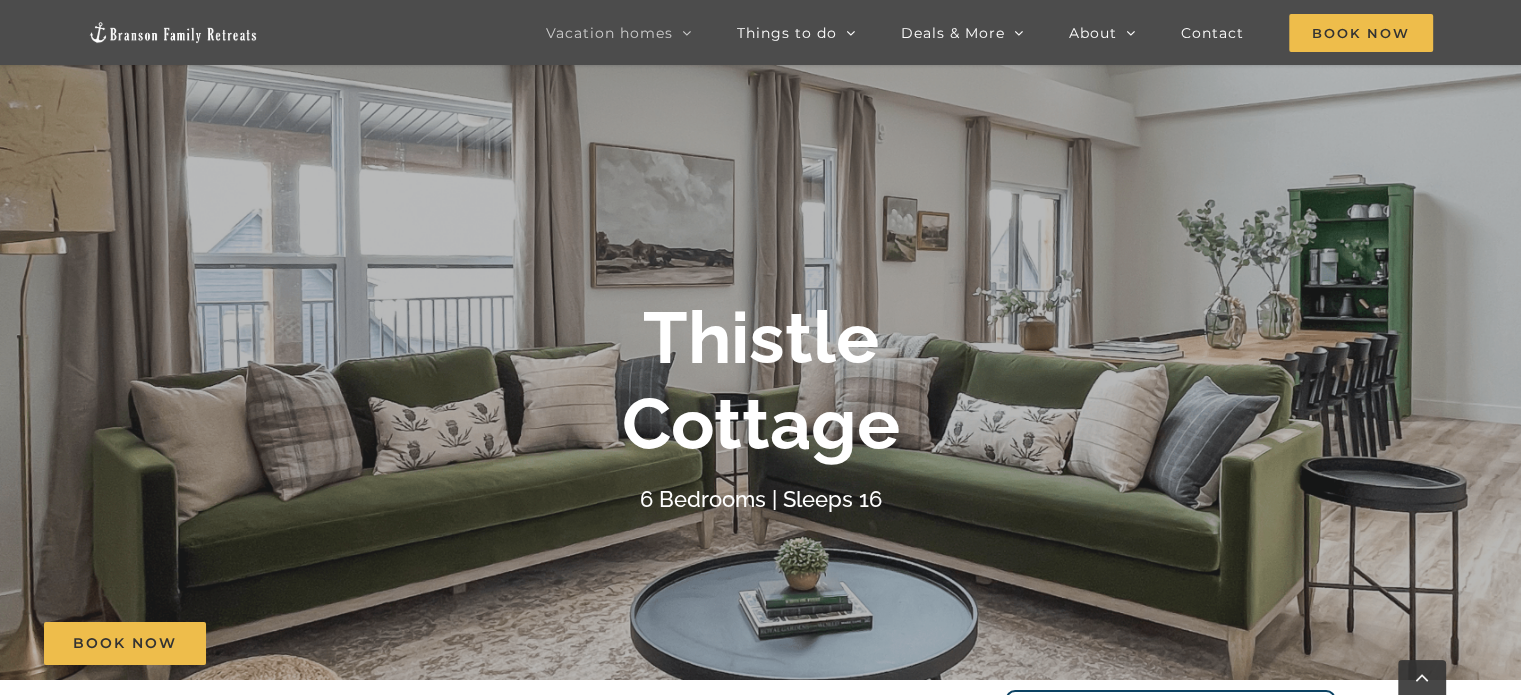 scroll, scrollTop: 0, scrollLeft: 0, axis: both 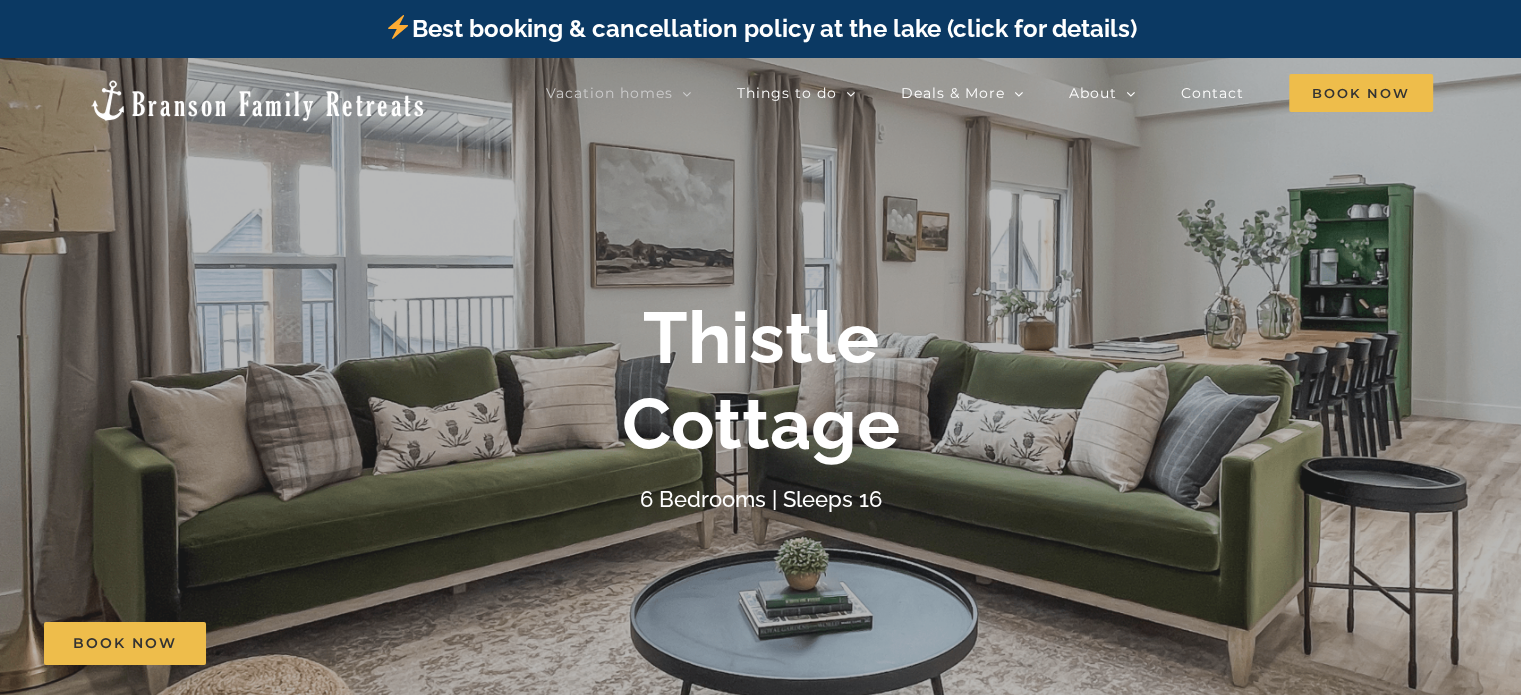 click on "Best booking & cancellation policy at the lake (click for details)" at bounding box center [760, 28] 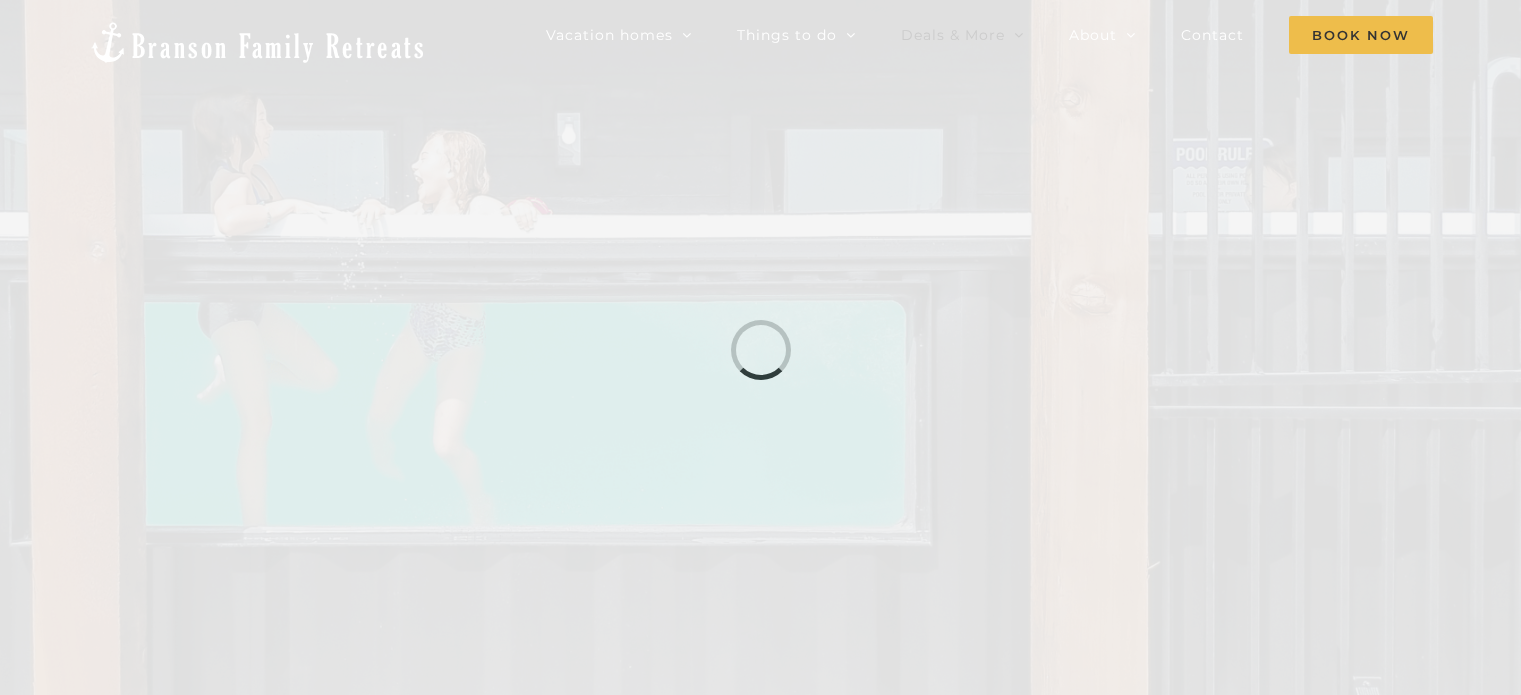 scroll, scrollTop: 0, scrollLeft: 0, axis: both 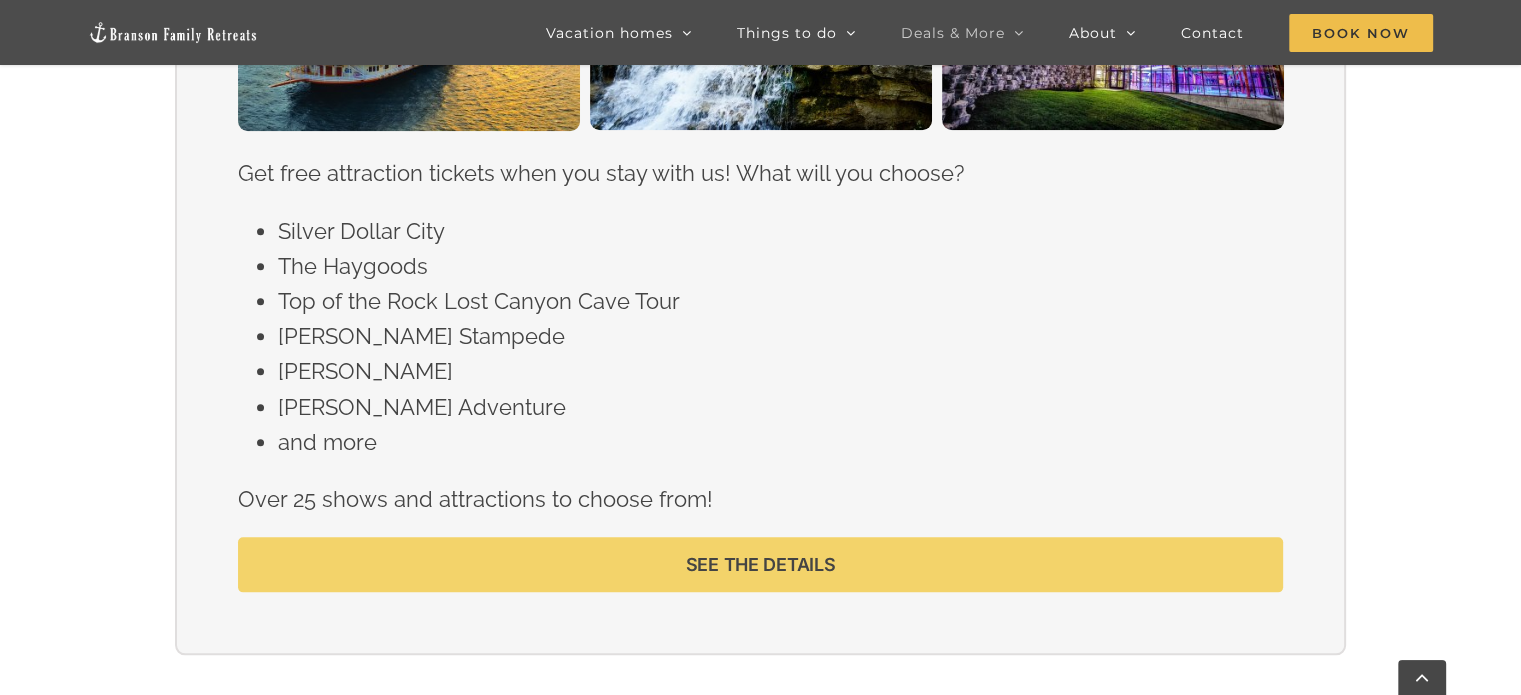 click on "SEE THE DETAILS" at bounding box center (760, 564) 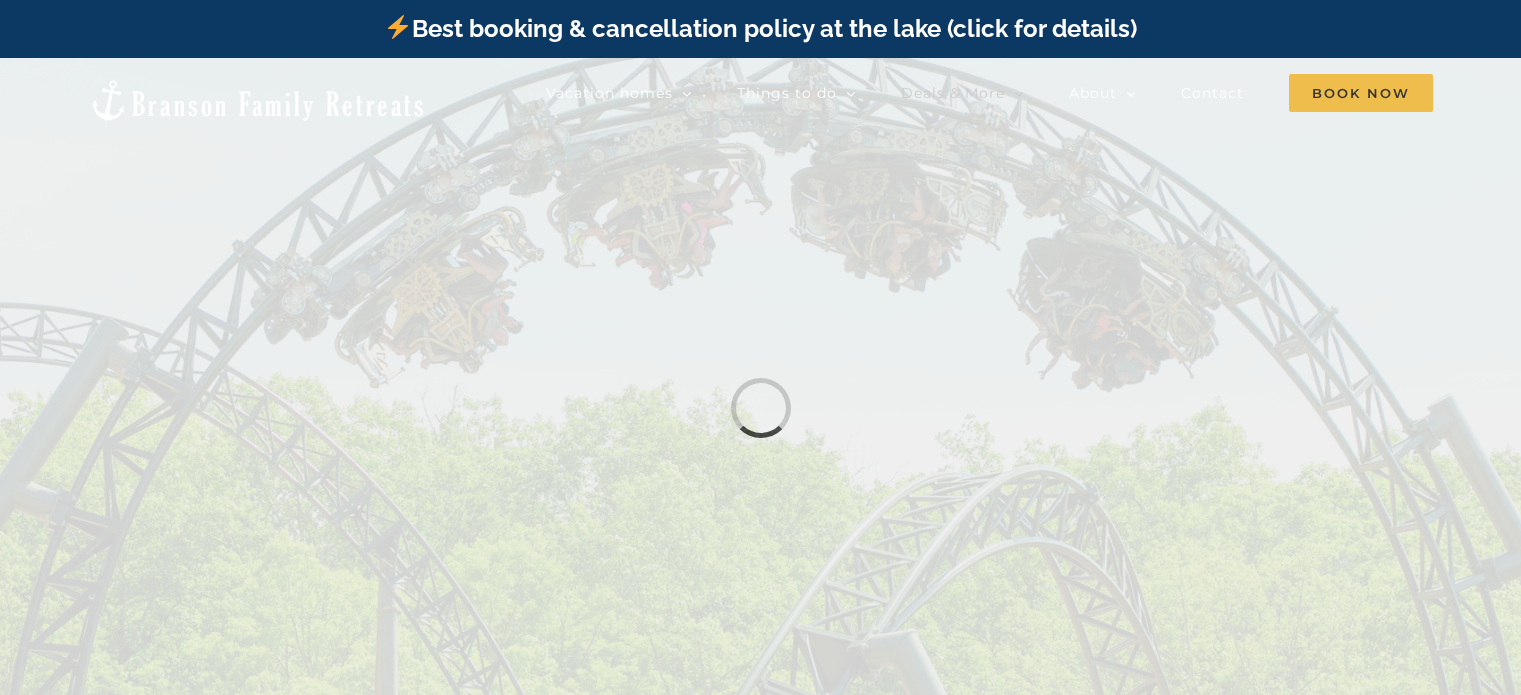 scroll, scrollTop: 108, scrollLeft: 0, axis: vertical 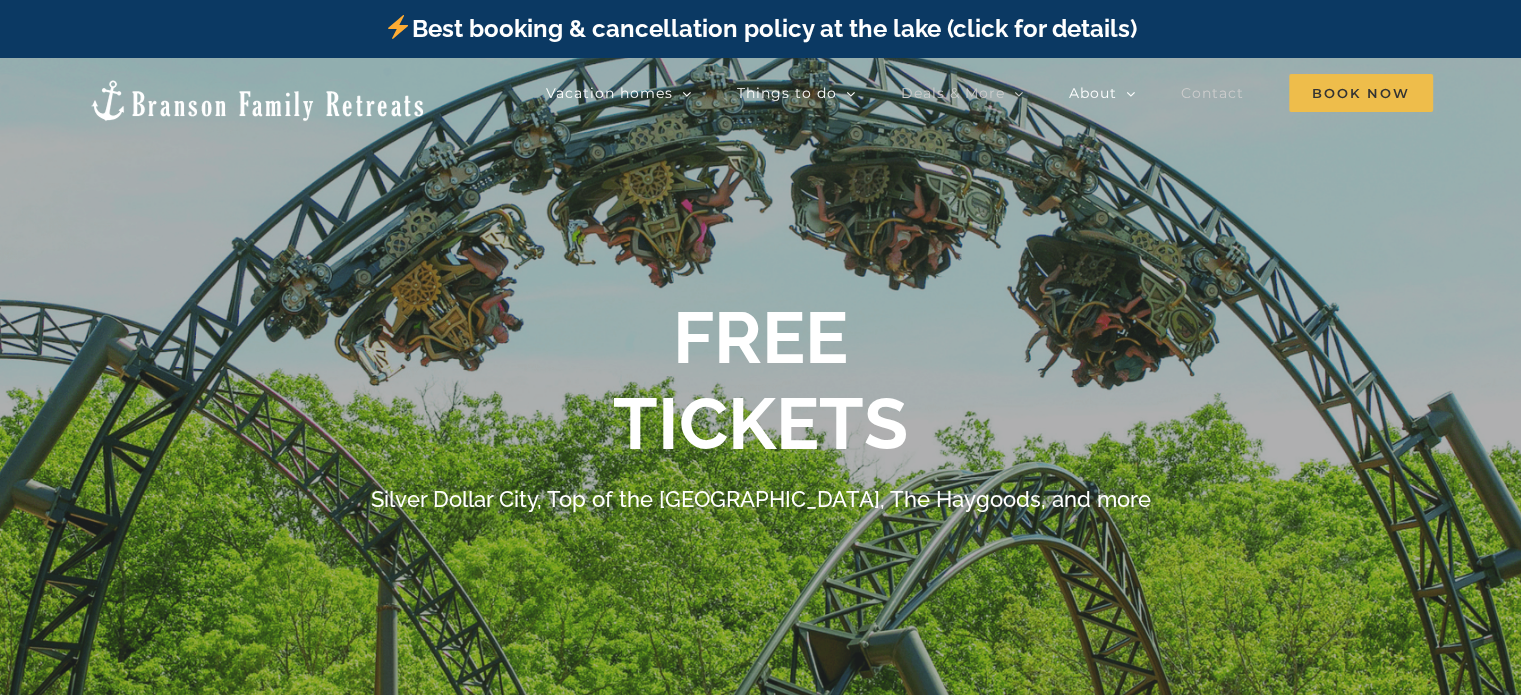 click on "Contact" at bounding box center [1212, 93] 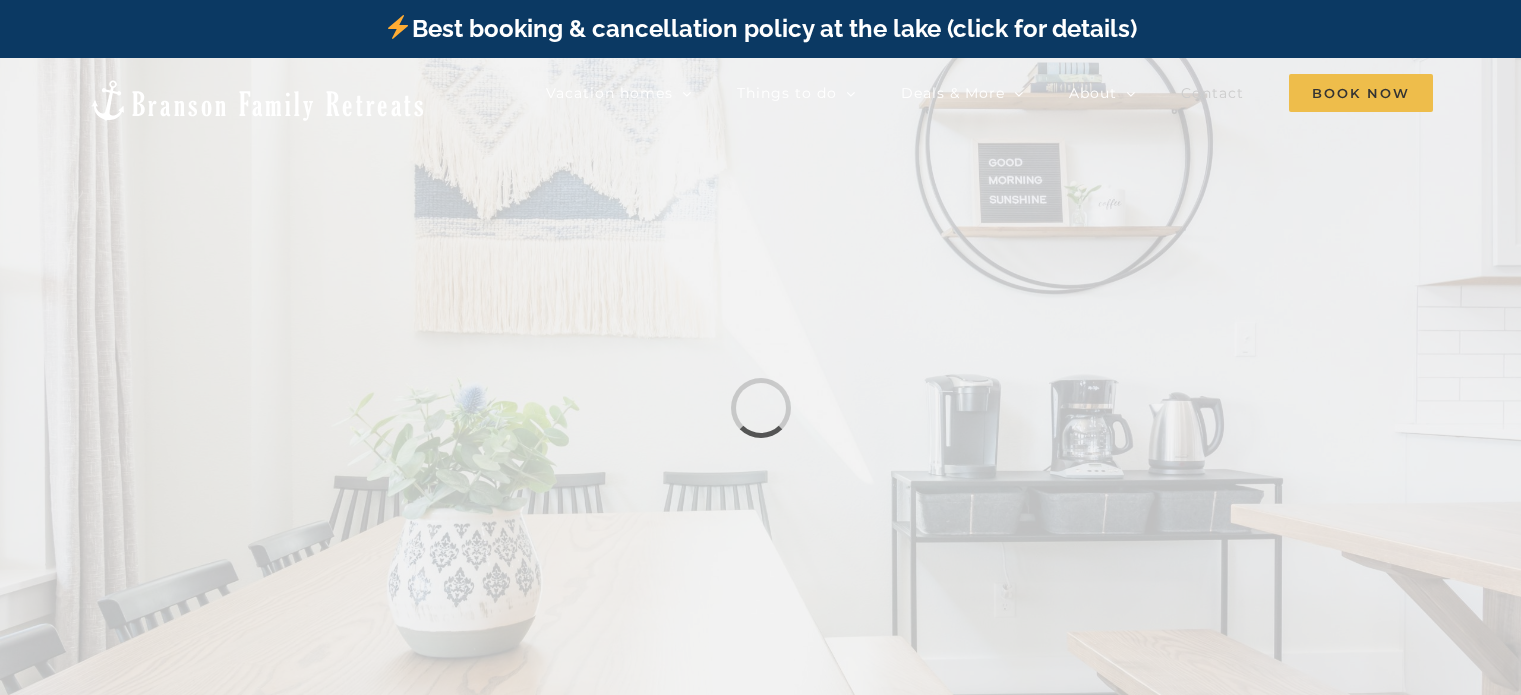 scroll, scrollTop: 0, scrollLeft: 0, axis: both 